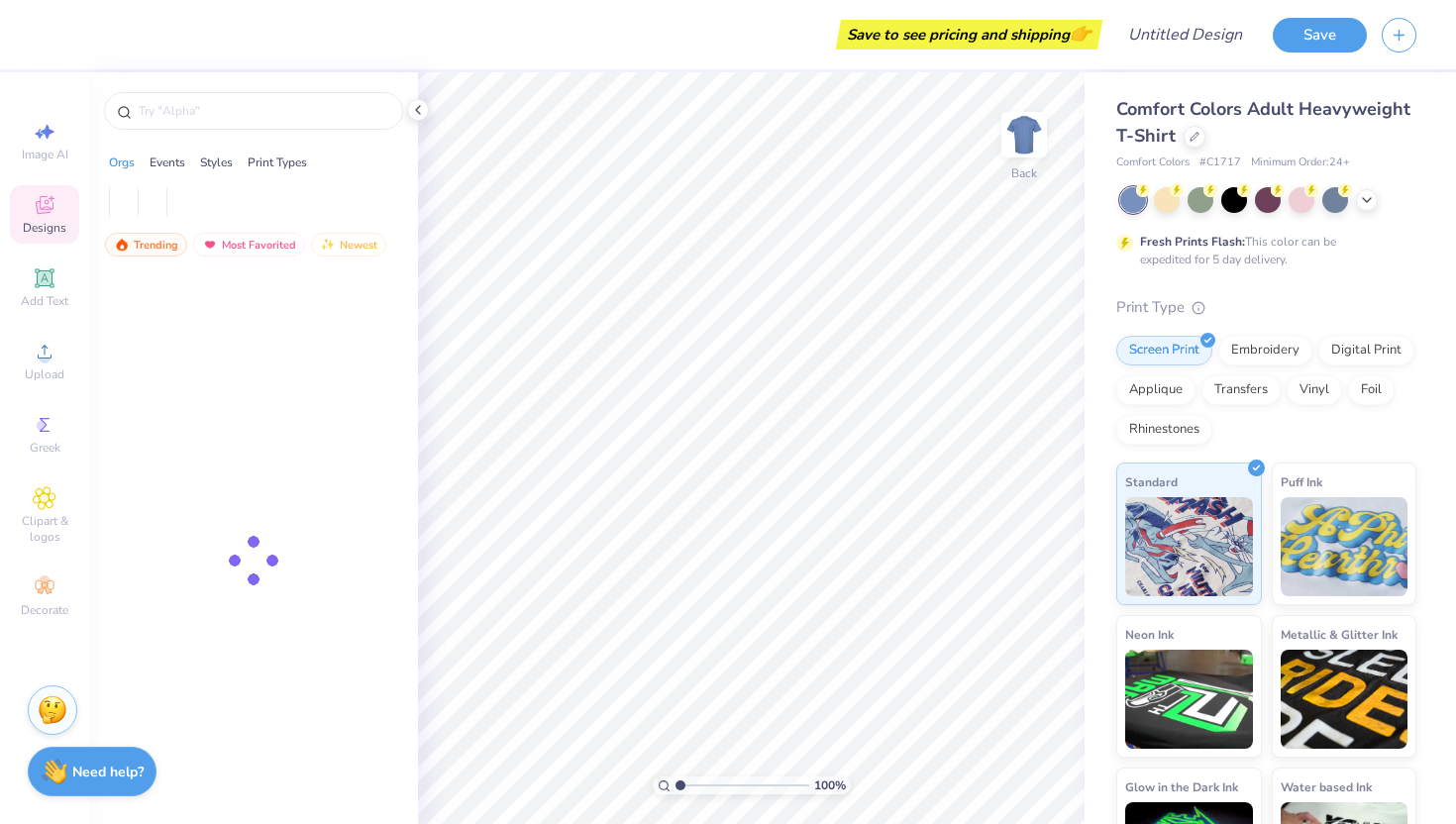 scroll, scrollTop: 0, scrollLeft: 0, axis: both 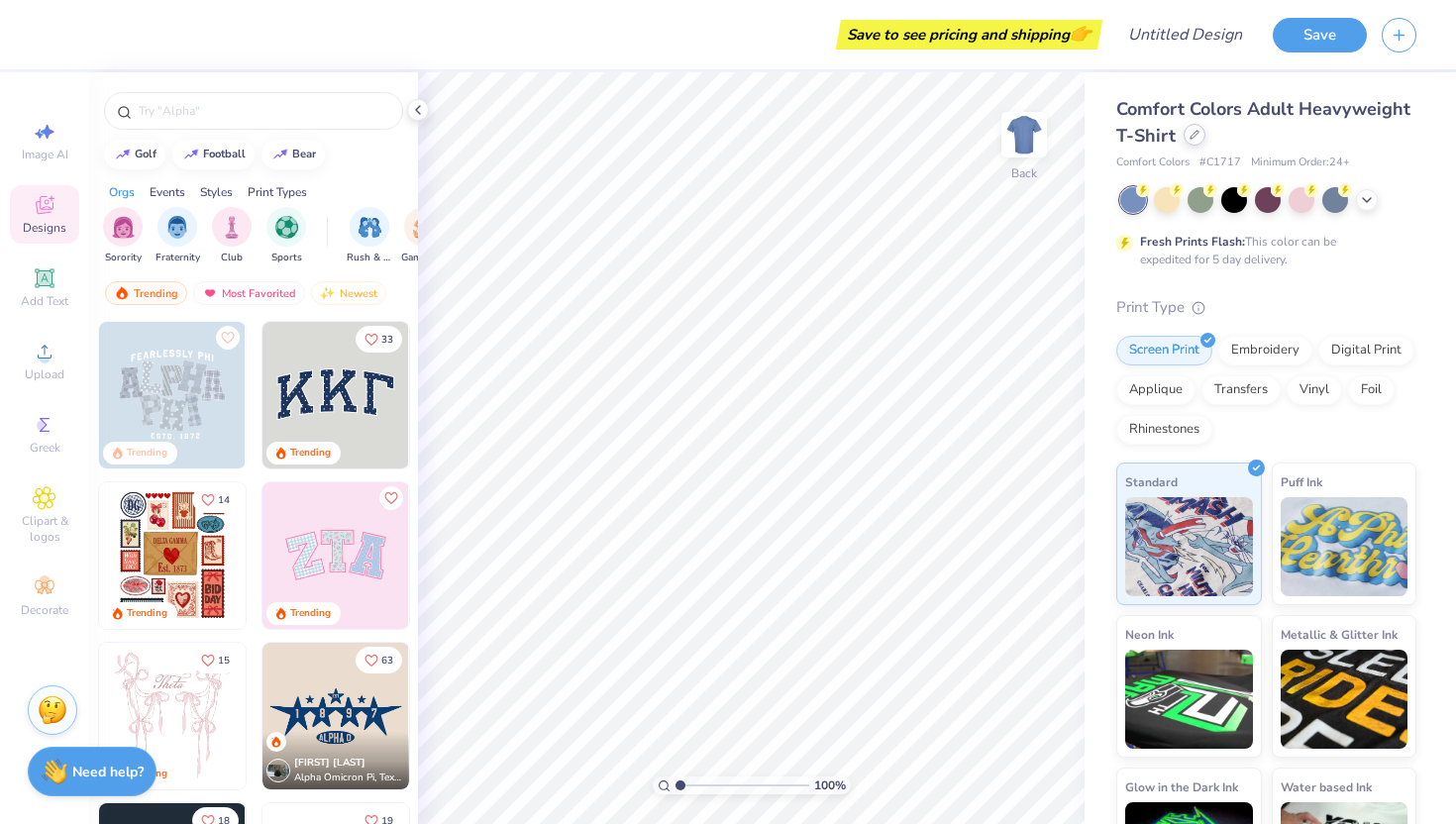 click at bounding box center (1195, 135) 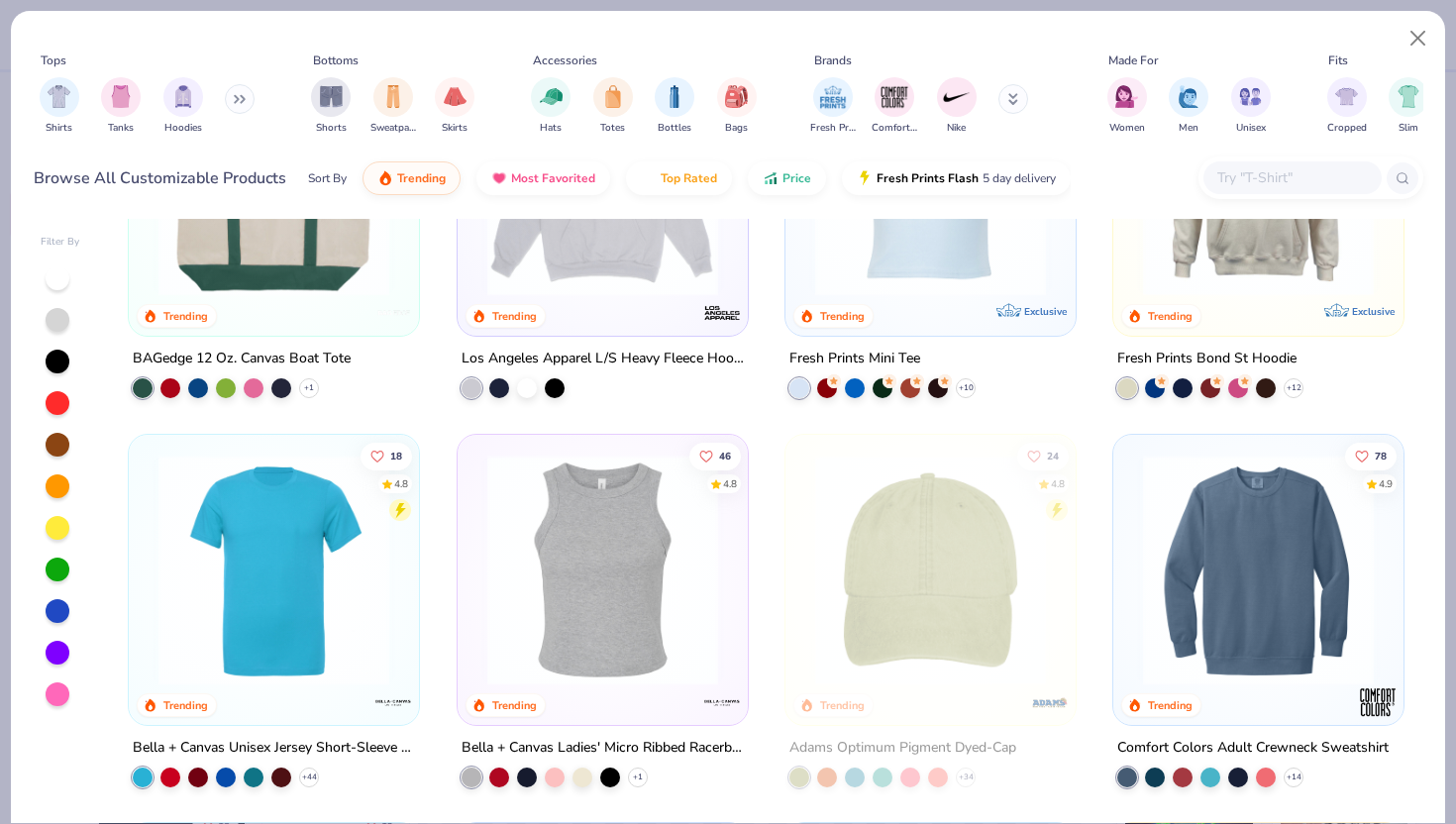 scroll, scrollTop: 2364, scrollLeft: 0, axis: vertical 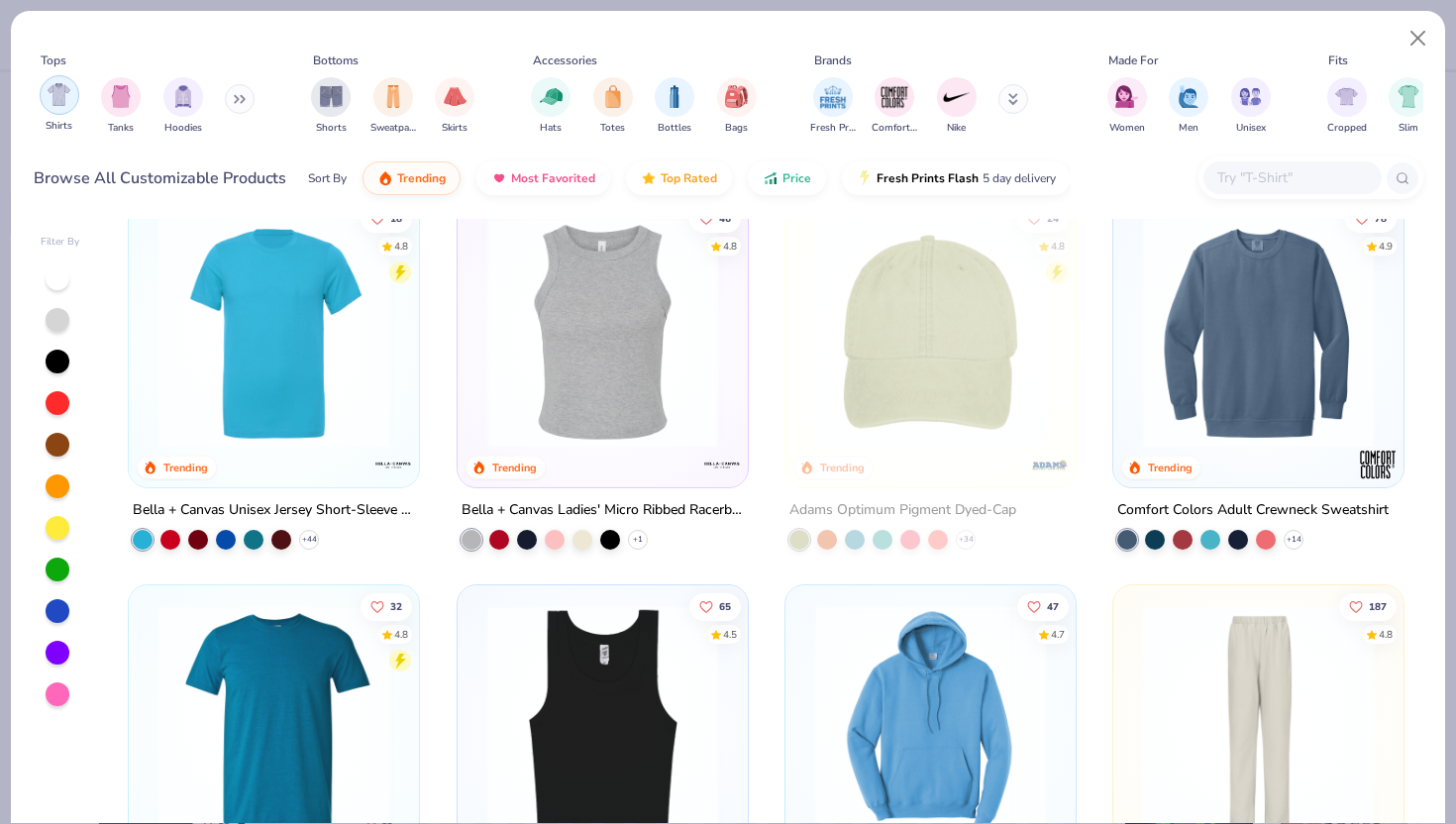 click at bounding box center [58, 94] 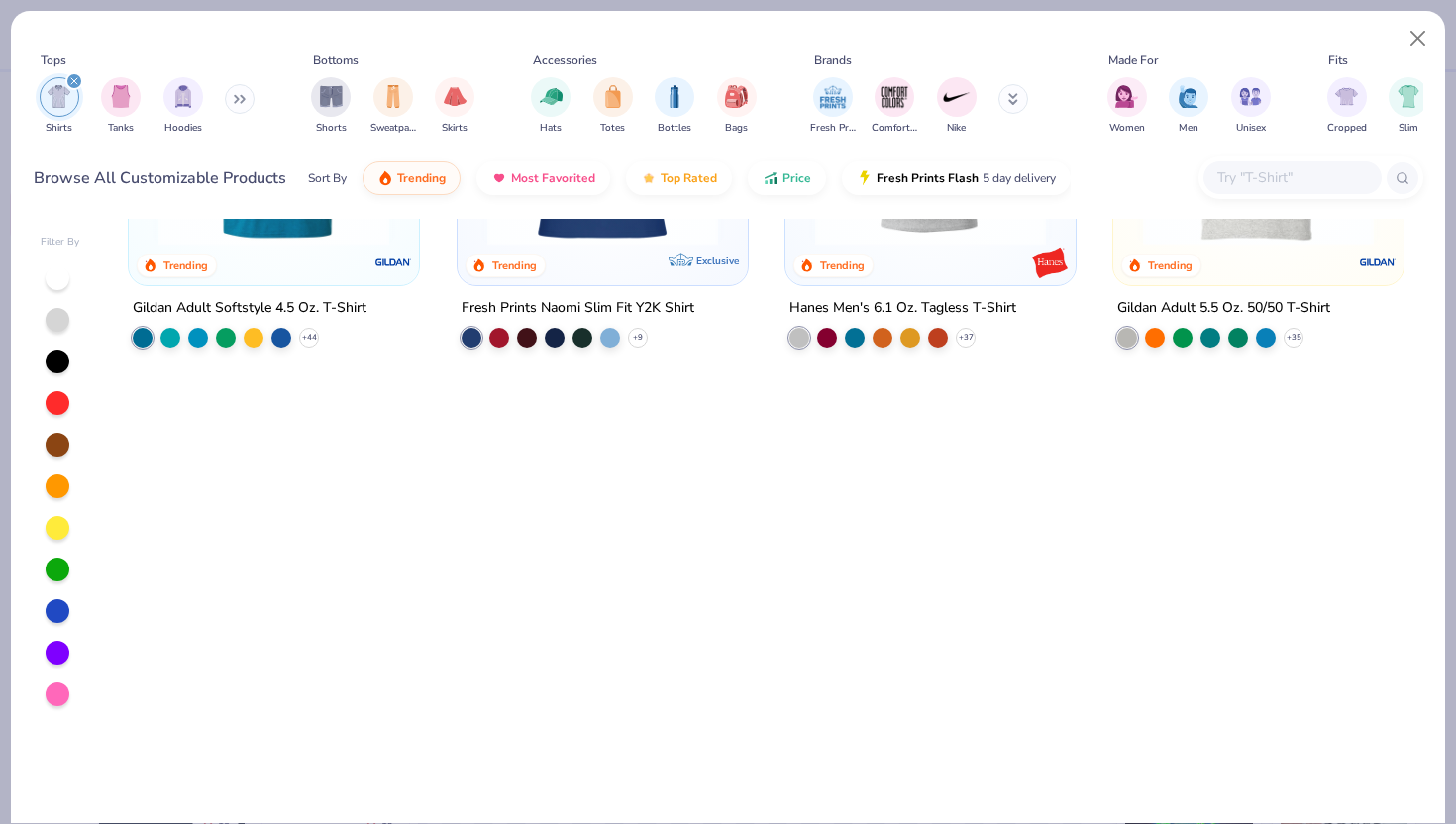 scroll, scrollTop: 0, scrollLeft: 0, axis: both 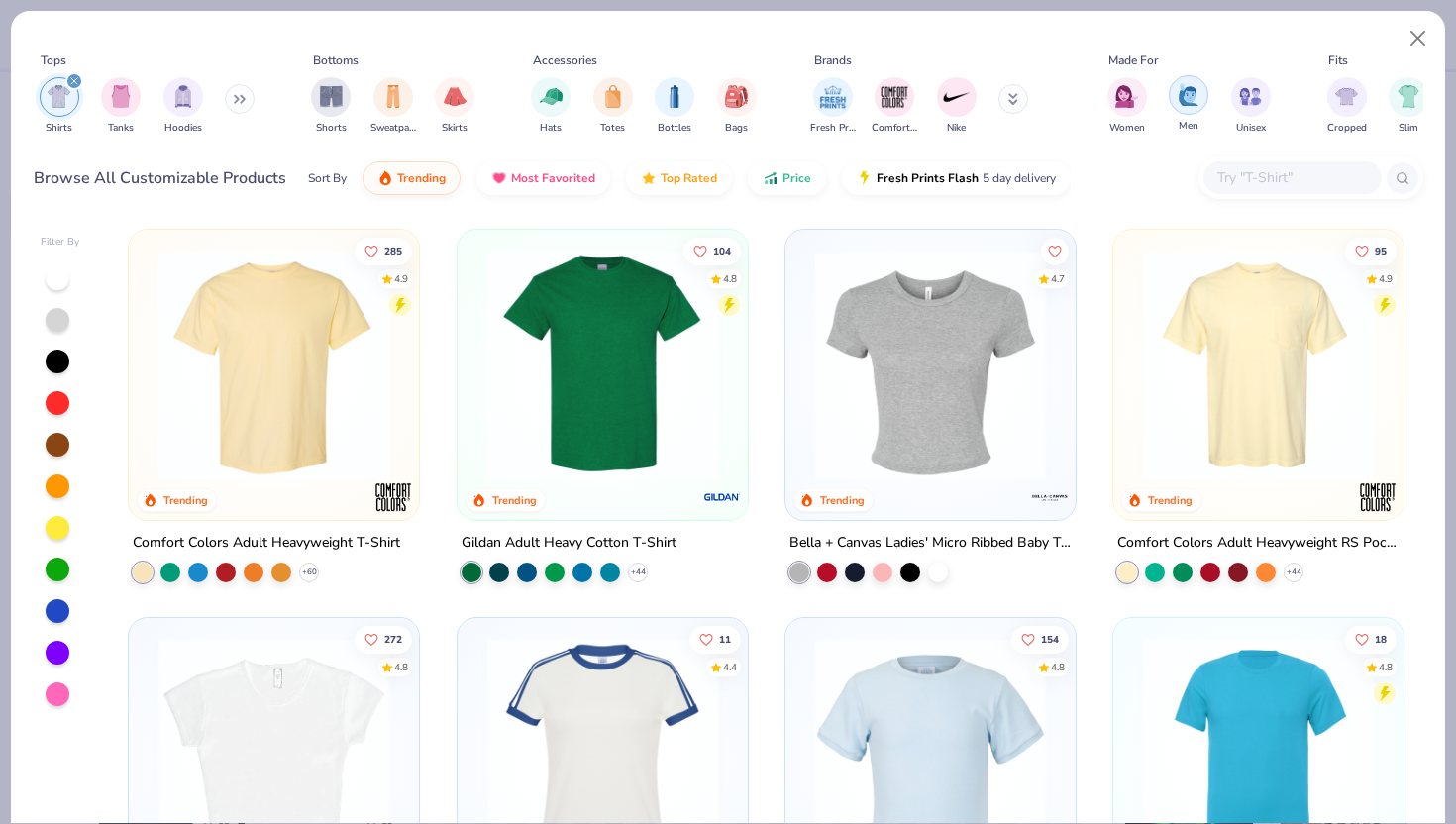 click at bounding box center [1189, 94] 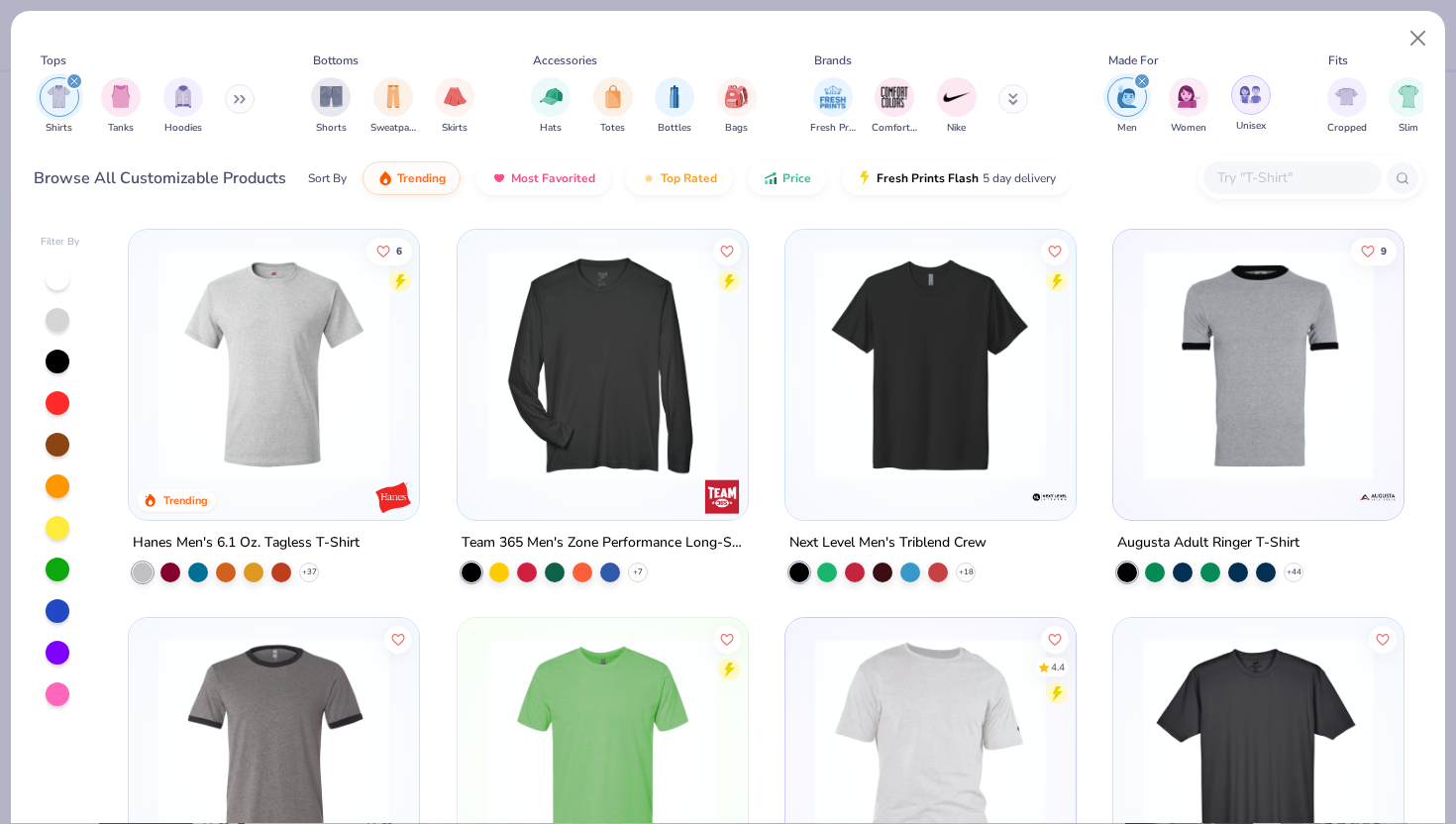 click at bounding box center (1250, 94) 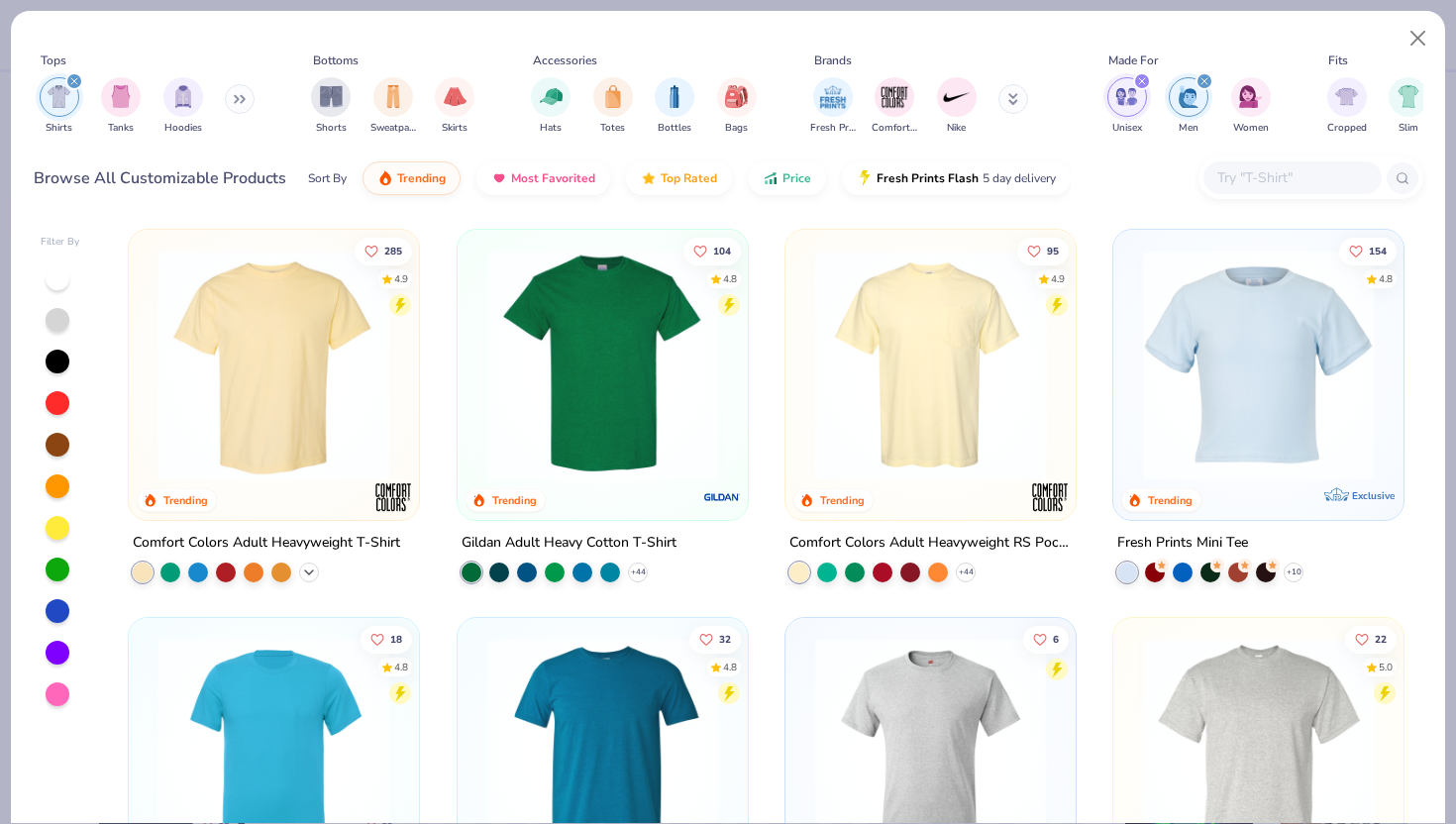 click 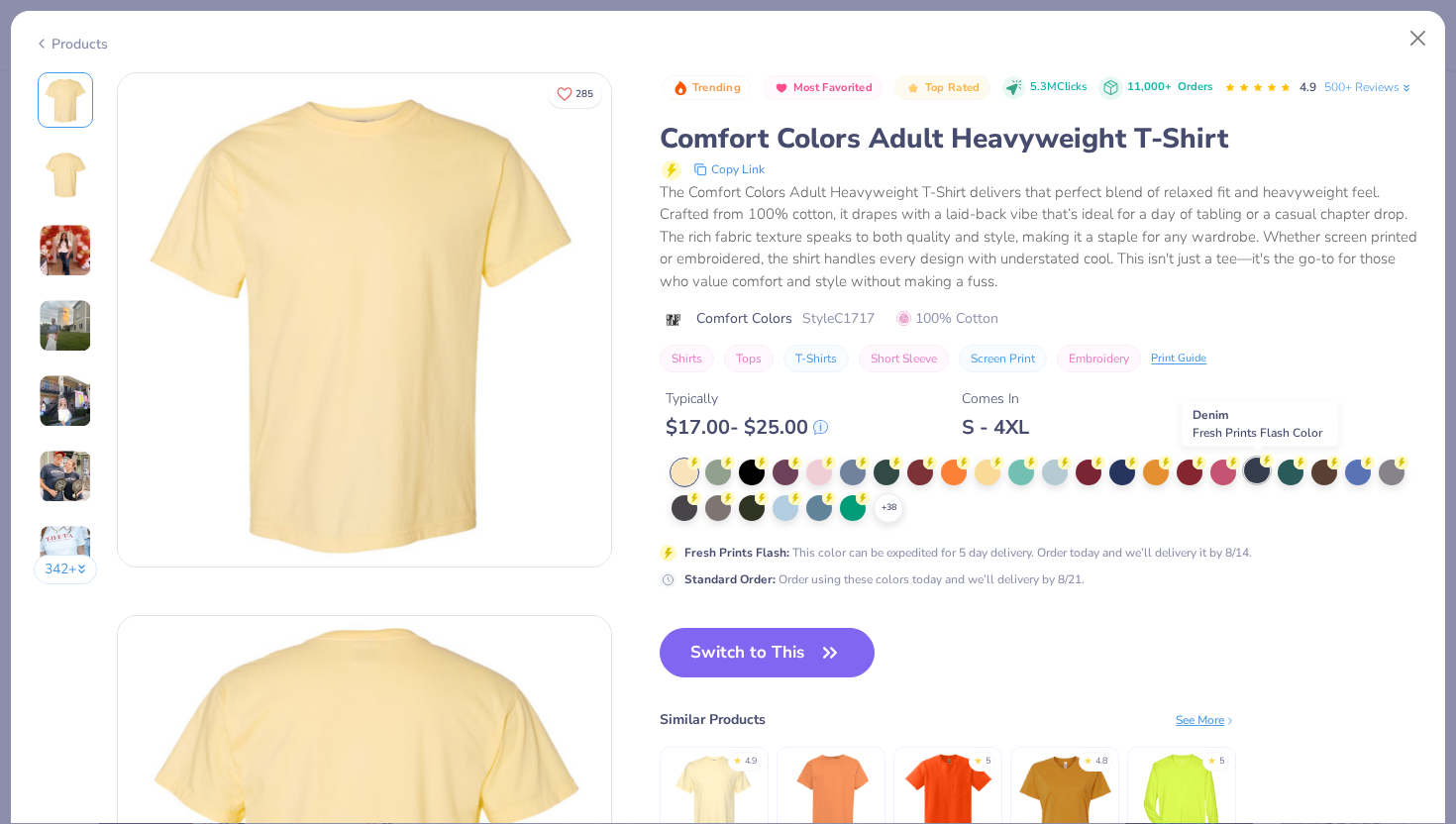 click at bounding box center (1257, 470) 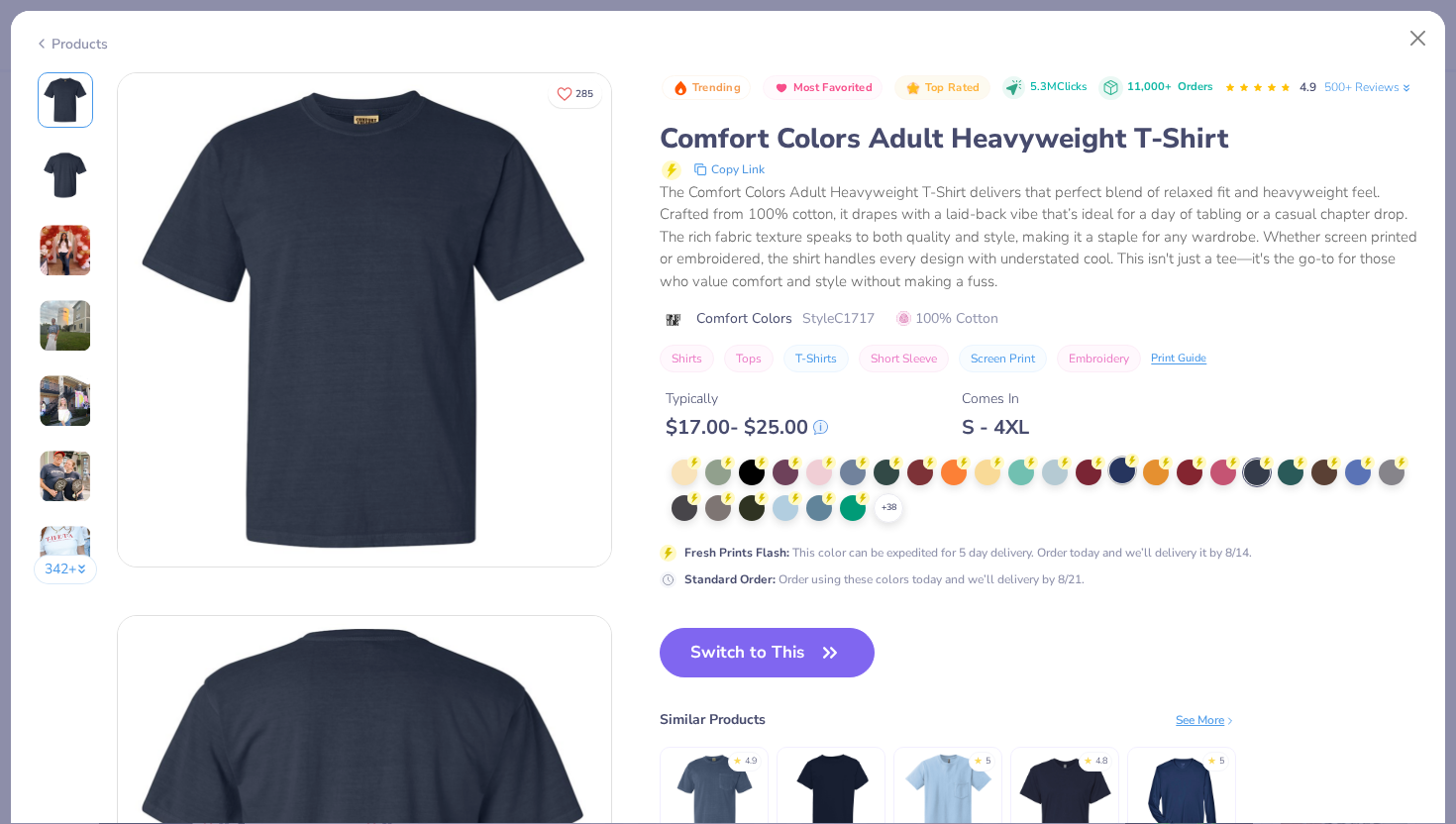 click at bounding box center [1122, 470] 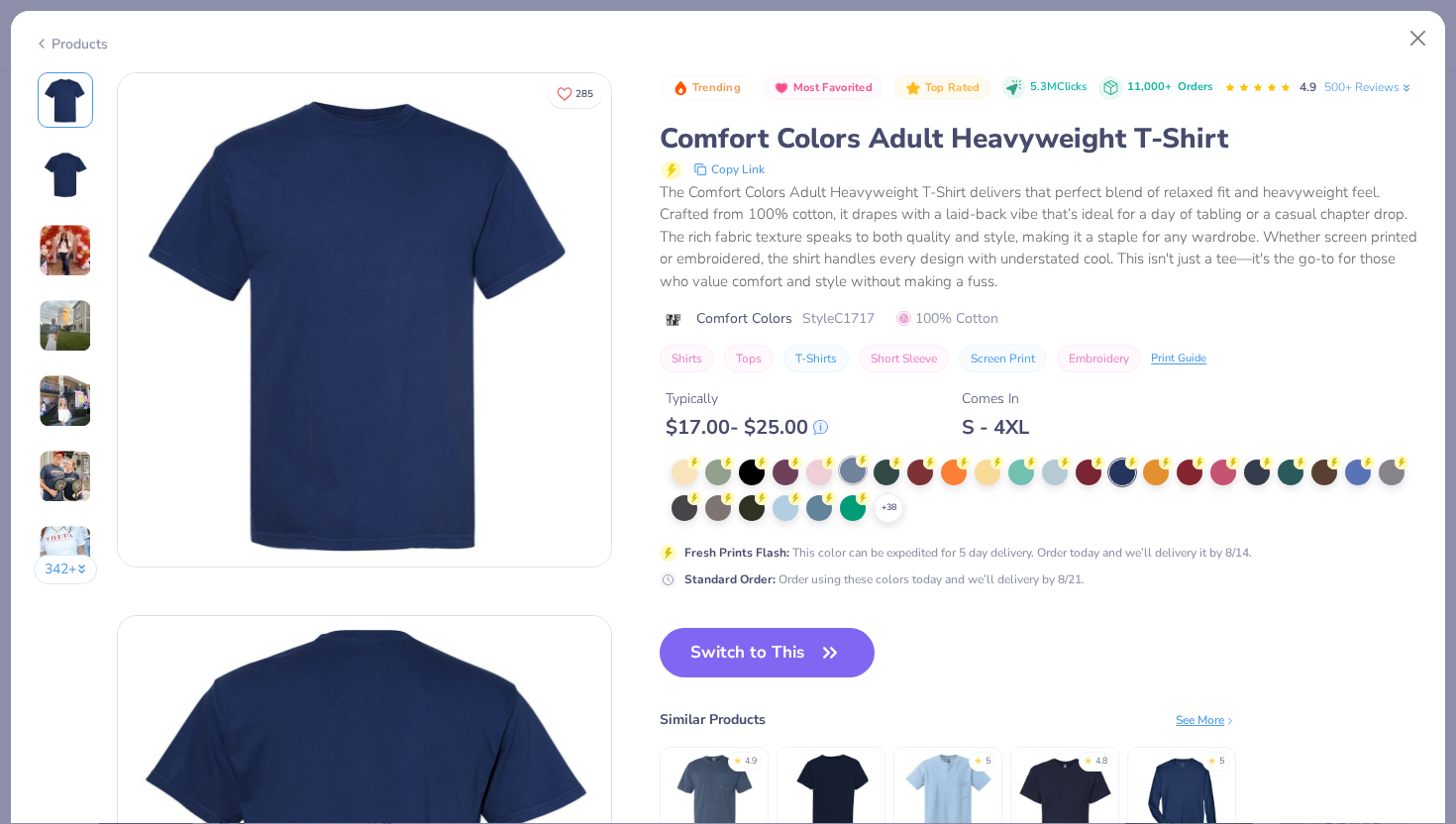 click at bounding box center [853, 470] 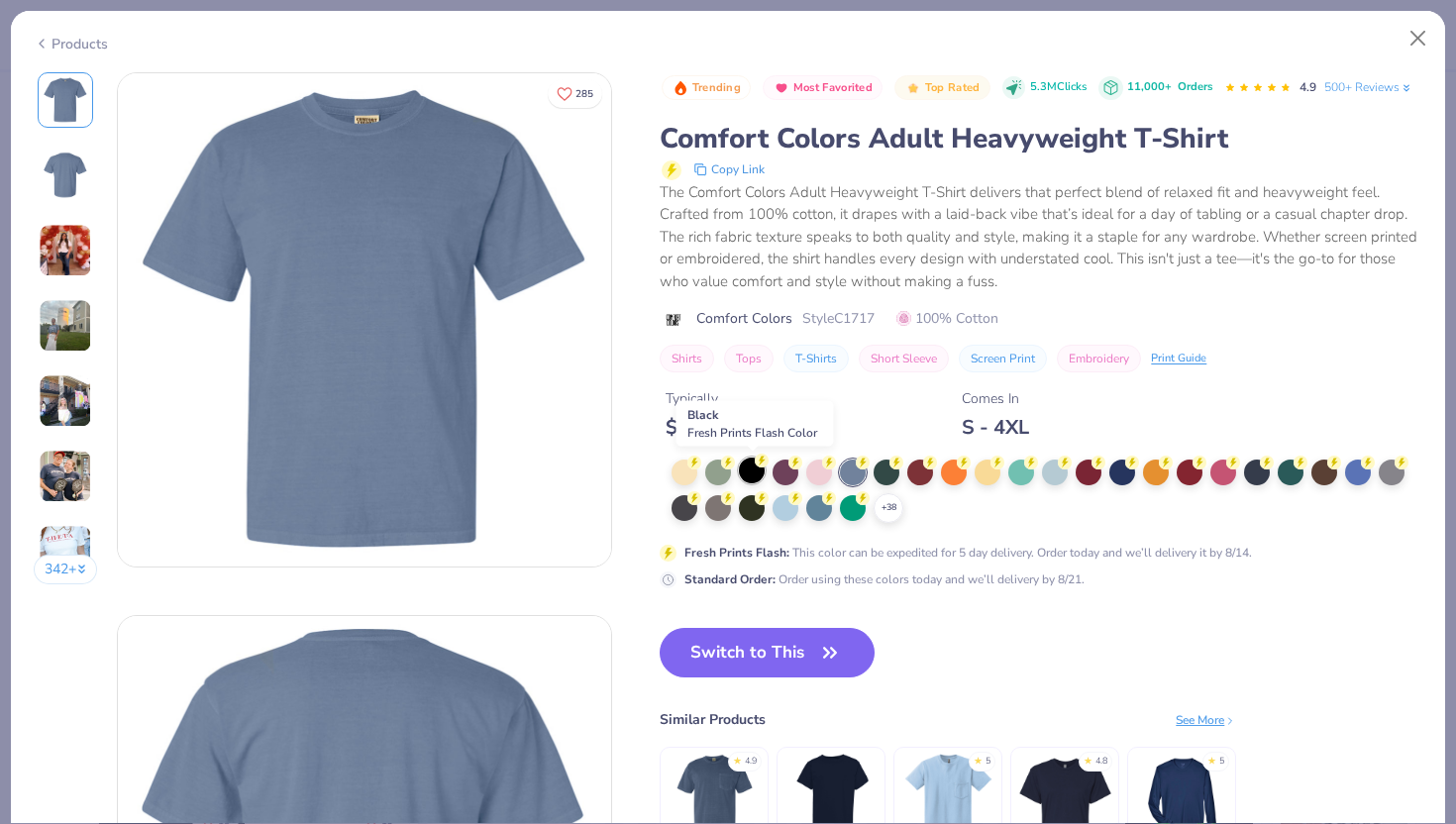 click at bounding box center (752, 470) 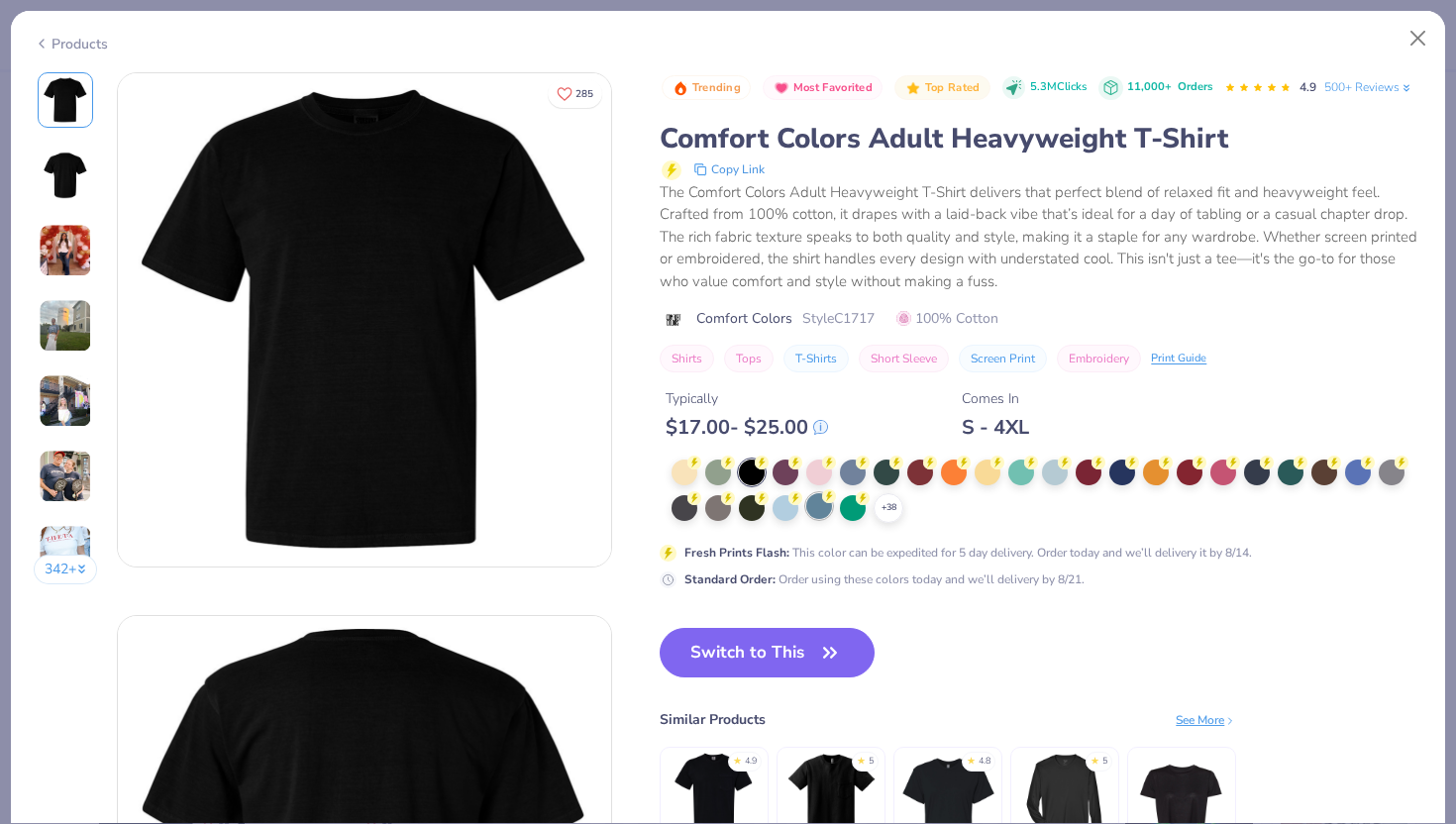 click at bounding box center (819, 506) 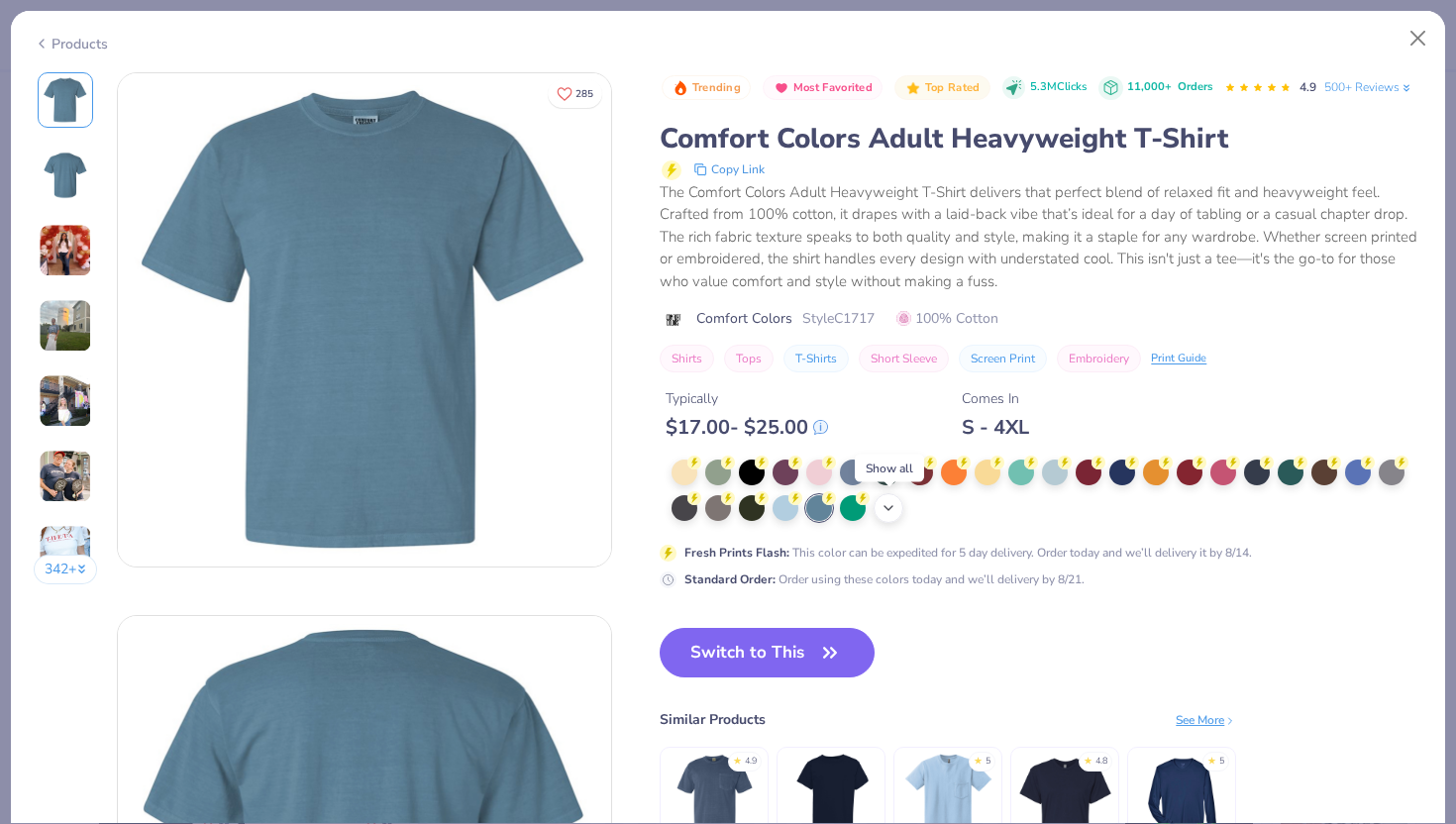 click 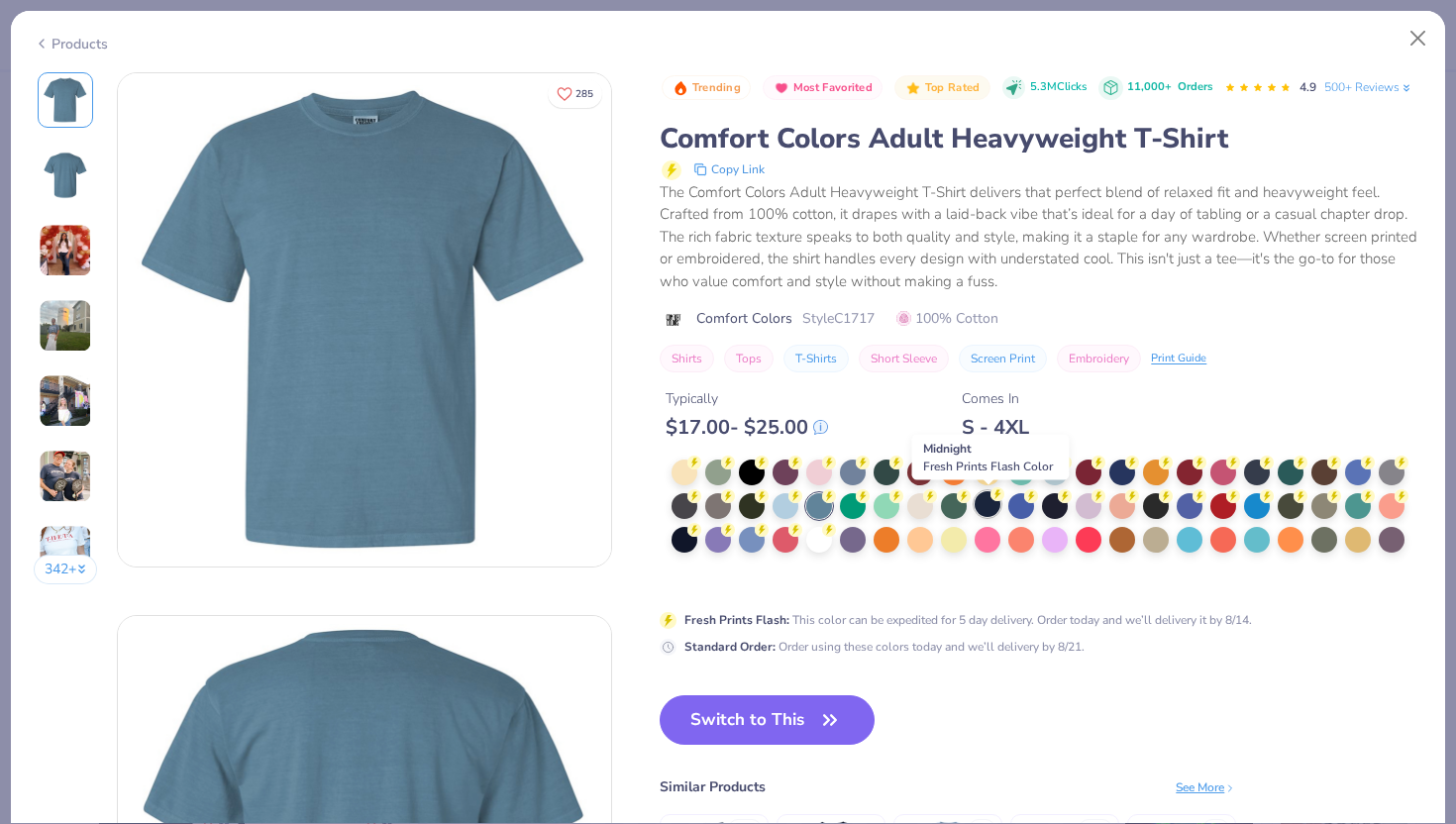 click at bounding box center [988, 504] 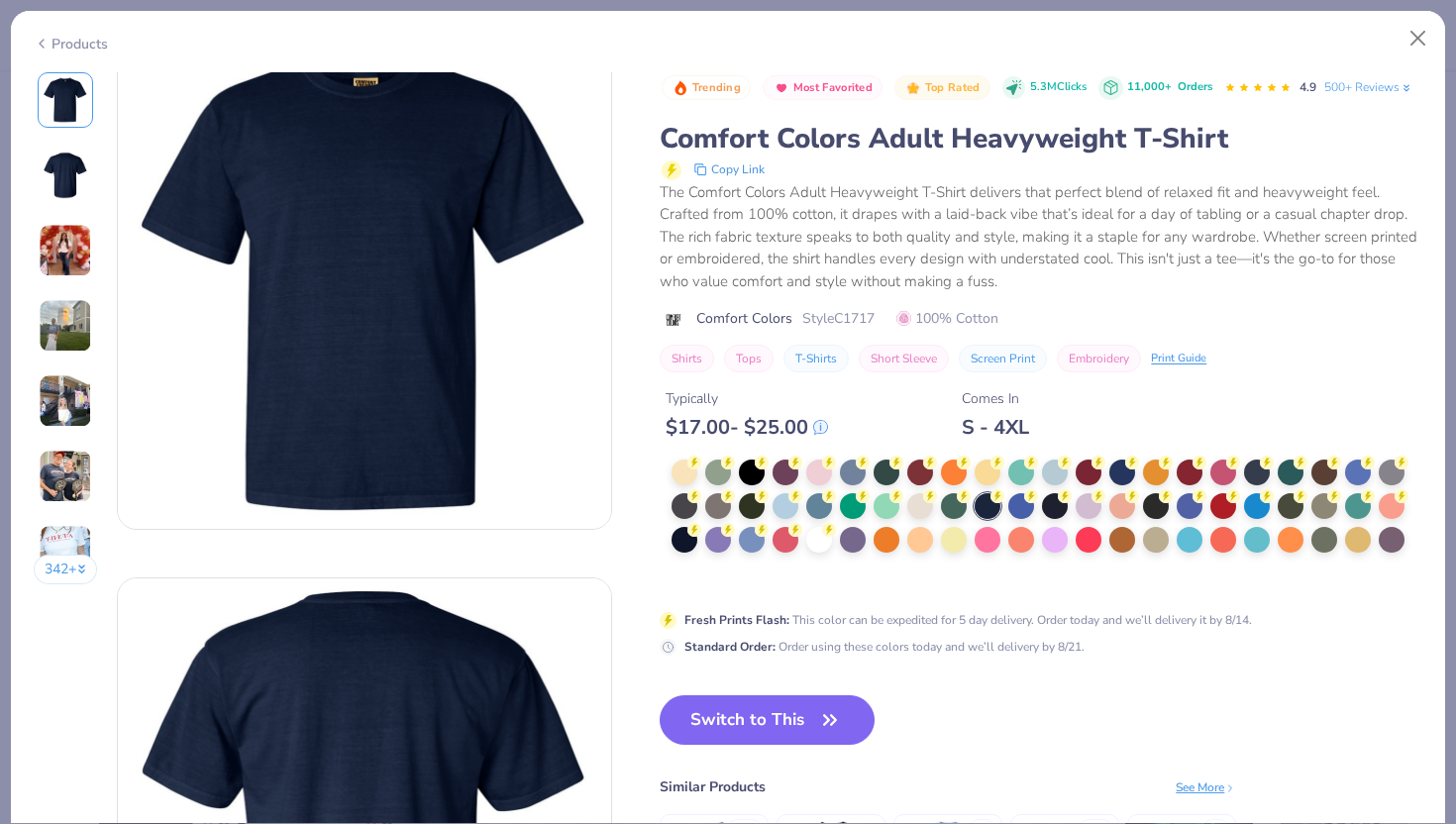 scroll, scrollTop: 70, scrollLeft: 0, axis: vertical 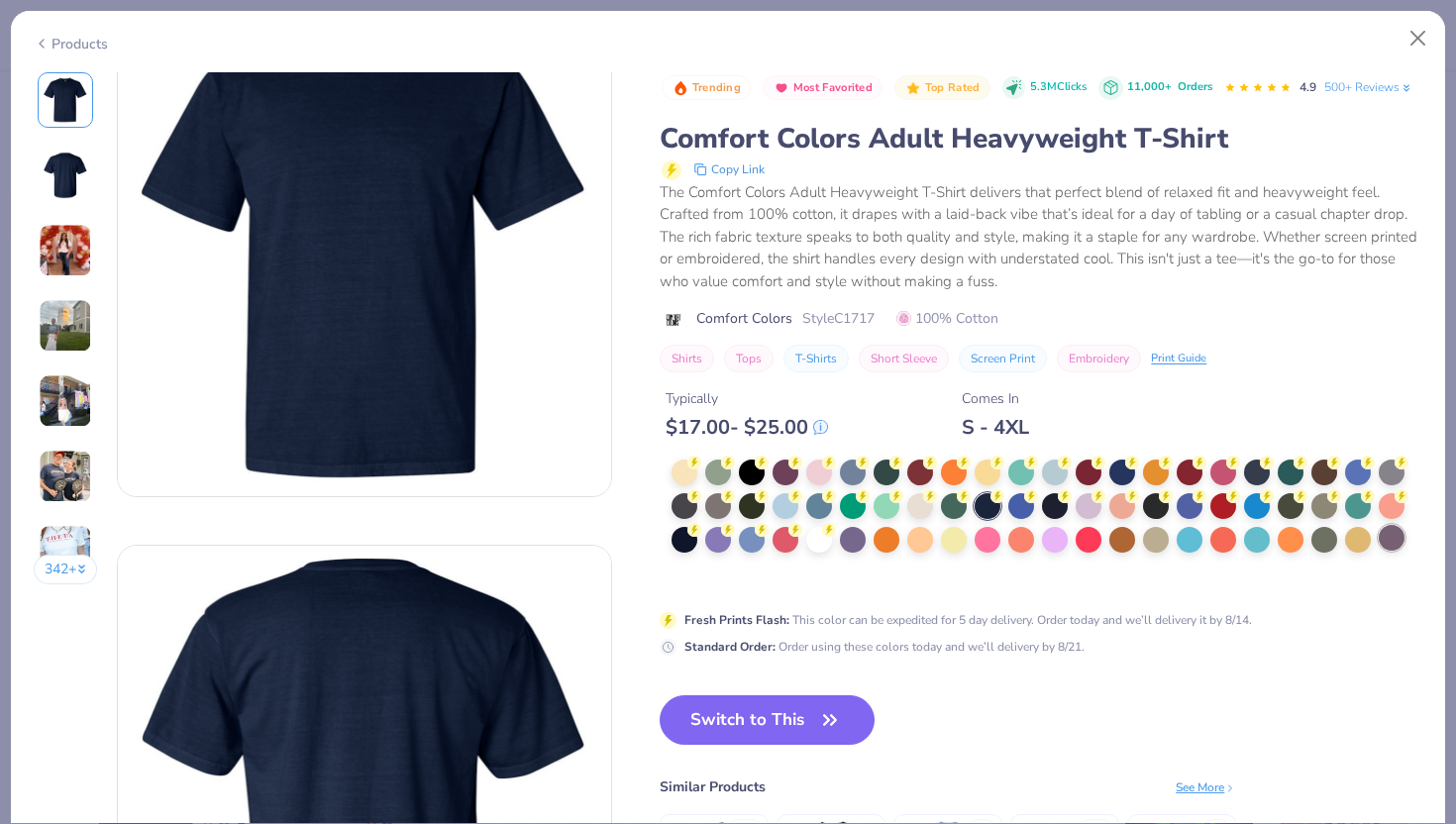 click at bounding box center (1392, 538) 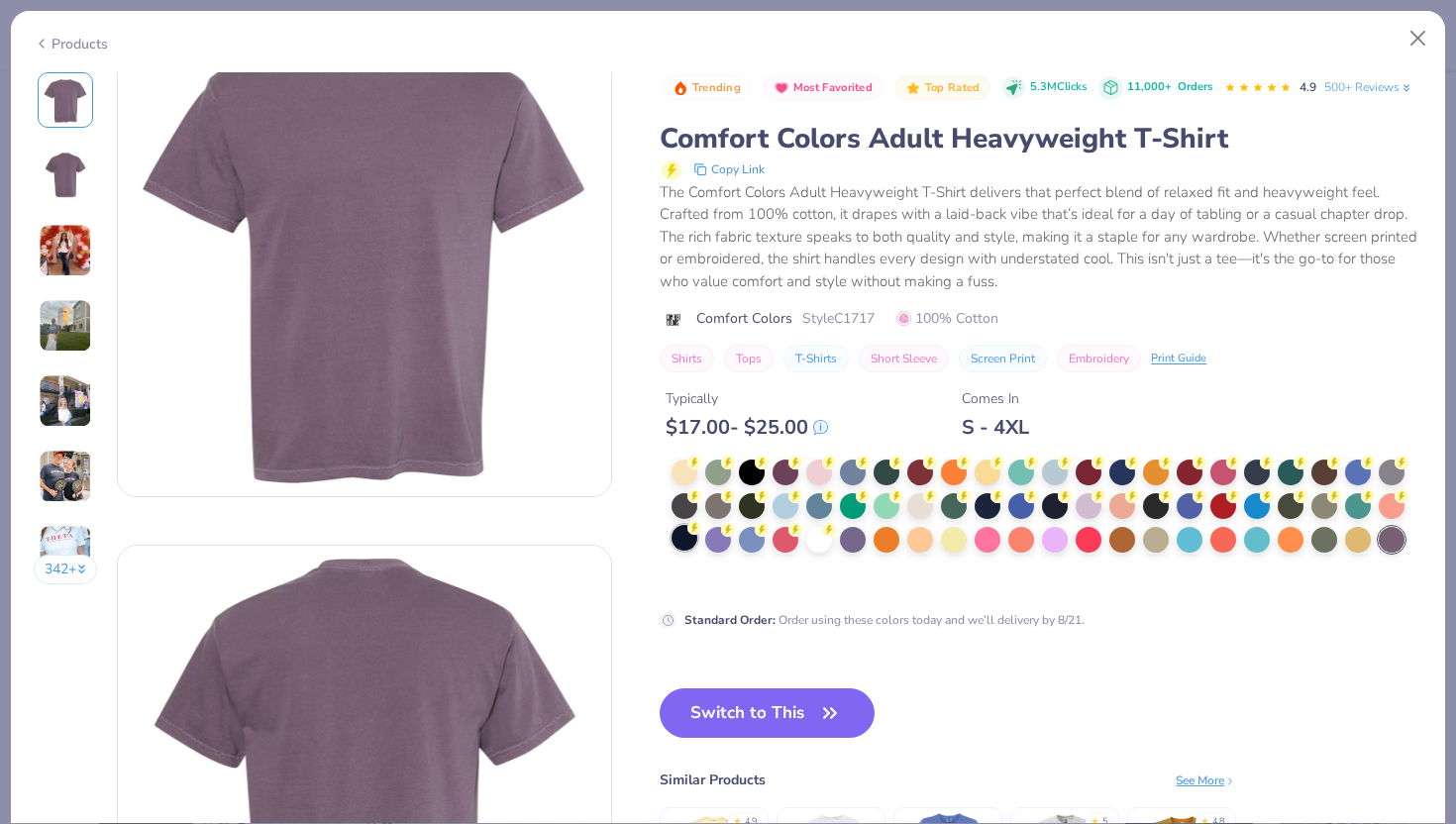 click at bounding box center (684, 538) 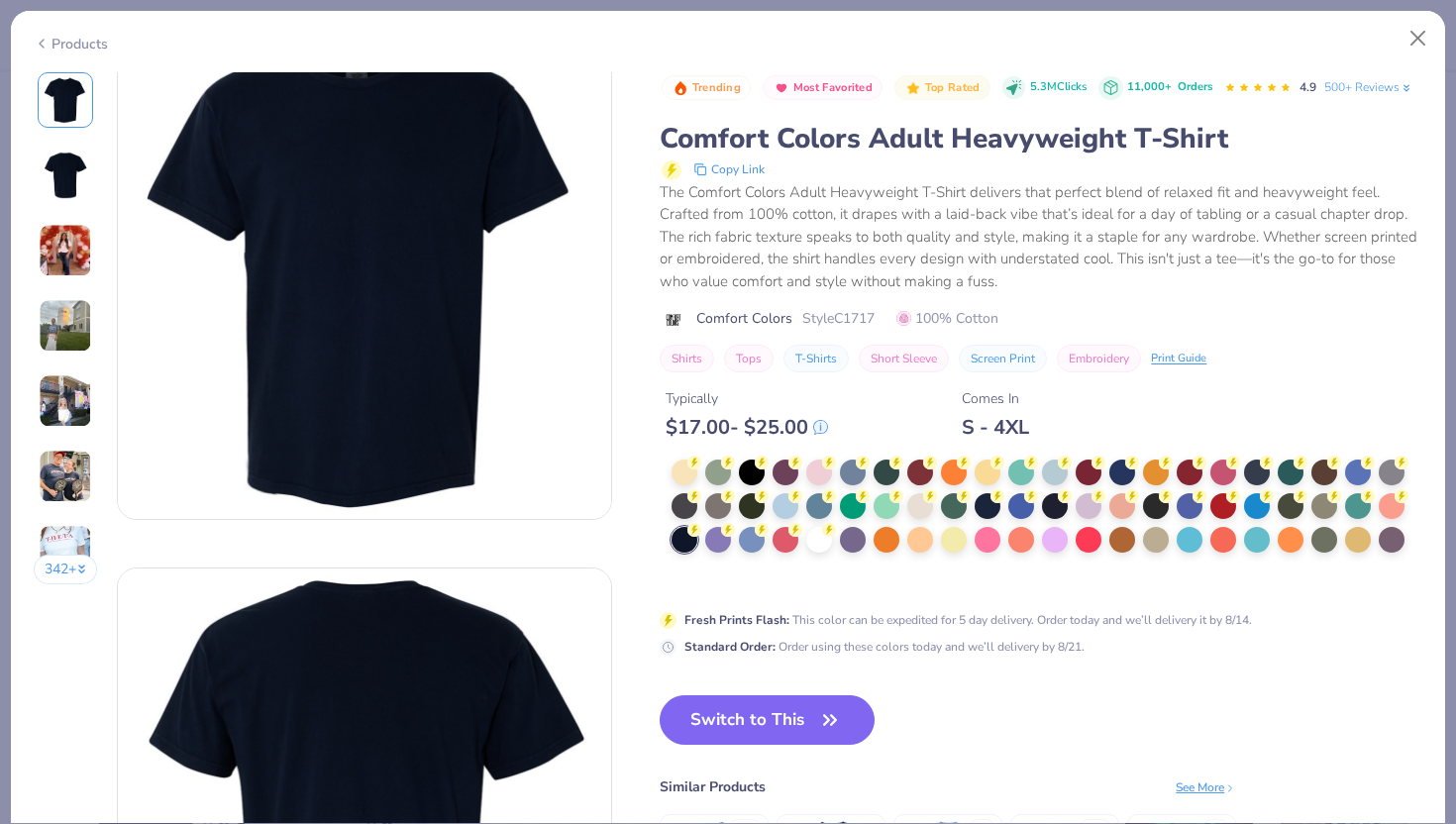 scroll, scrollTop: 0, scrollLeft: 0, axis: both 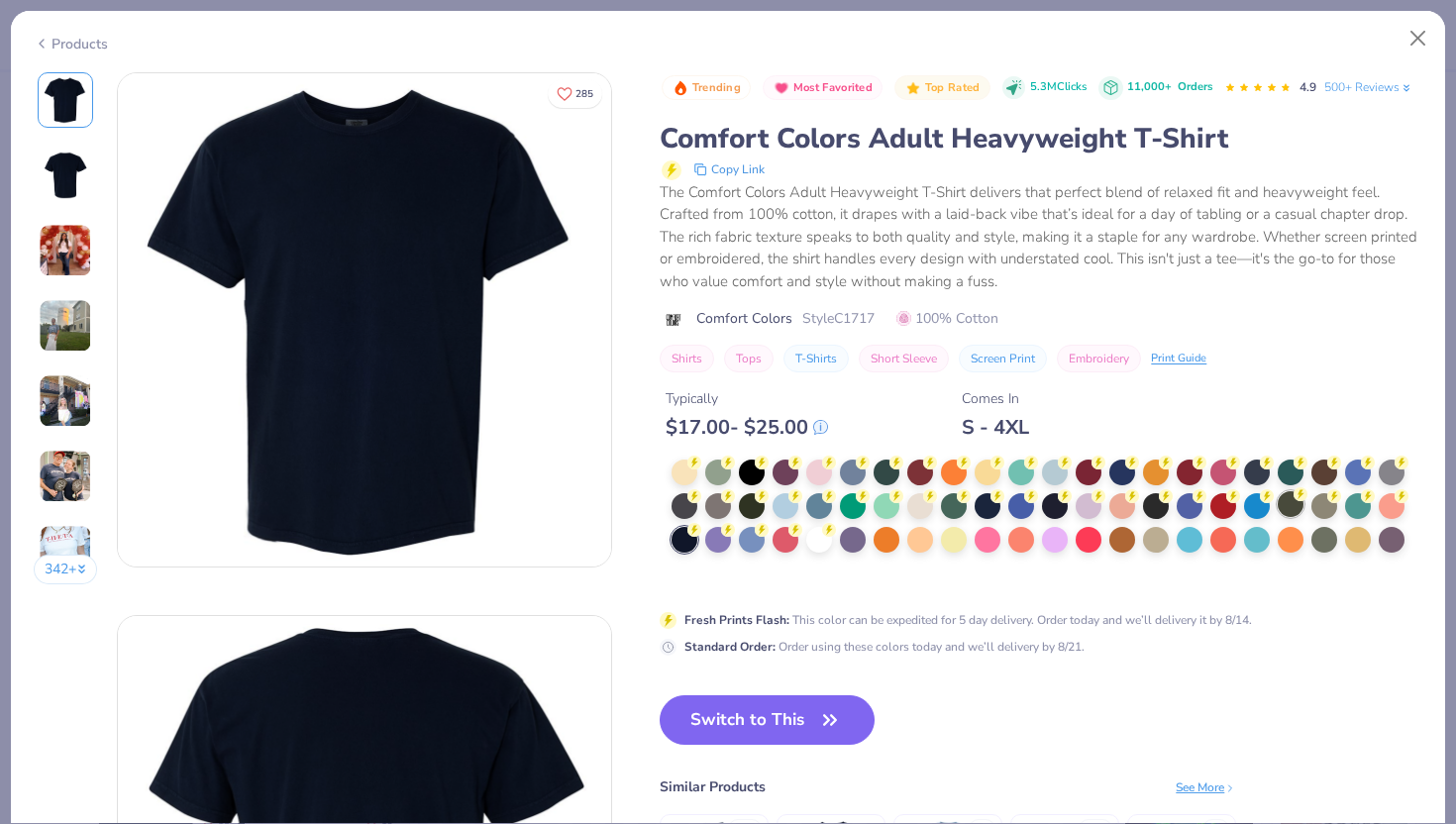 click at bounding box center (1291, 504) 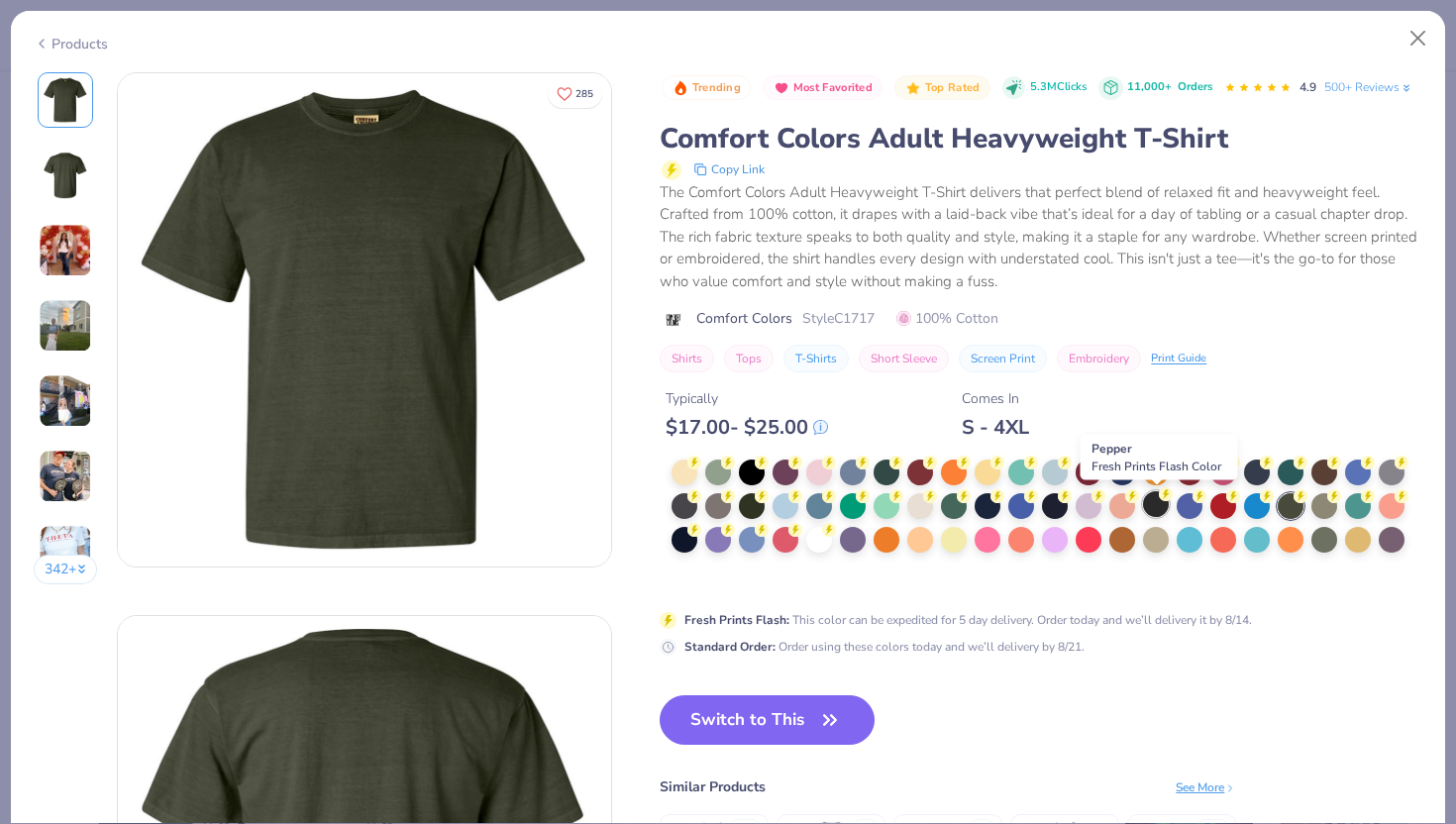 click at bounding box center [1156, 504] 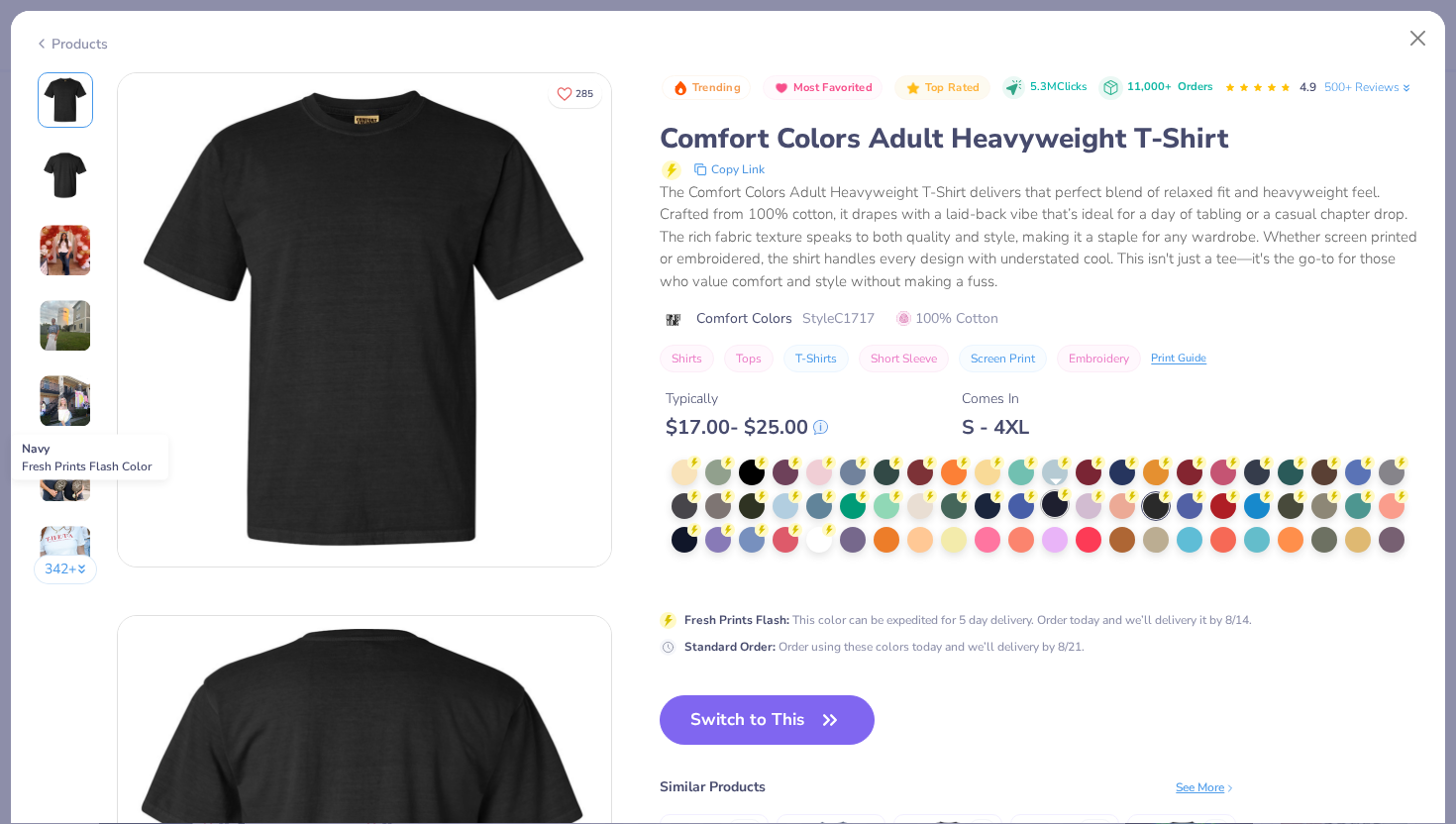 click at bounding box center [1055, 504] 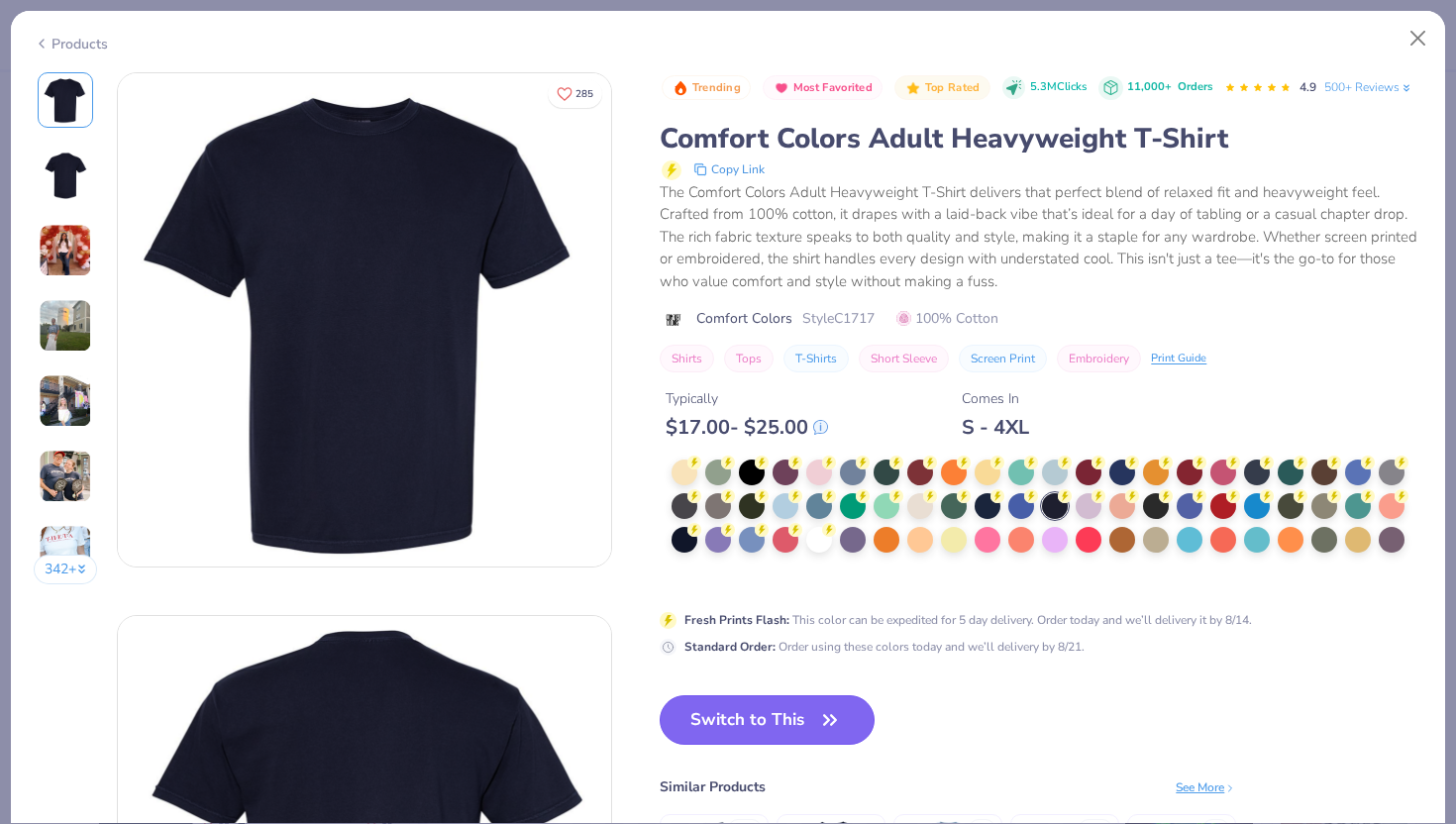 click on "Switch to This" at bounding box center (767, 720) 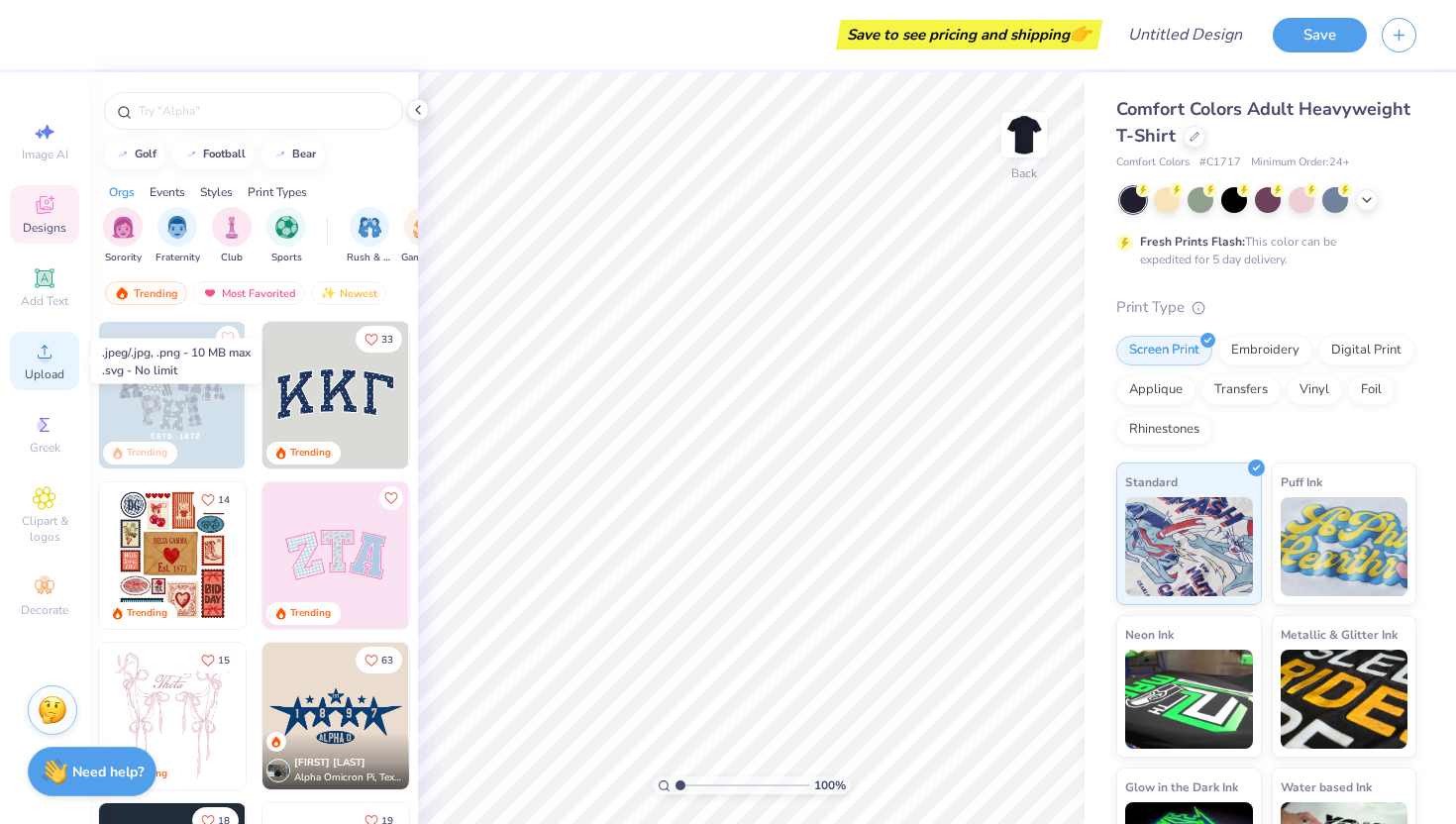 click 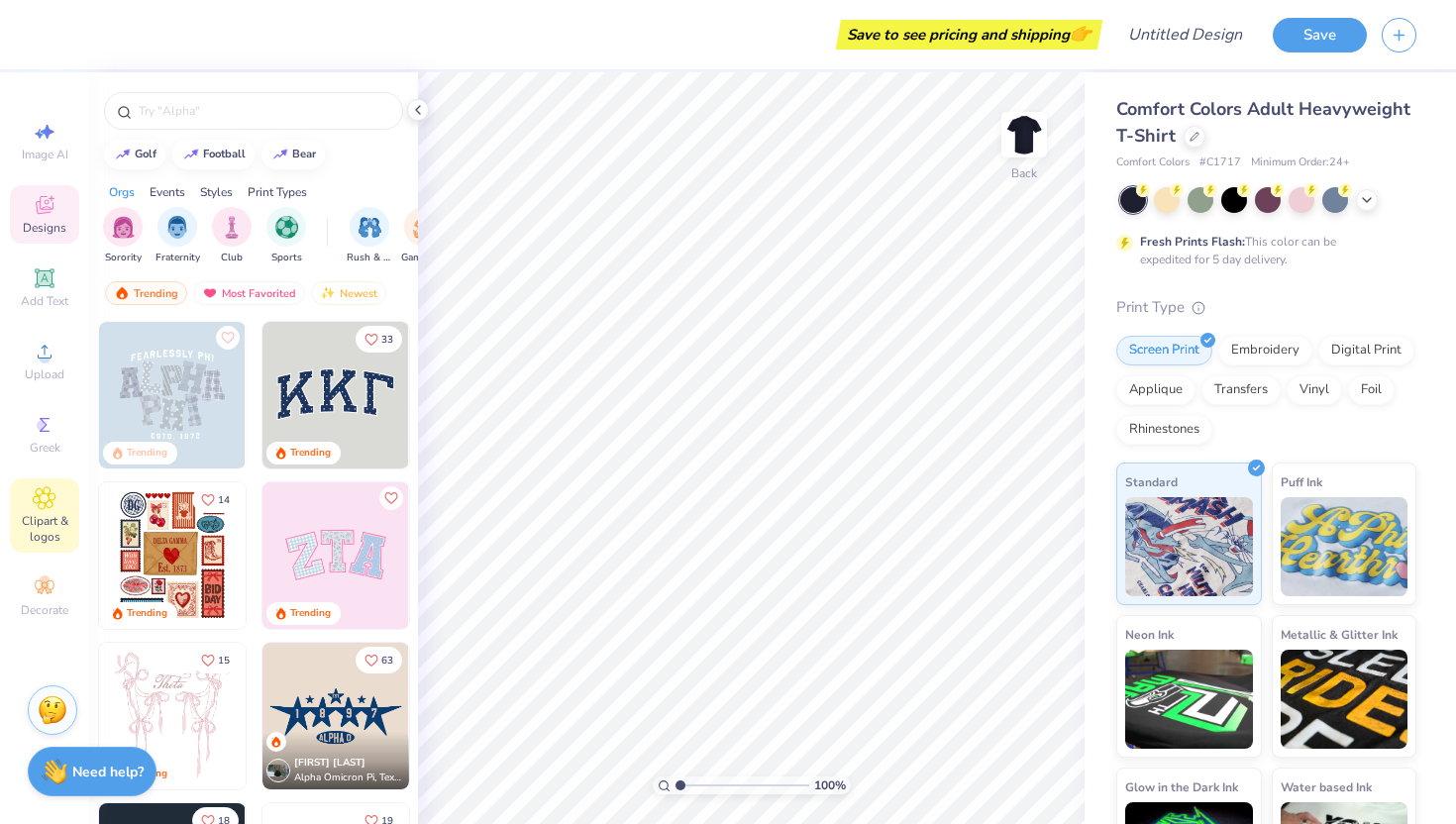 click on "Clipart & logos" at bounding box center (45, 515) 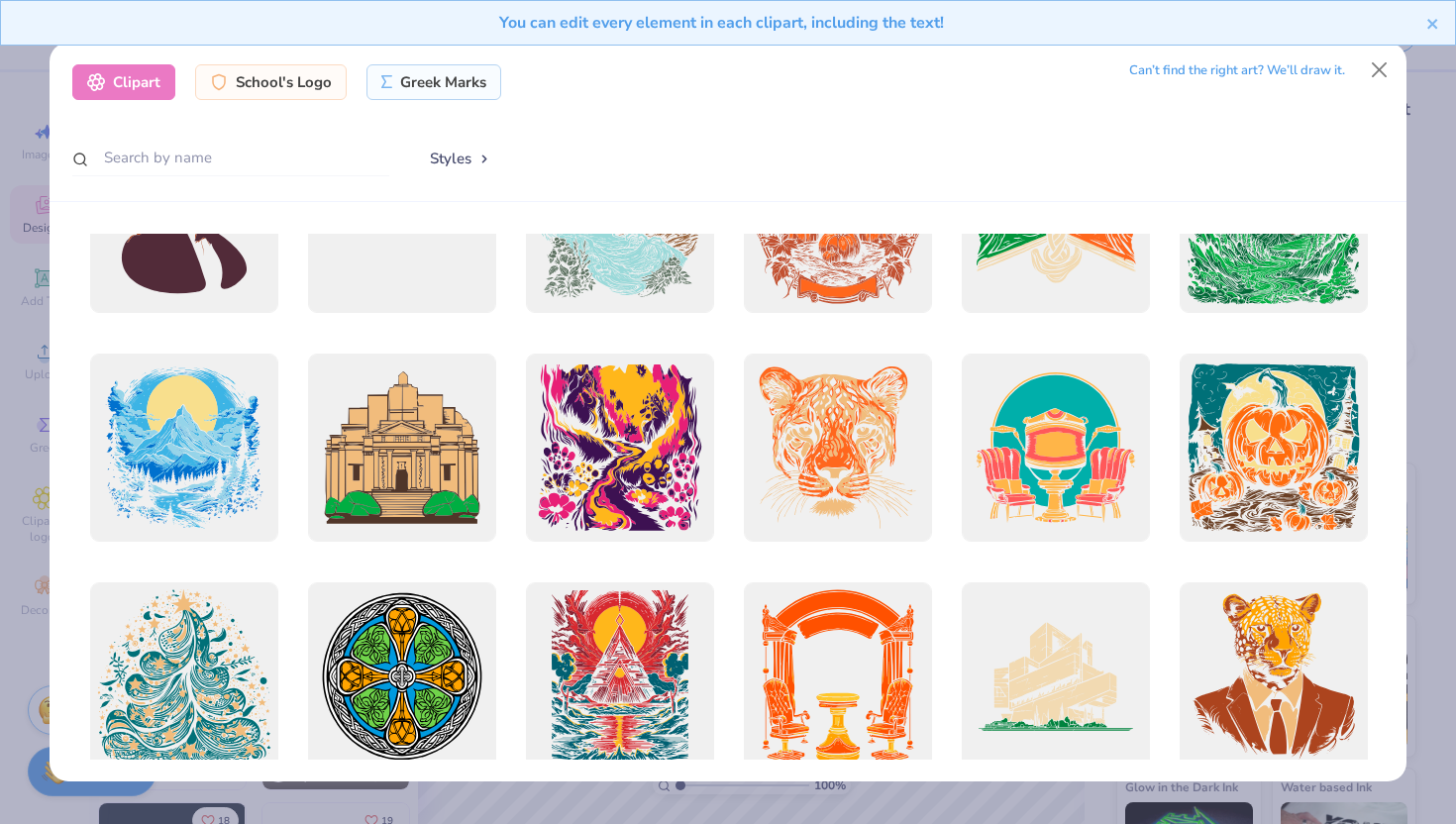 scroll, scrollTop: 1982, scrollLeft: 0, axis: vertical 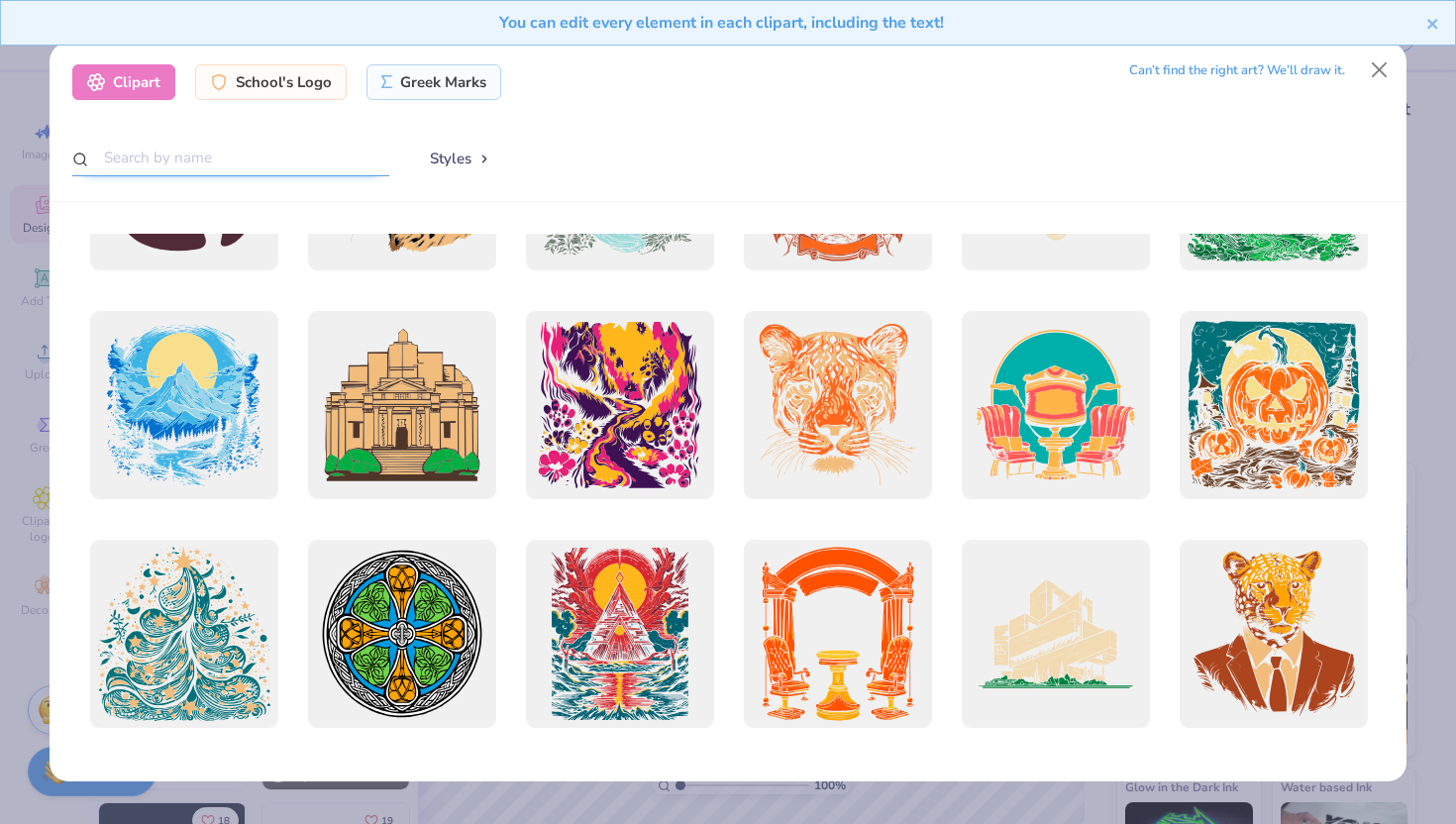 click at bounding box center (231, 157) 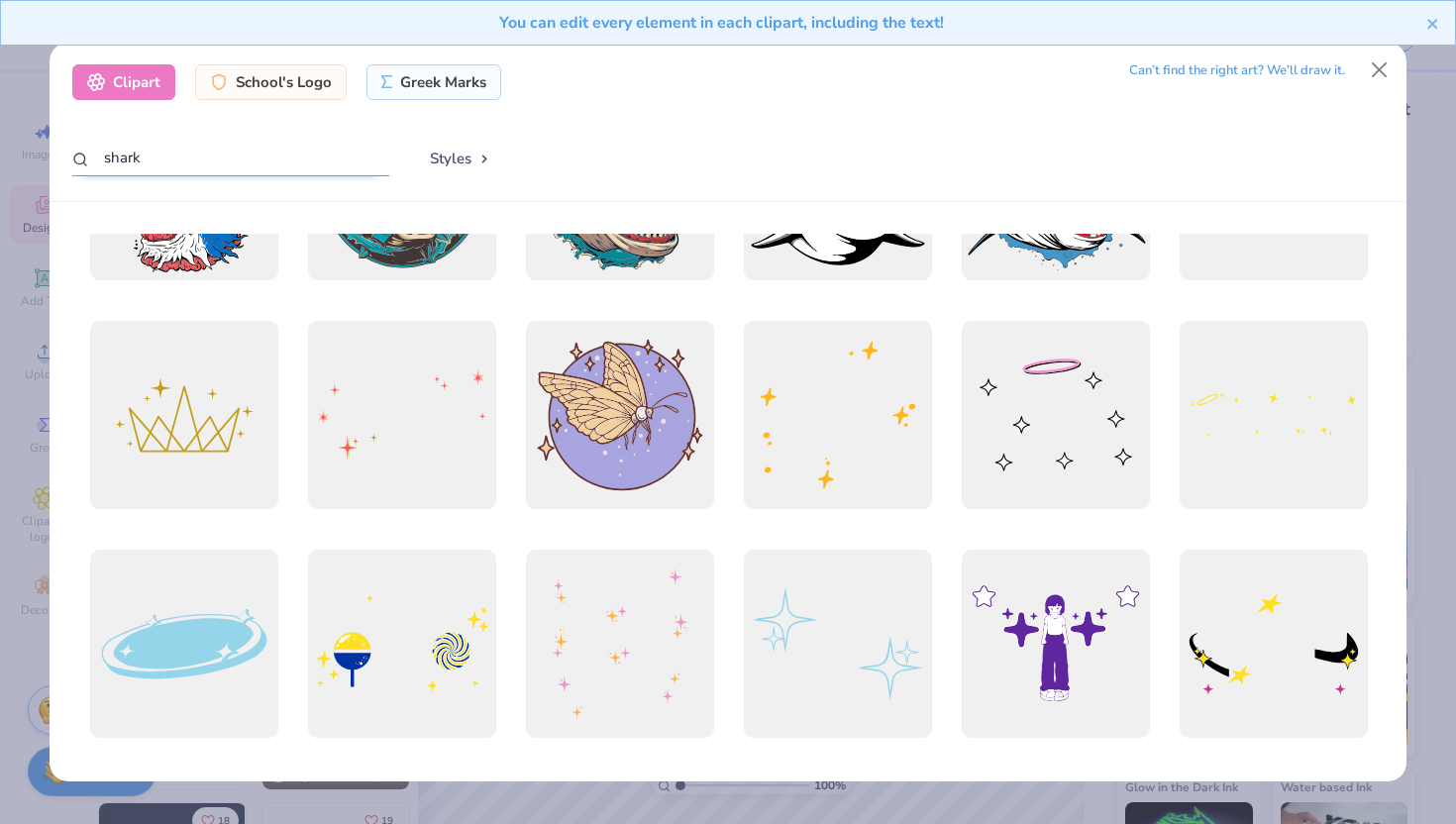 scroll, scrollTop: 0, scrollLeft: 0, axis: both 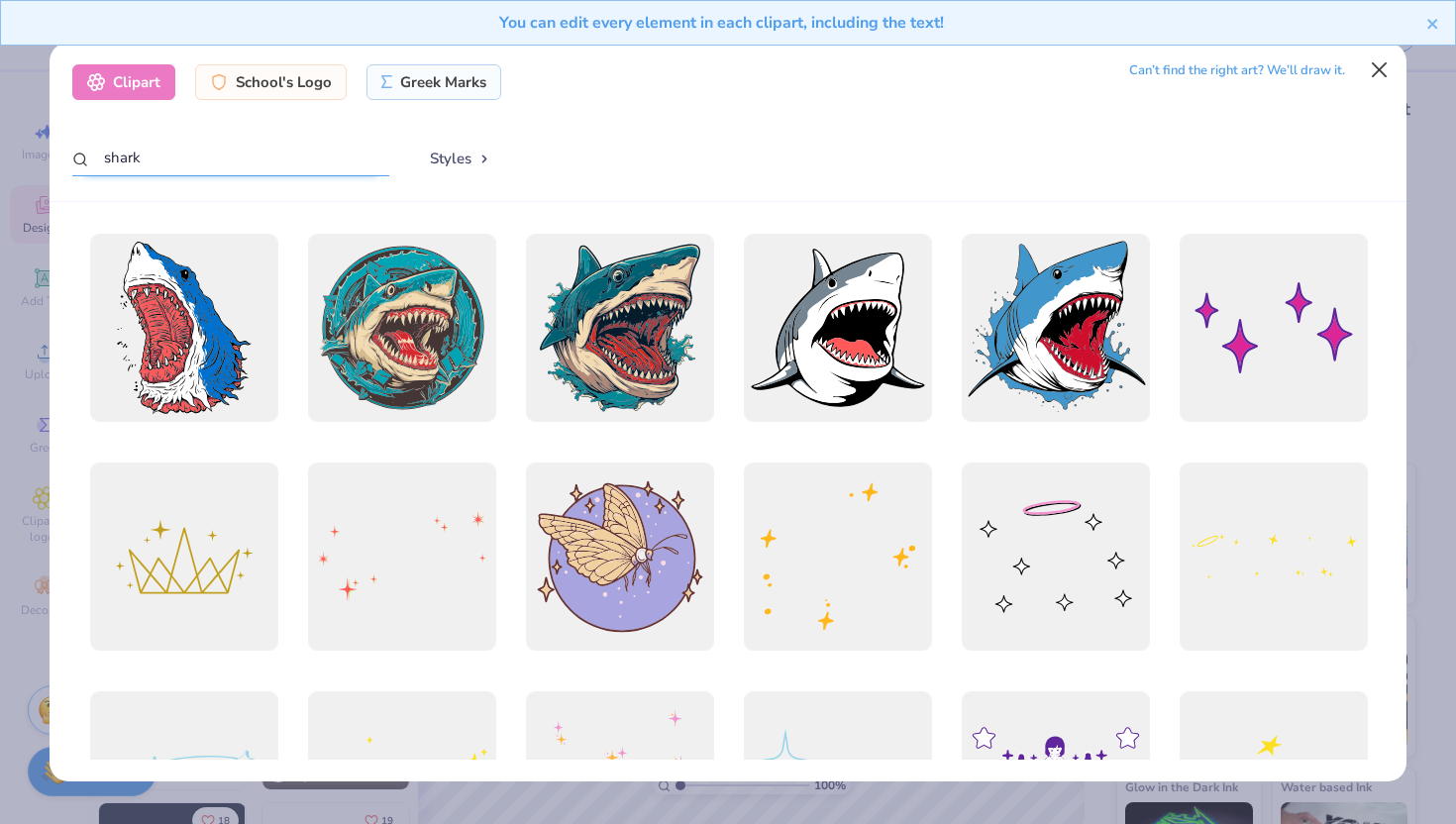 type on "shark" 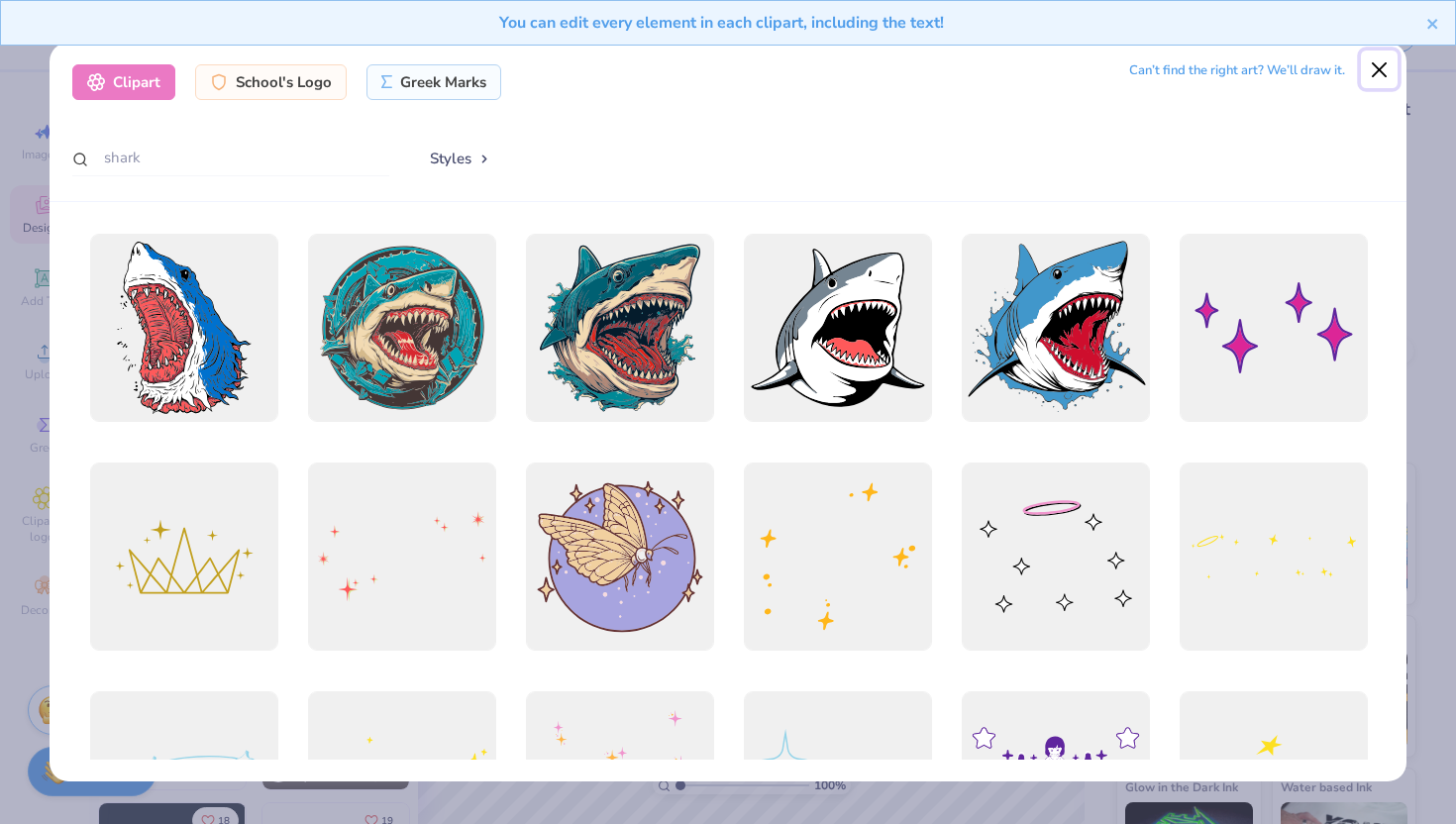 click at bounding box center [1380, 69] 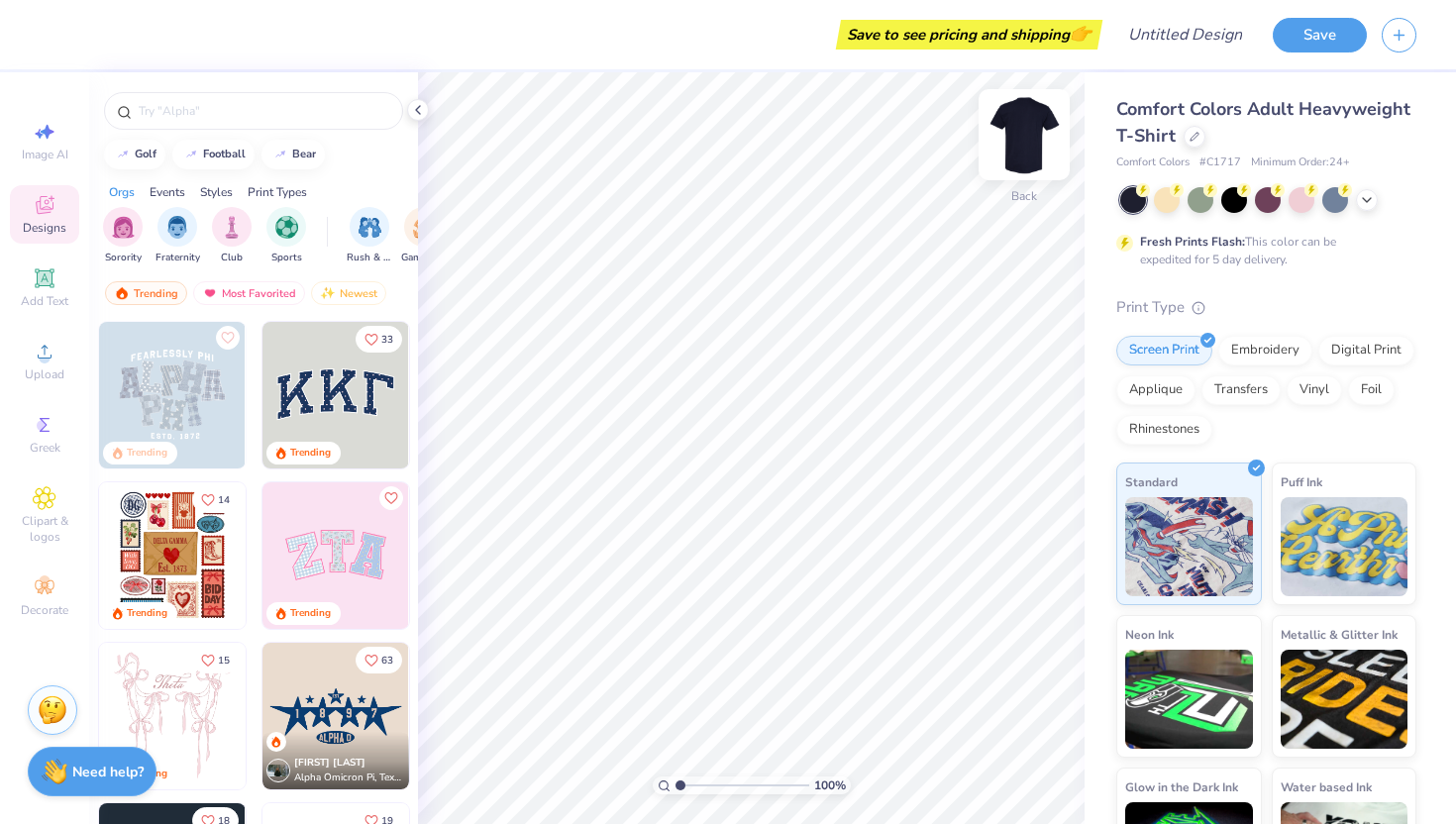 click at bounding box center (1024, 135) 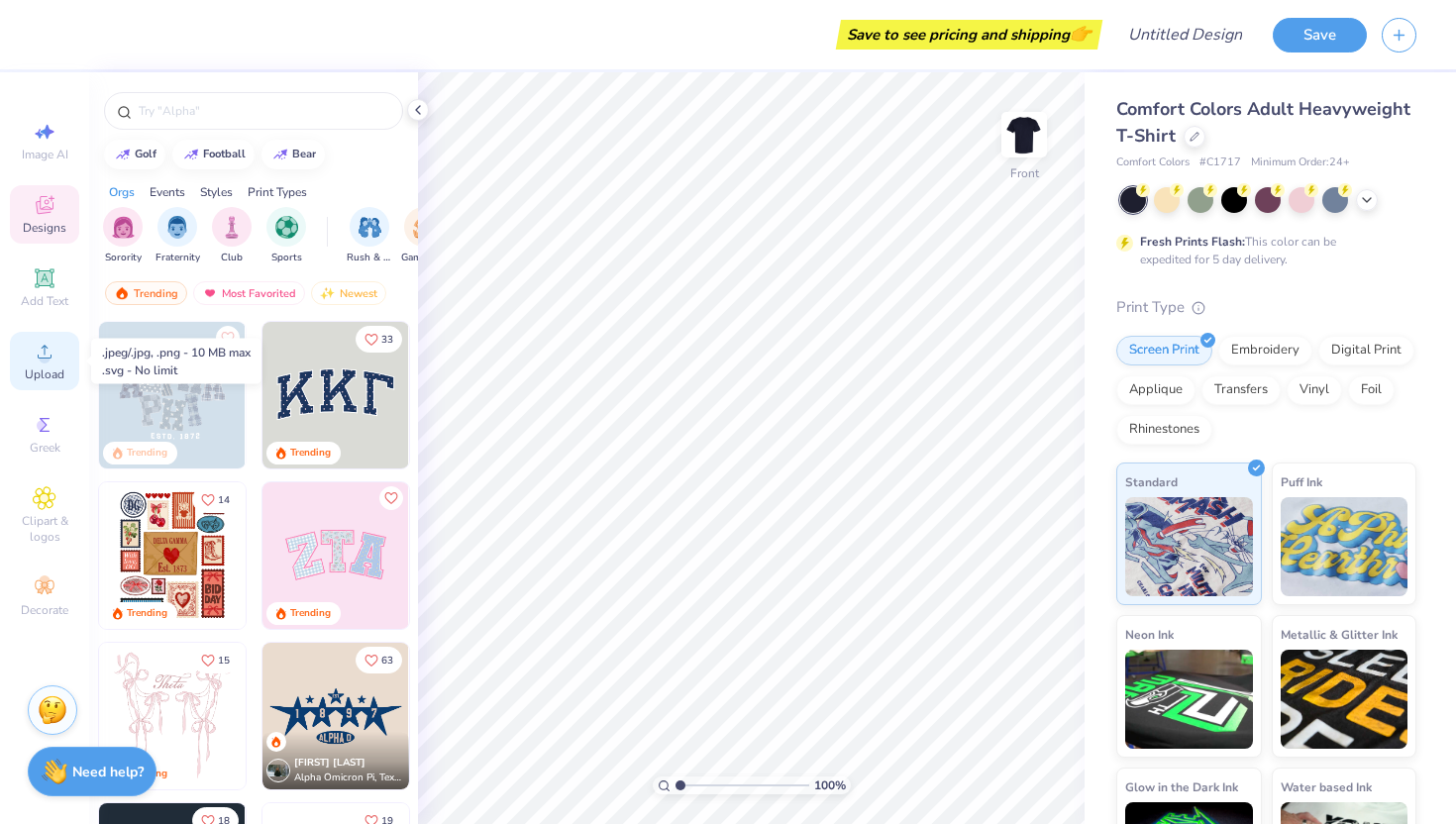 click 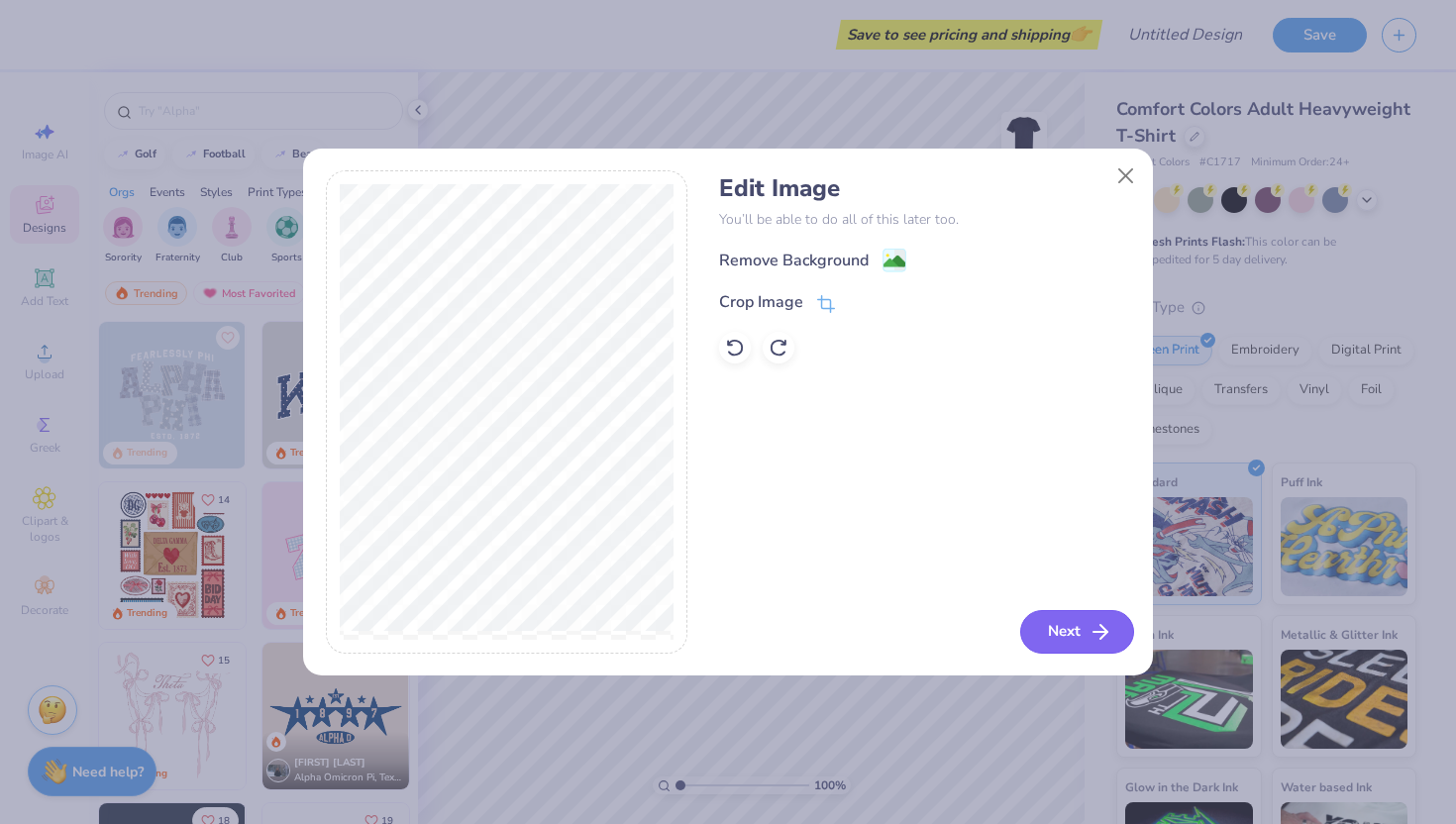 click on "Next" at bounding box center [1077, 632] 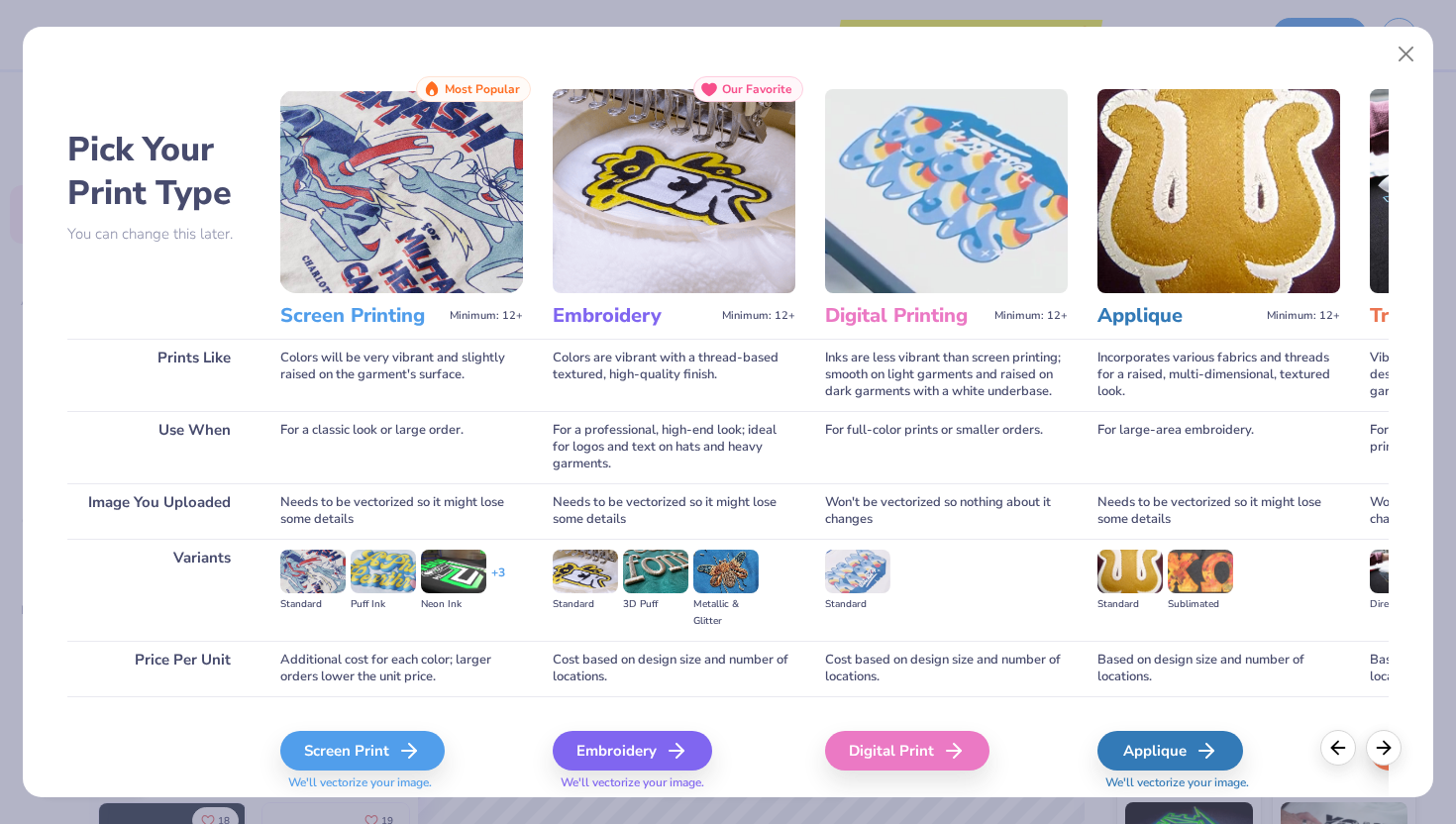 click at bounding box center [401, 191] 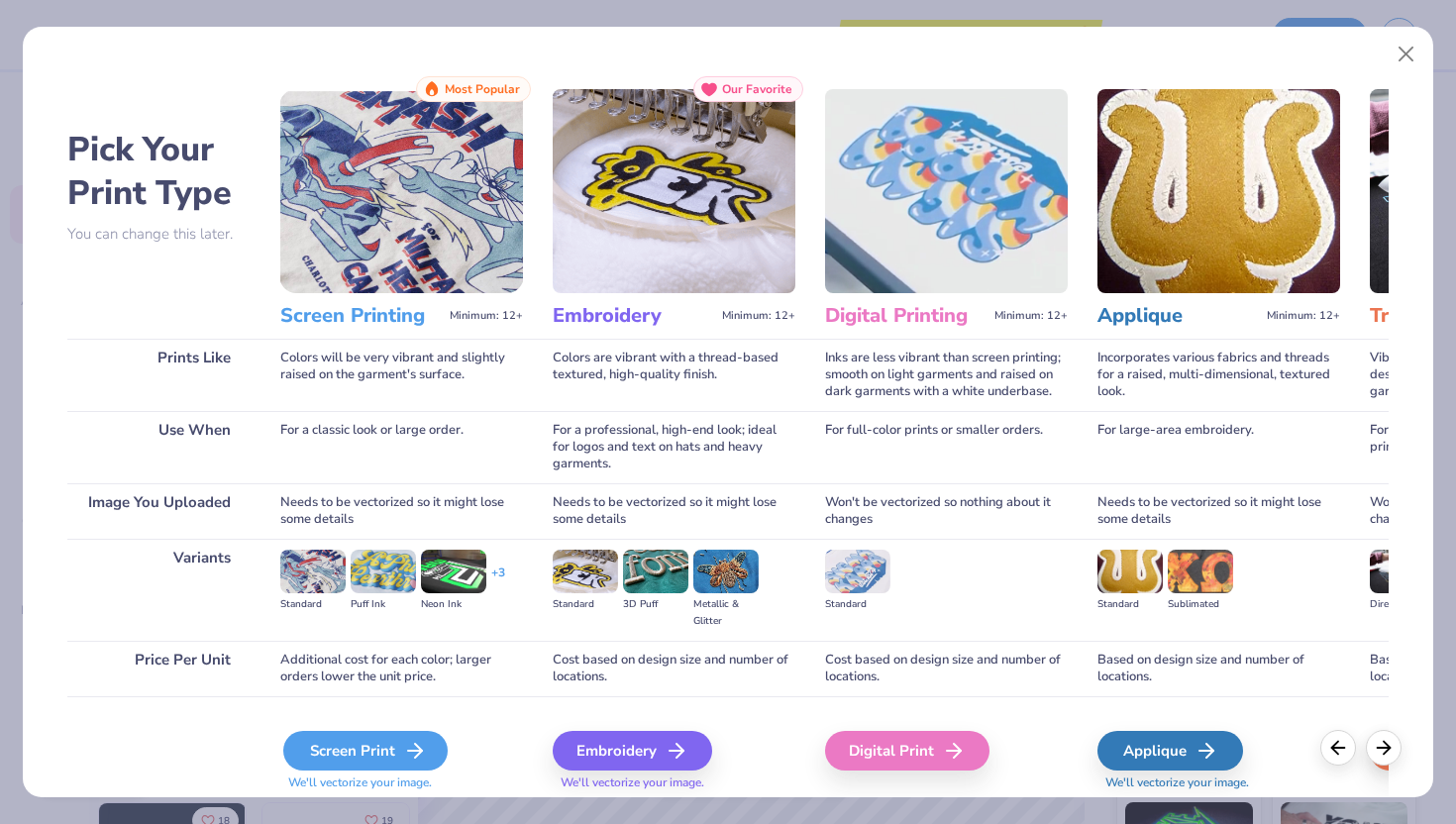 click on "Screen Print" at bounding box center [365, 751] 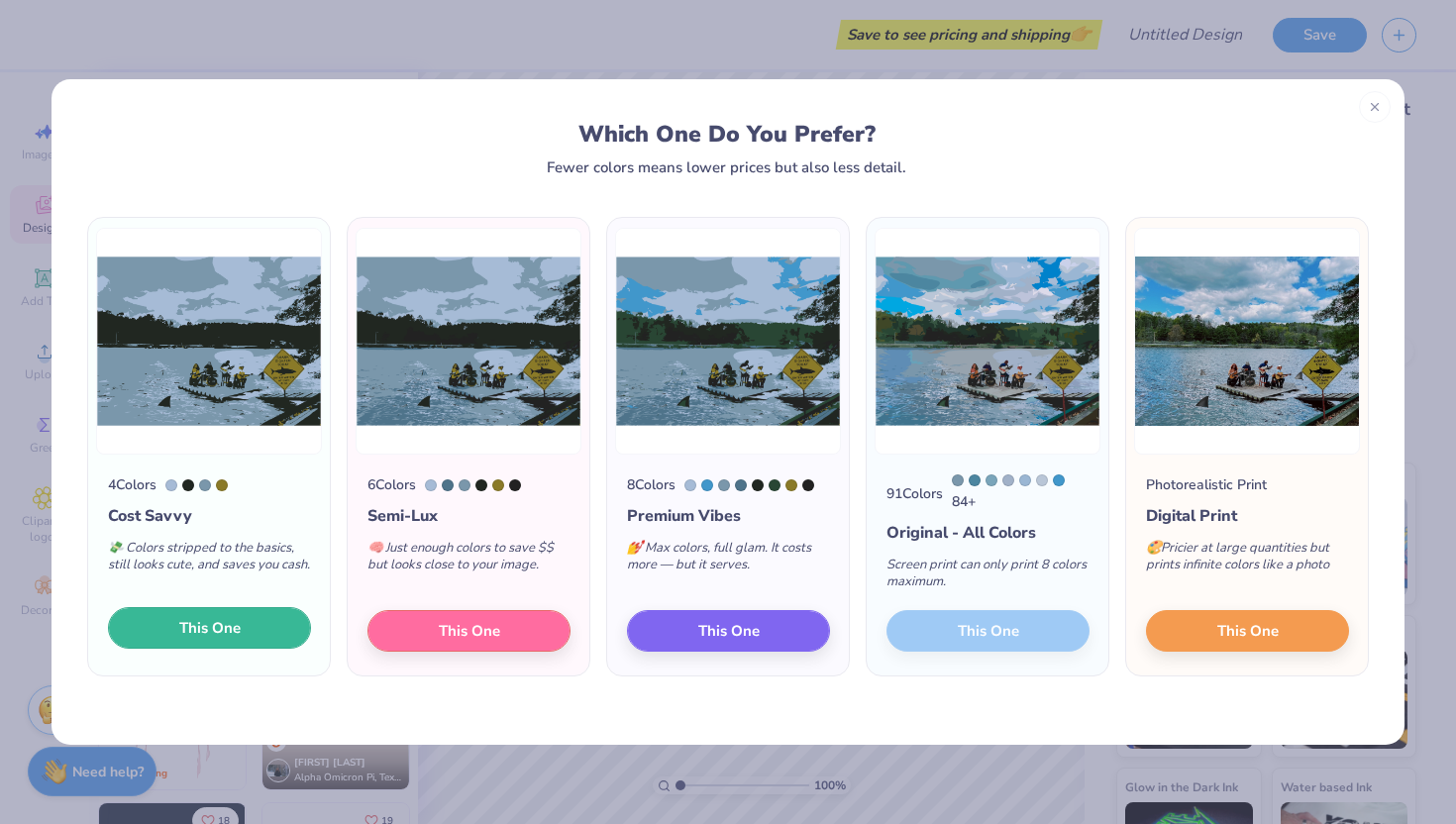 click on "This One" at bounding box center [210, 628] 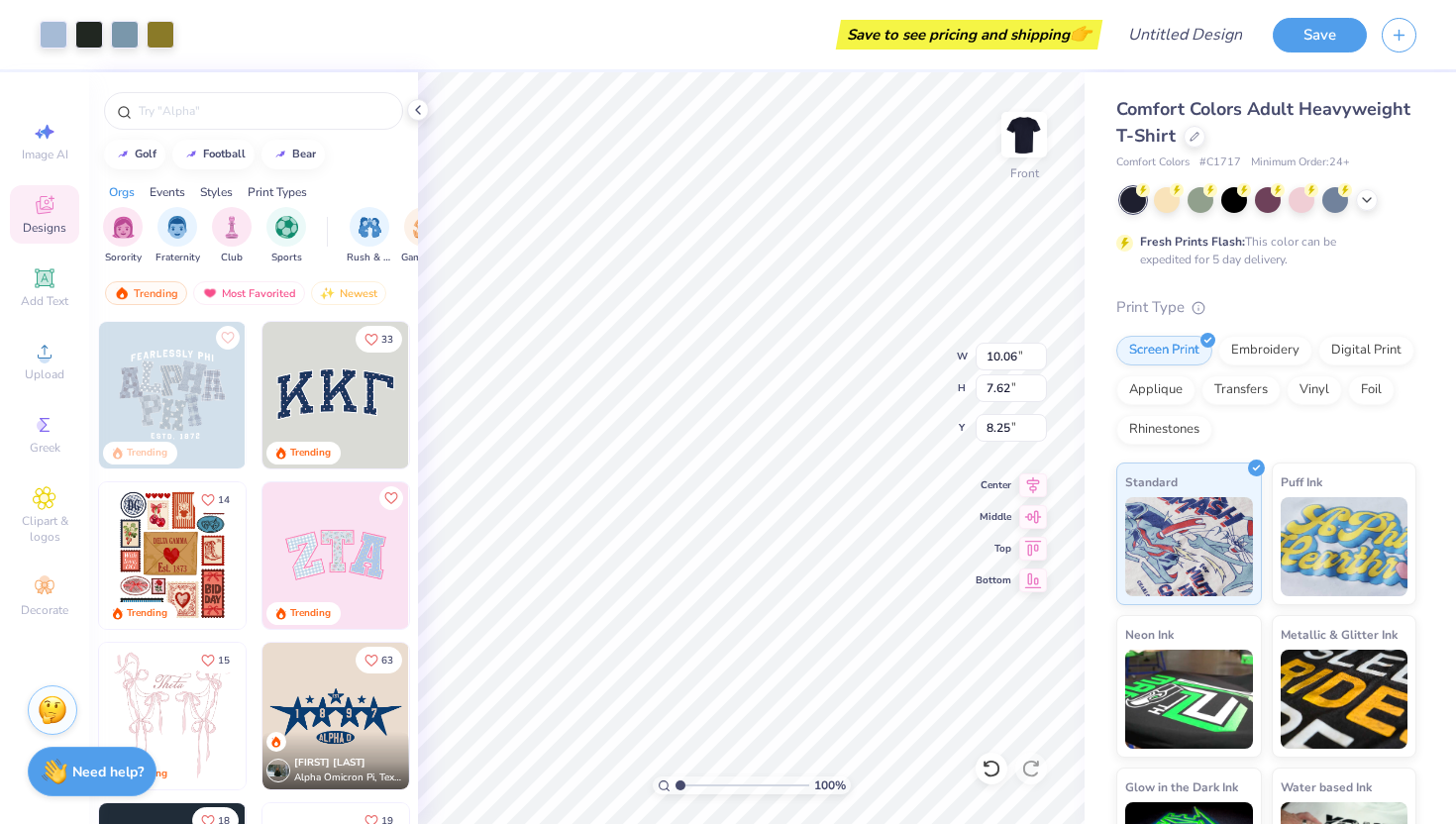 type on "10.06" 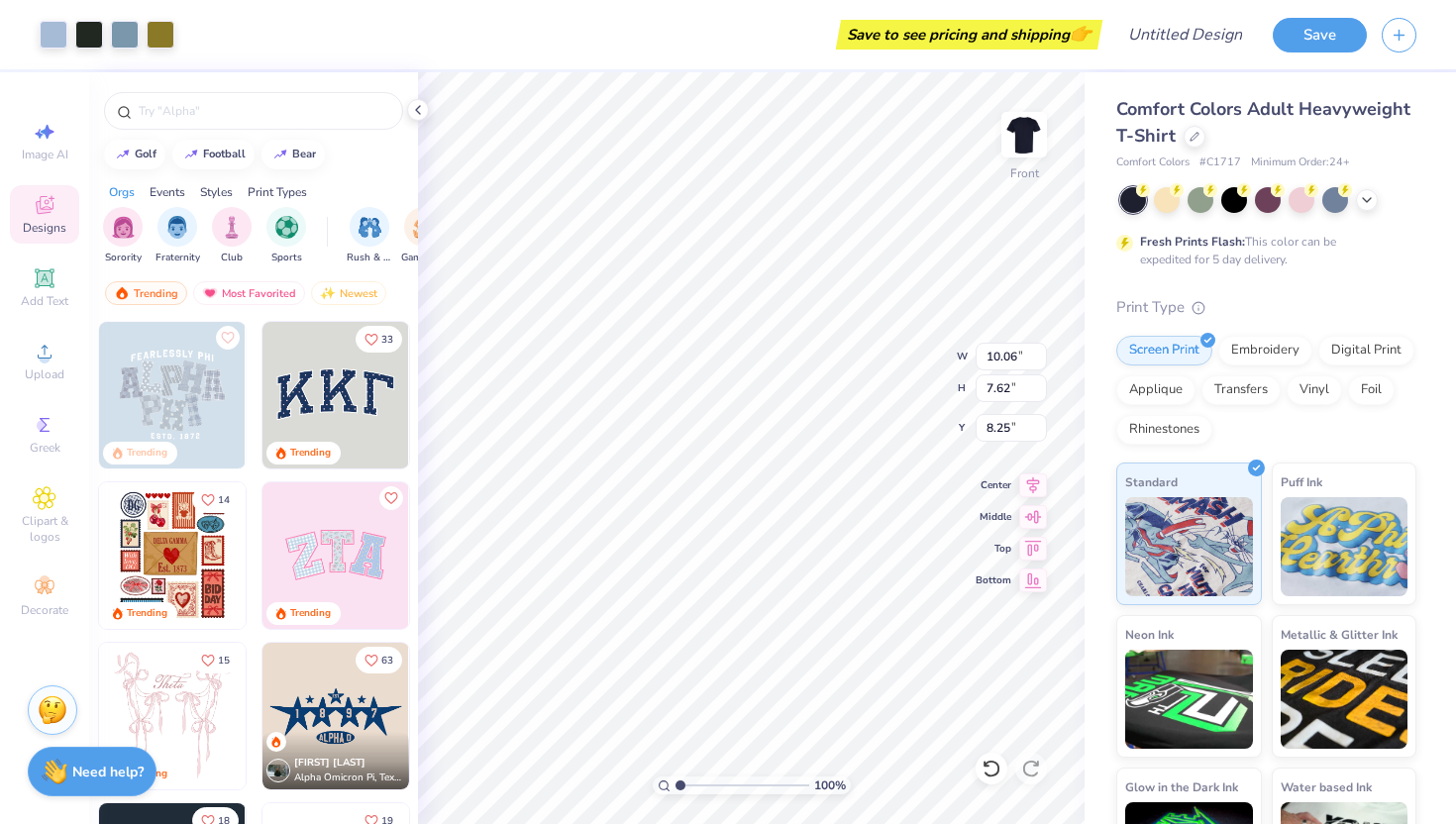 type on "7.62" 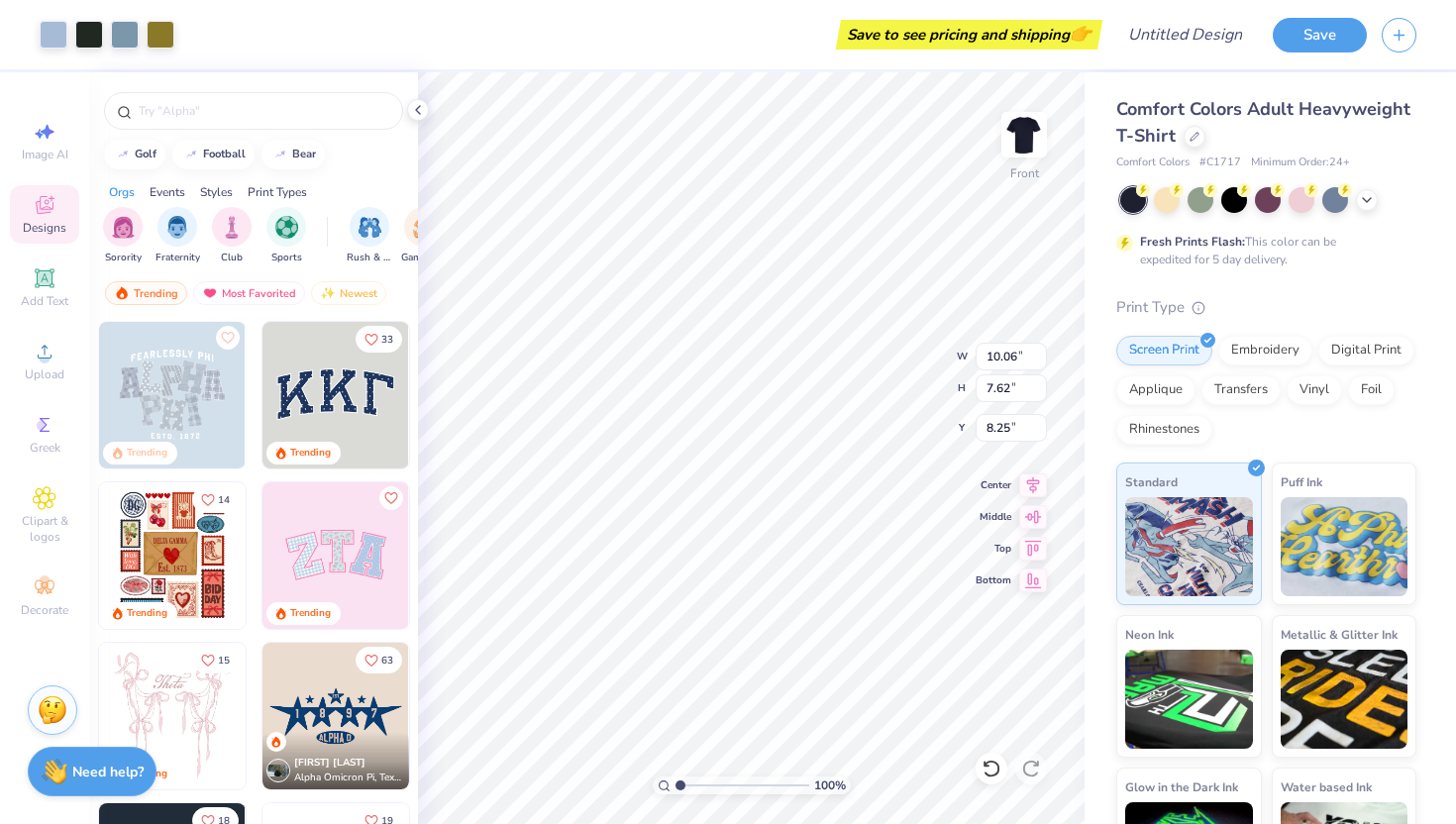 type on "5.60" 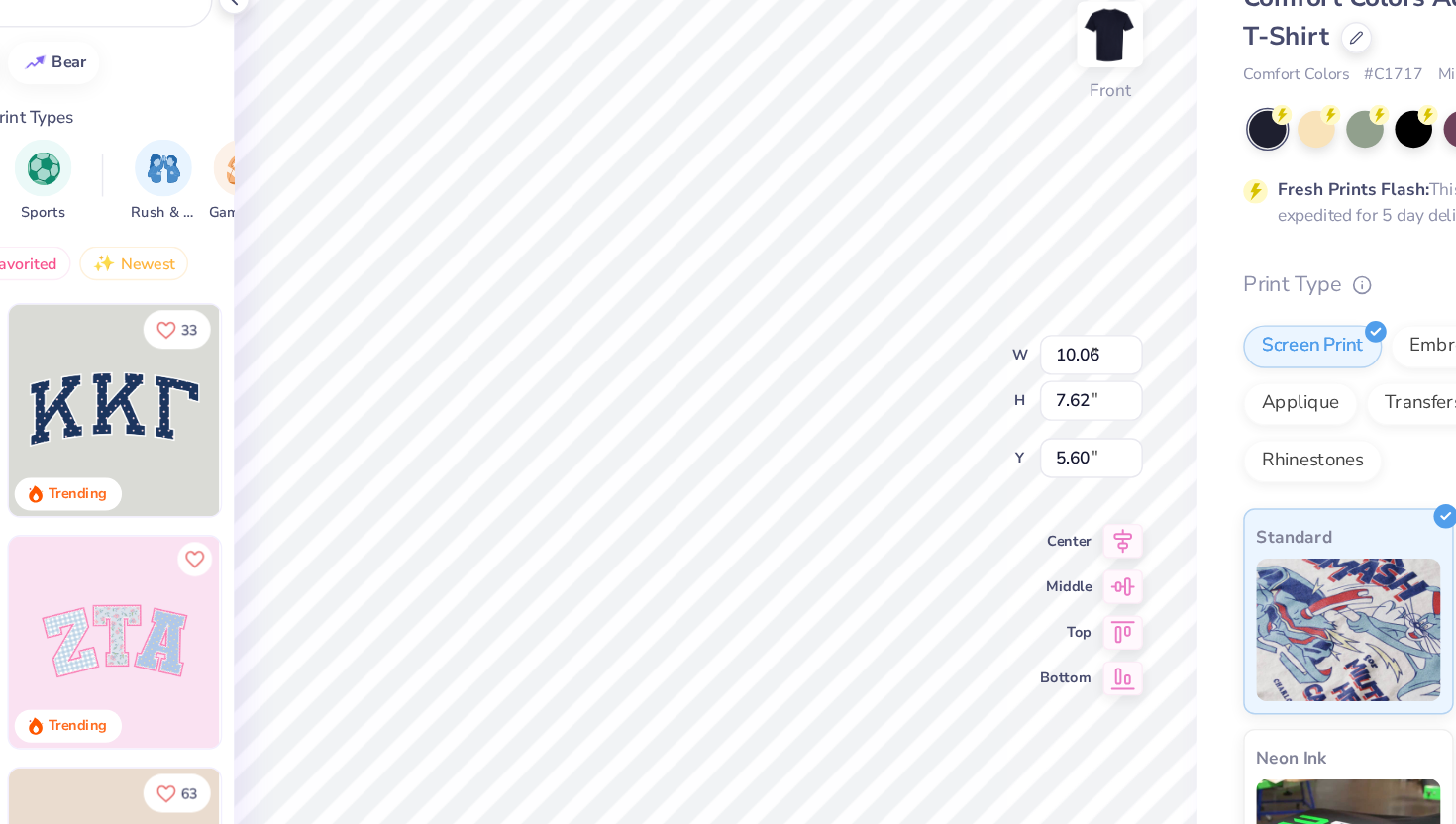 type on "9.85" 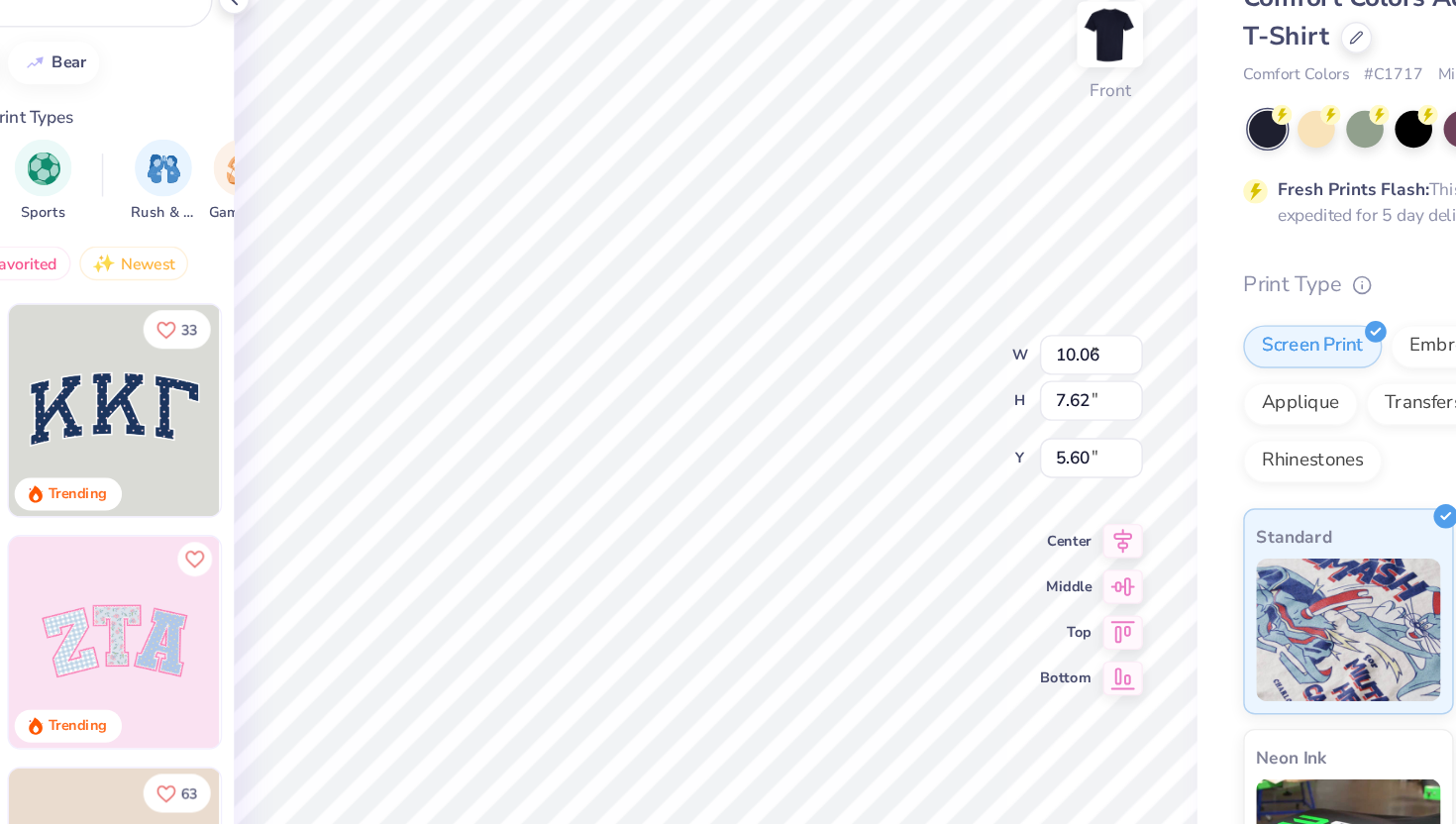 type on "7.46" 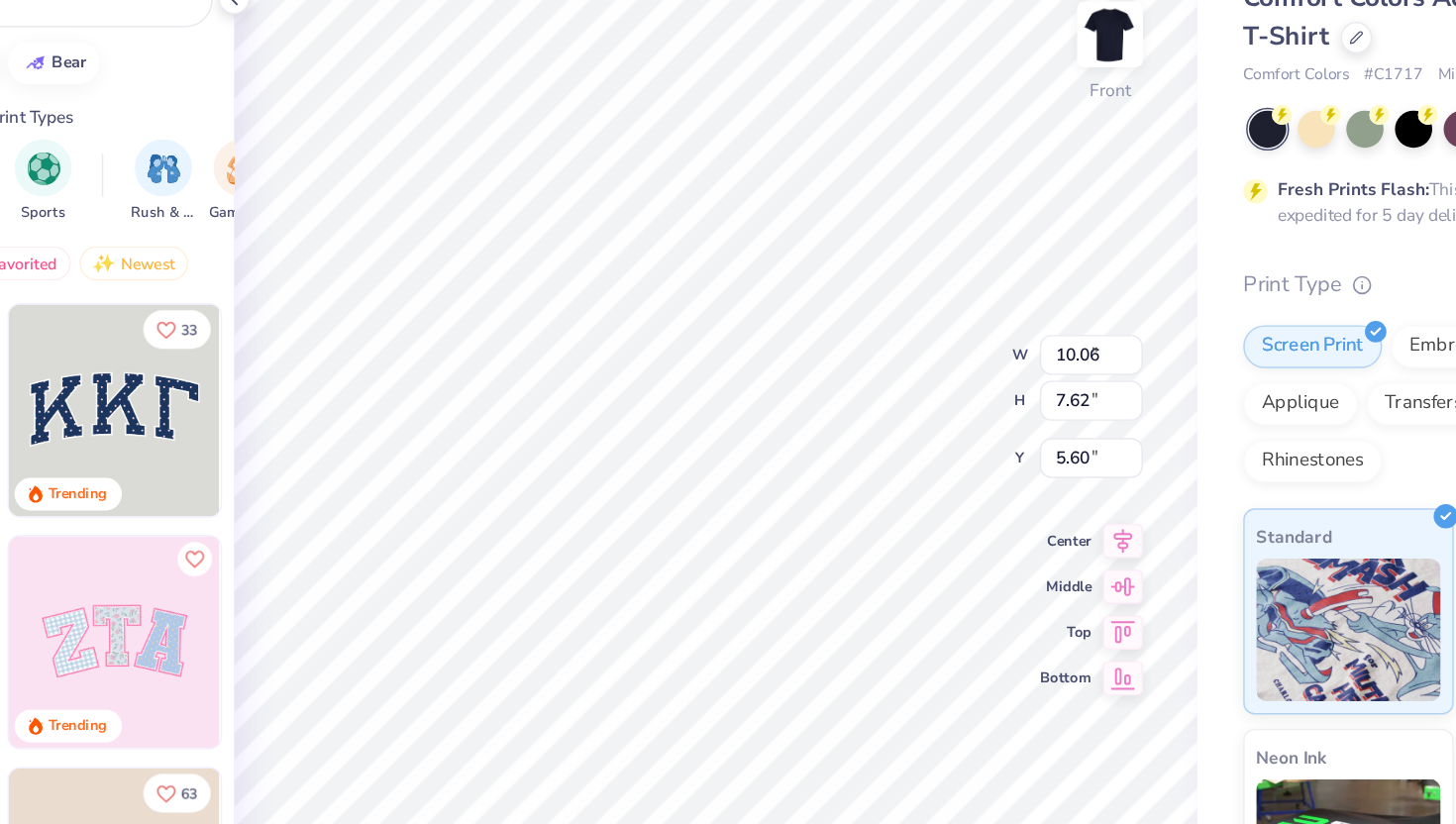 type on "5.77" 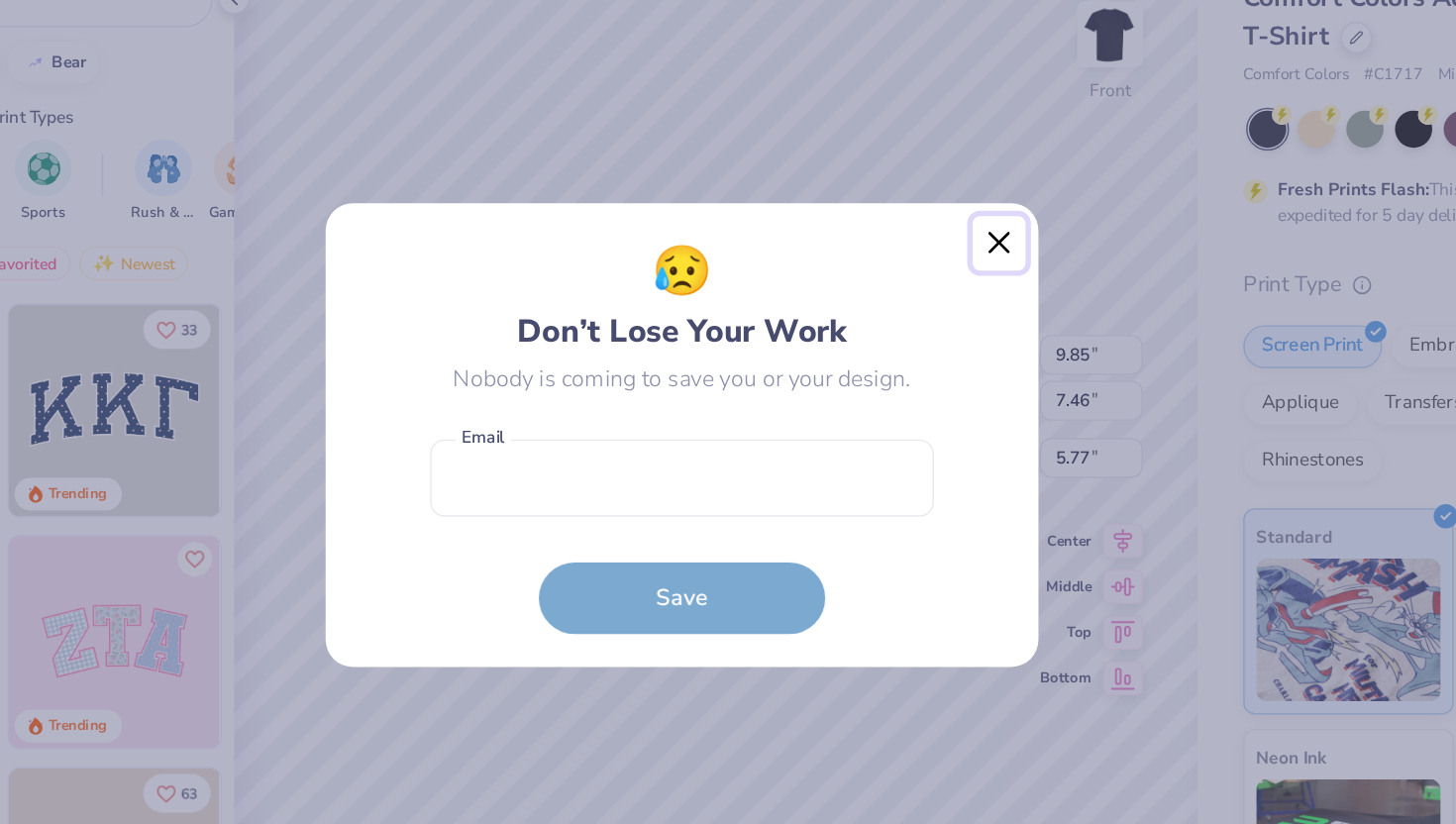 click at bounding box center [948, 279] 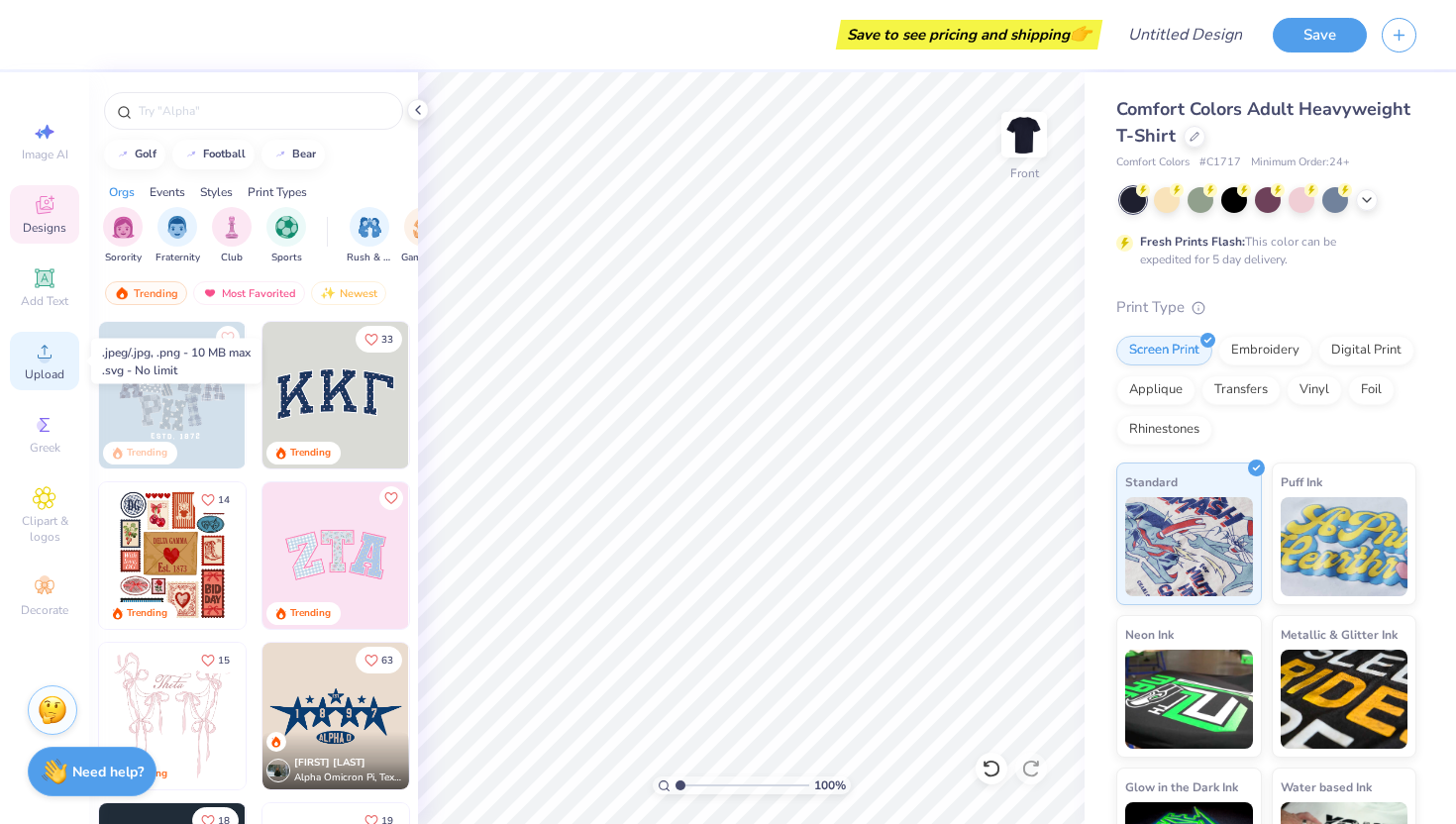 click on "Upload" at bounding box center [45, 360] 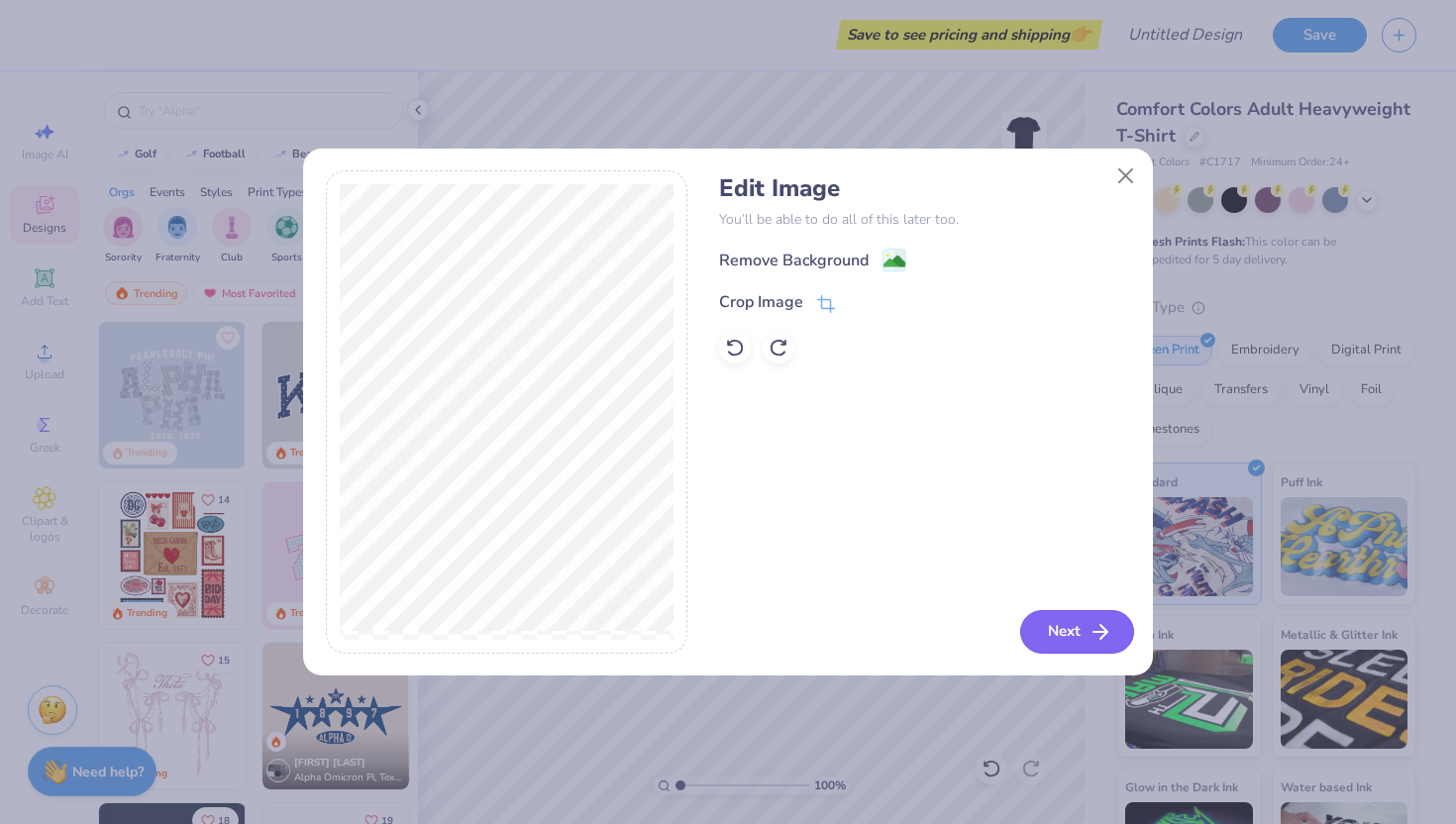 click on "Next" at bounding box center (1077, 632) 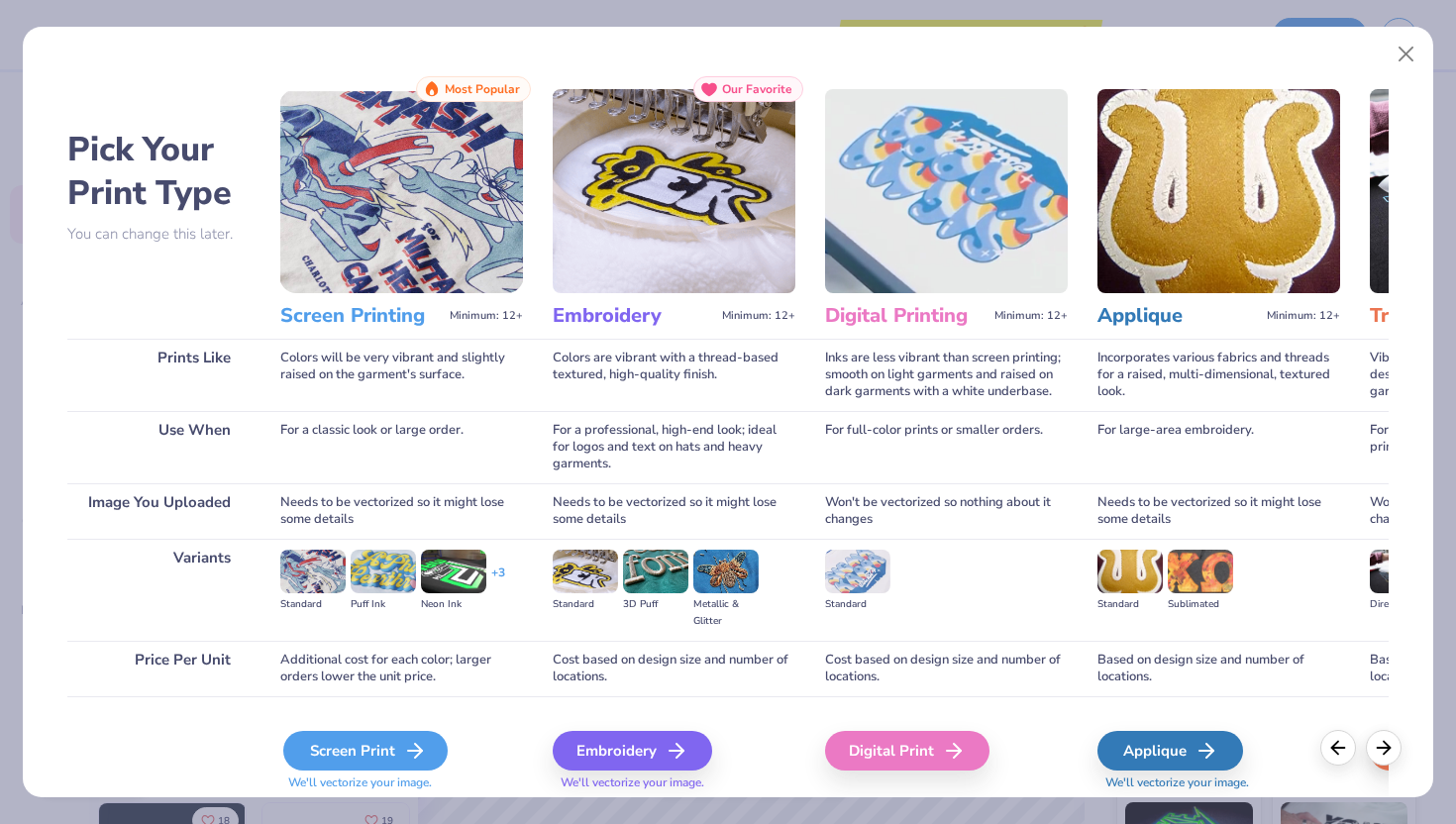 click on "Screen Print" at bounding box center (365, 751) 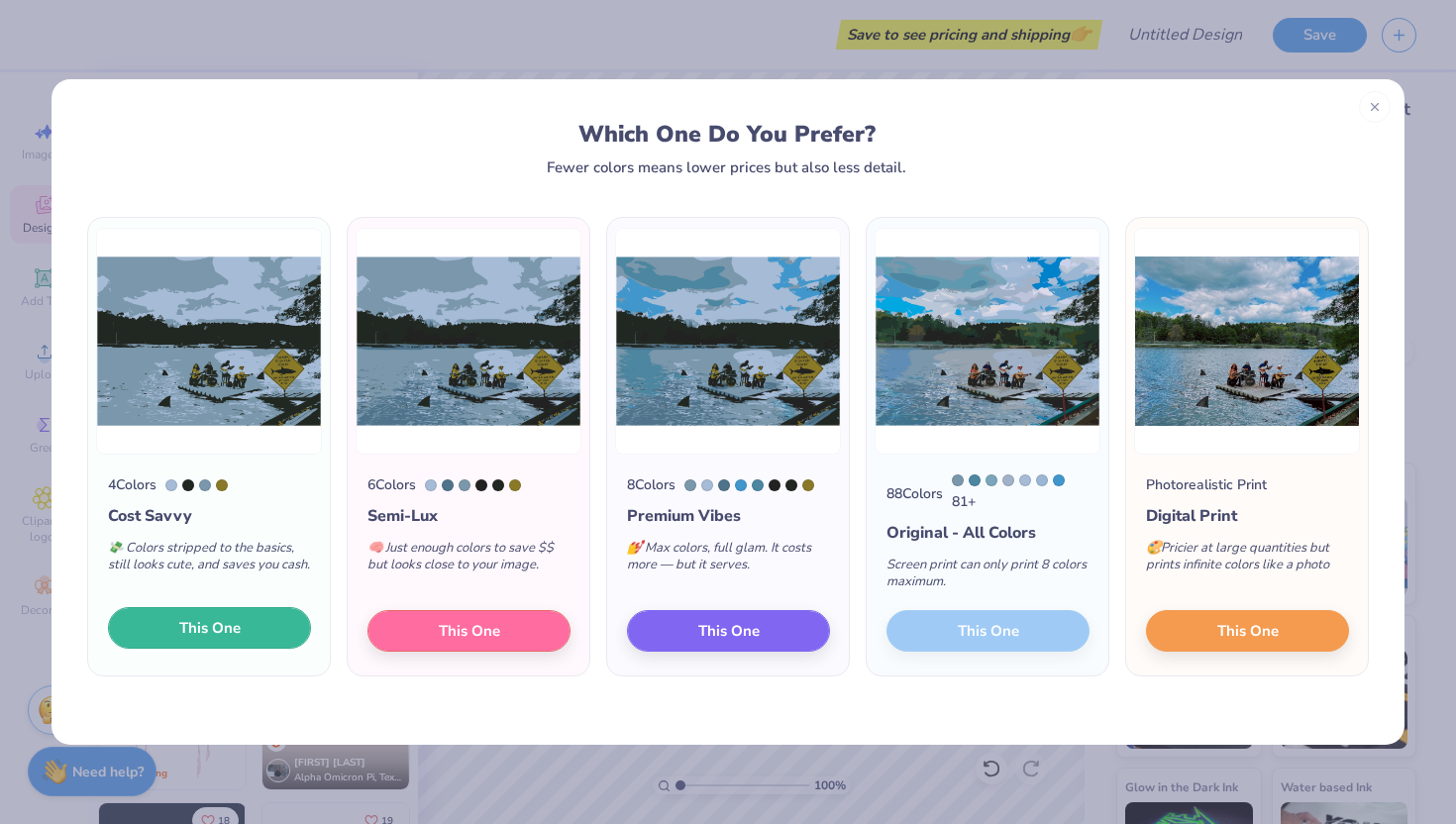 click on "This One" at bounding box center (209, 628) 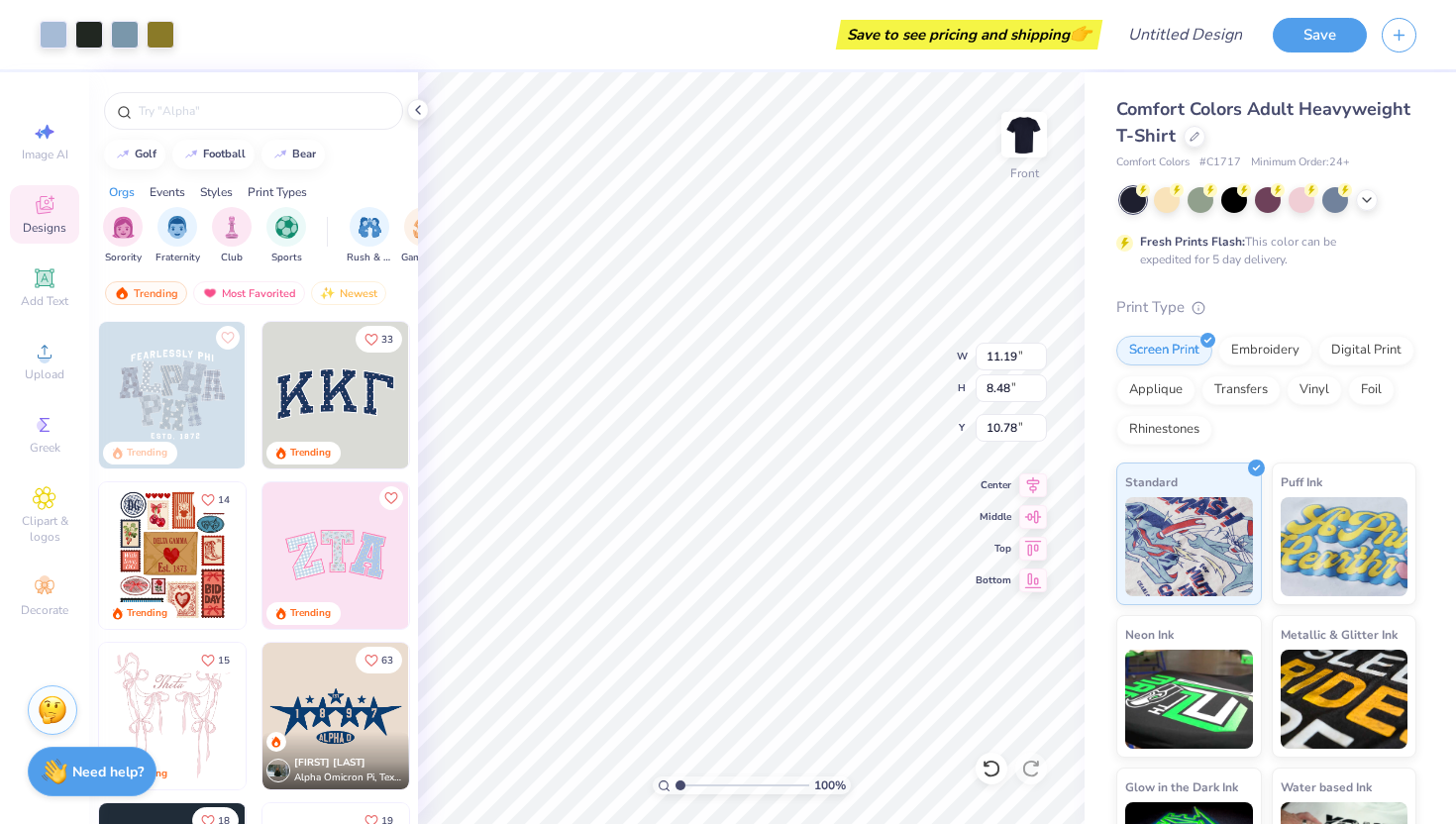 type on "11.19" 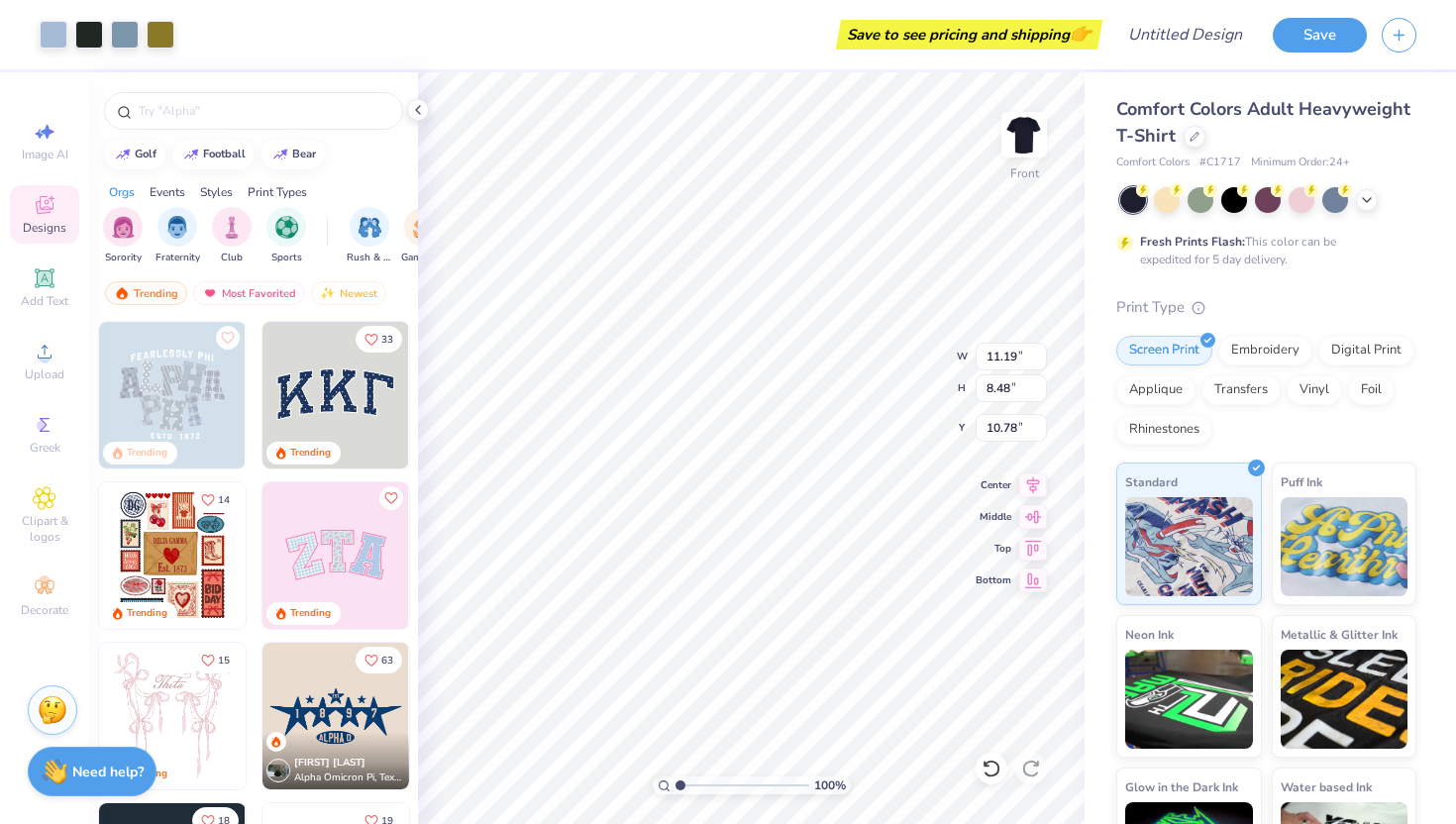 type on "8.48" 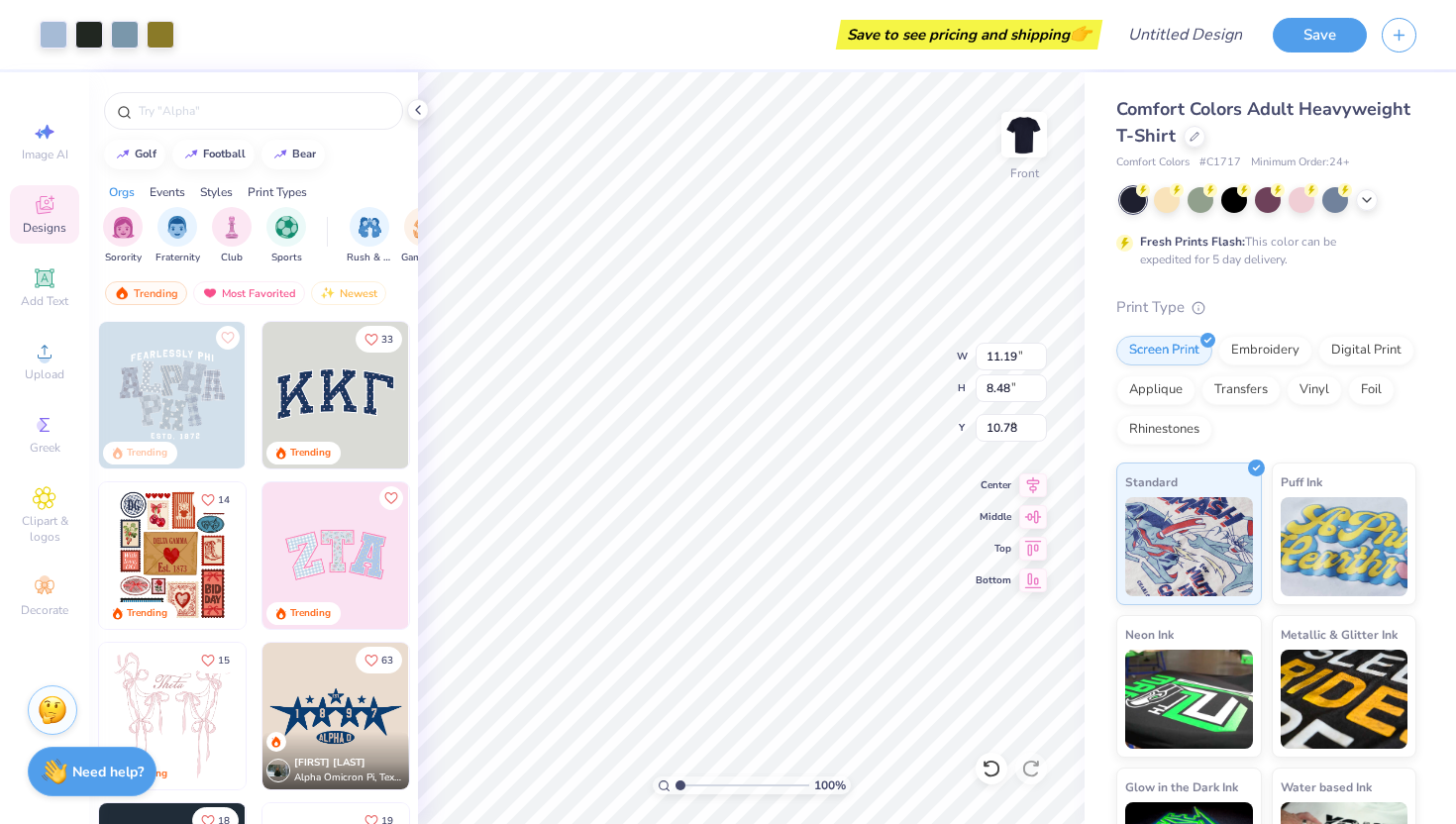 type on "5.27" 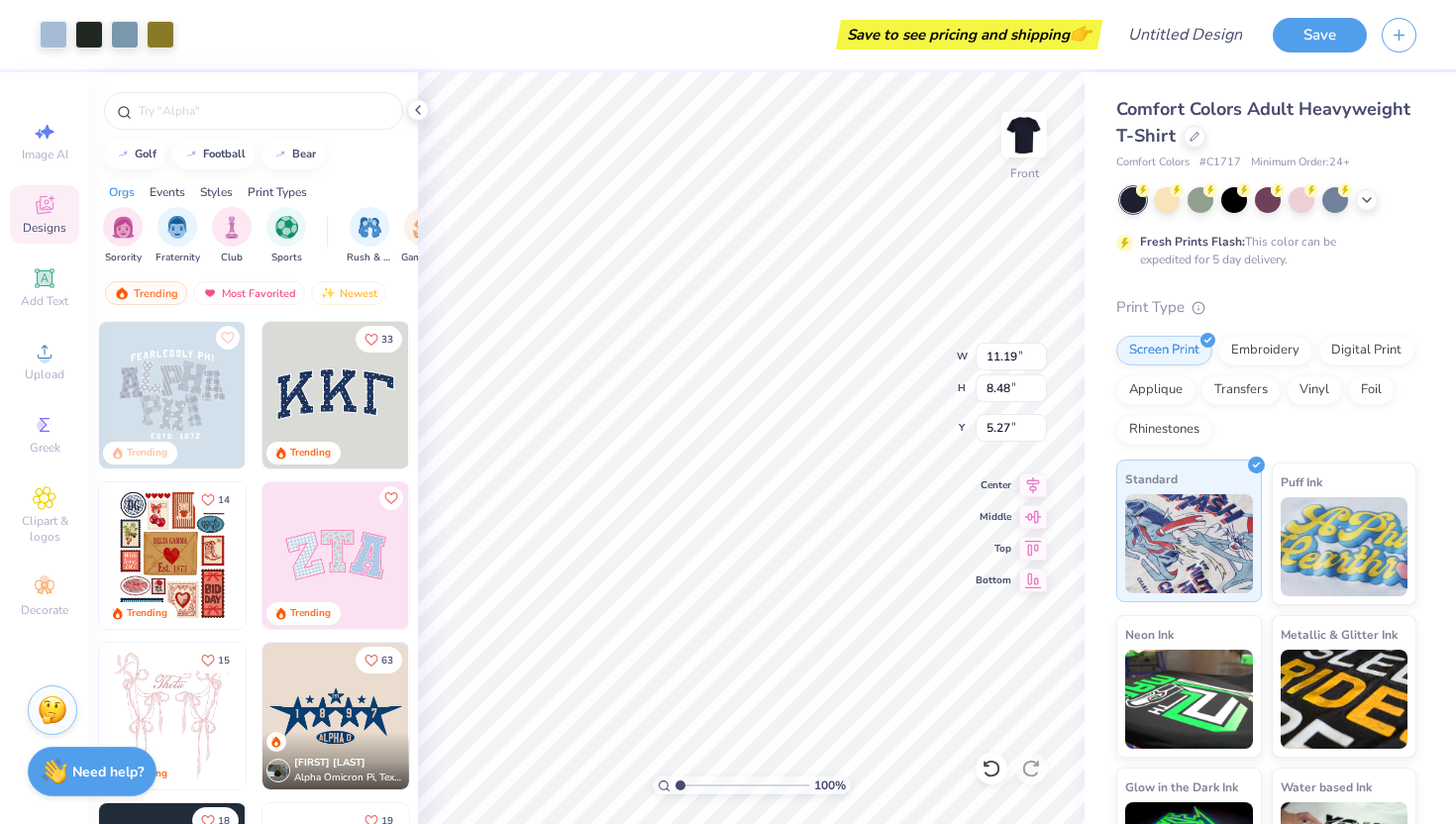 scroll, scrollTop: 86, scrollLeft: 0, axis: vertical 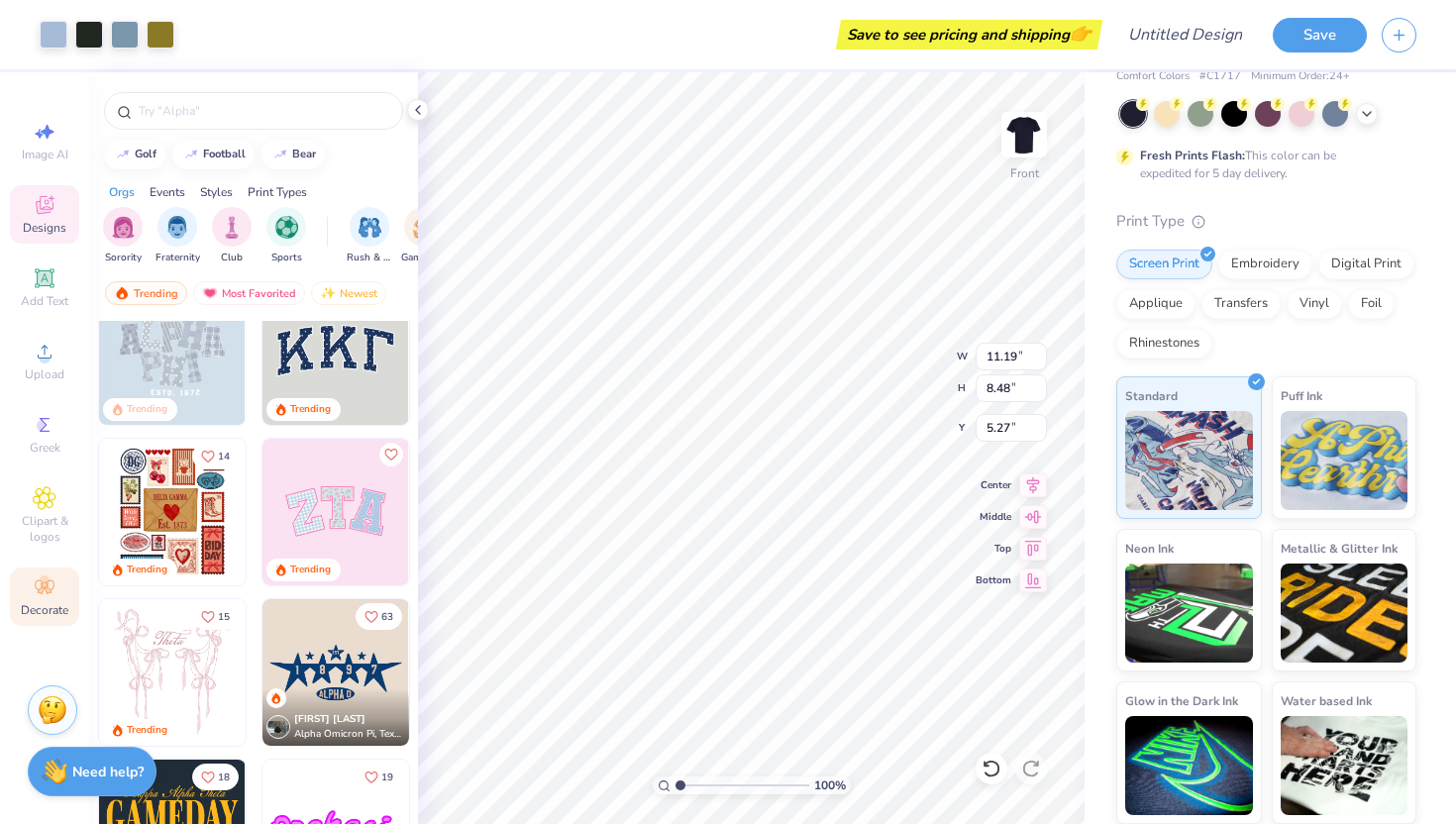 click 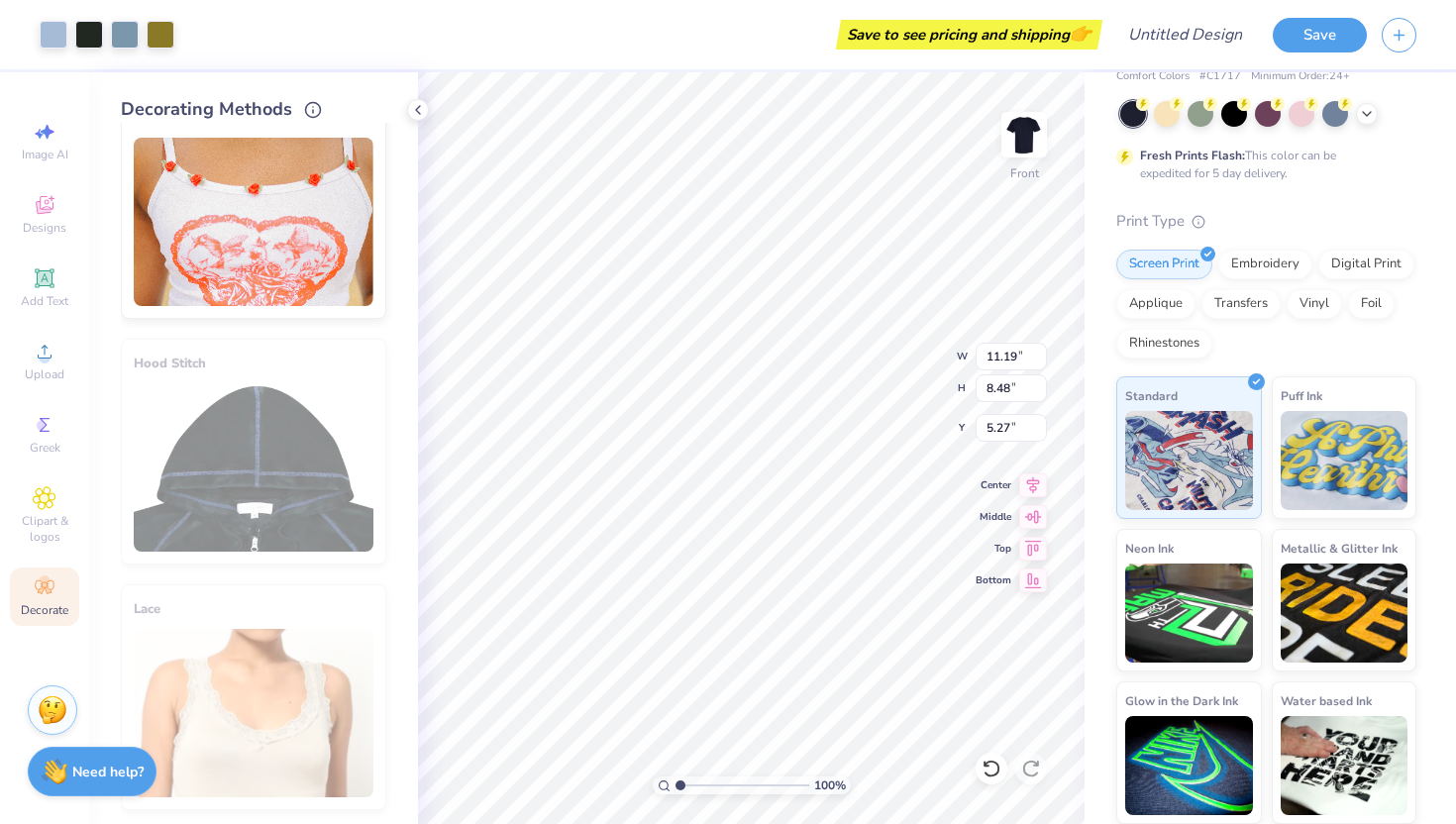 scroll, scrollTop: 1034, scrollLeft: 0, axis: vertical 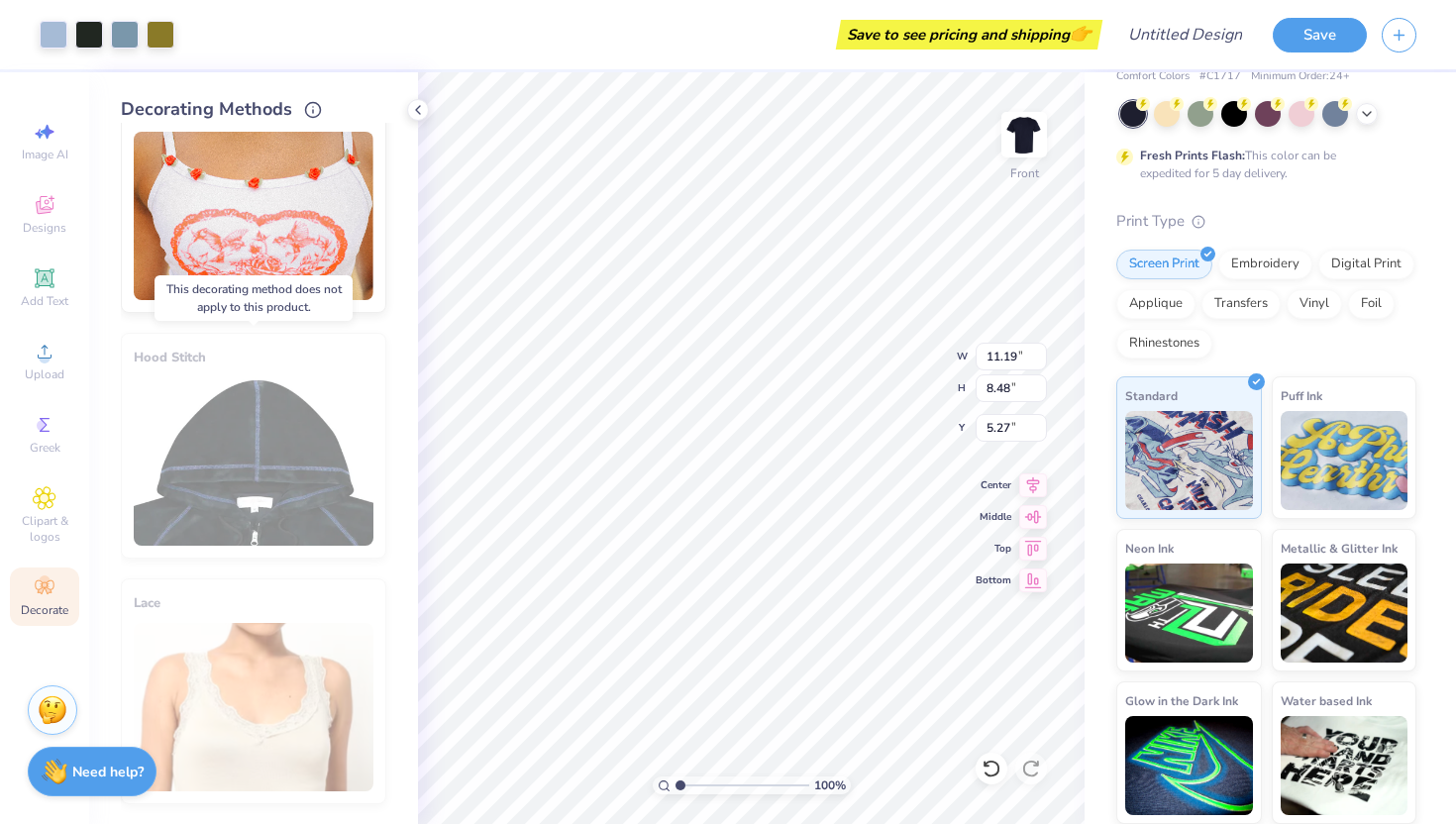 click on "Hood Stitch" at bounding box center (254, 446) 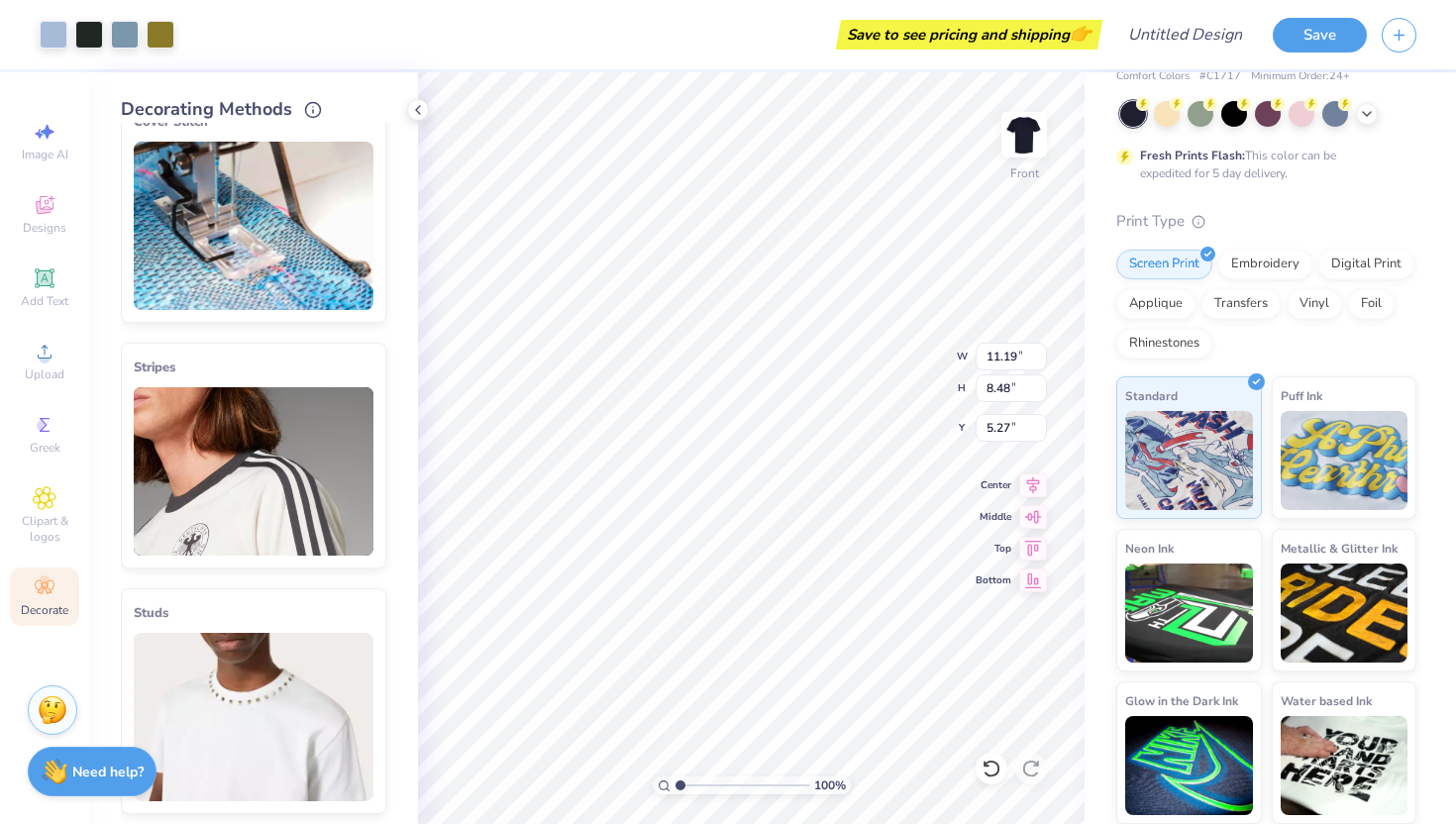 scroll, scrollTop: 0, scrollLeft: 0, axis: both 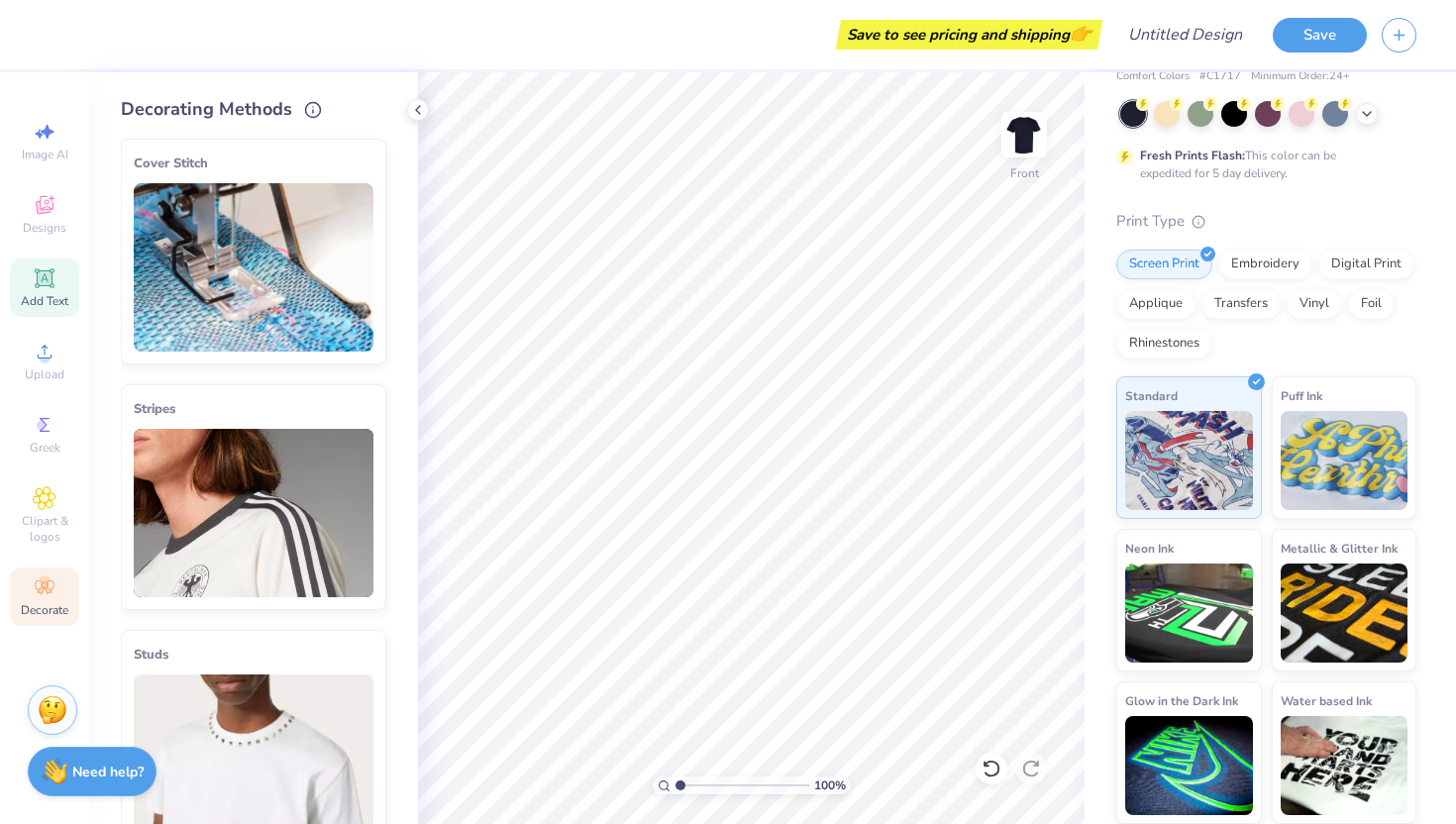 click on "Add Text" at bounding box center (45, 301) 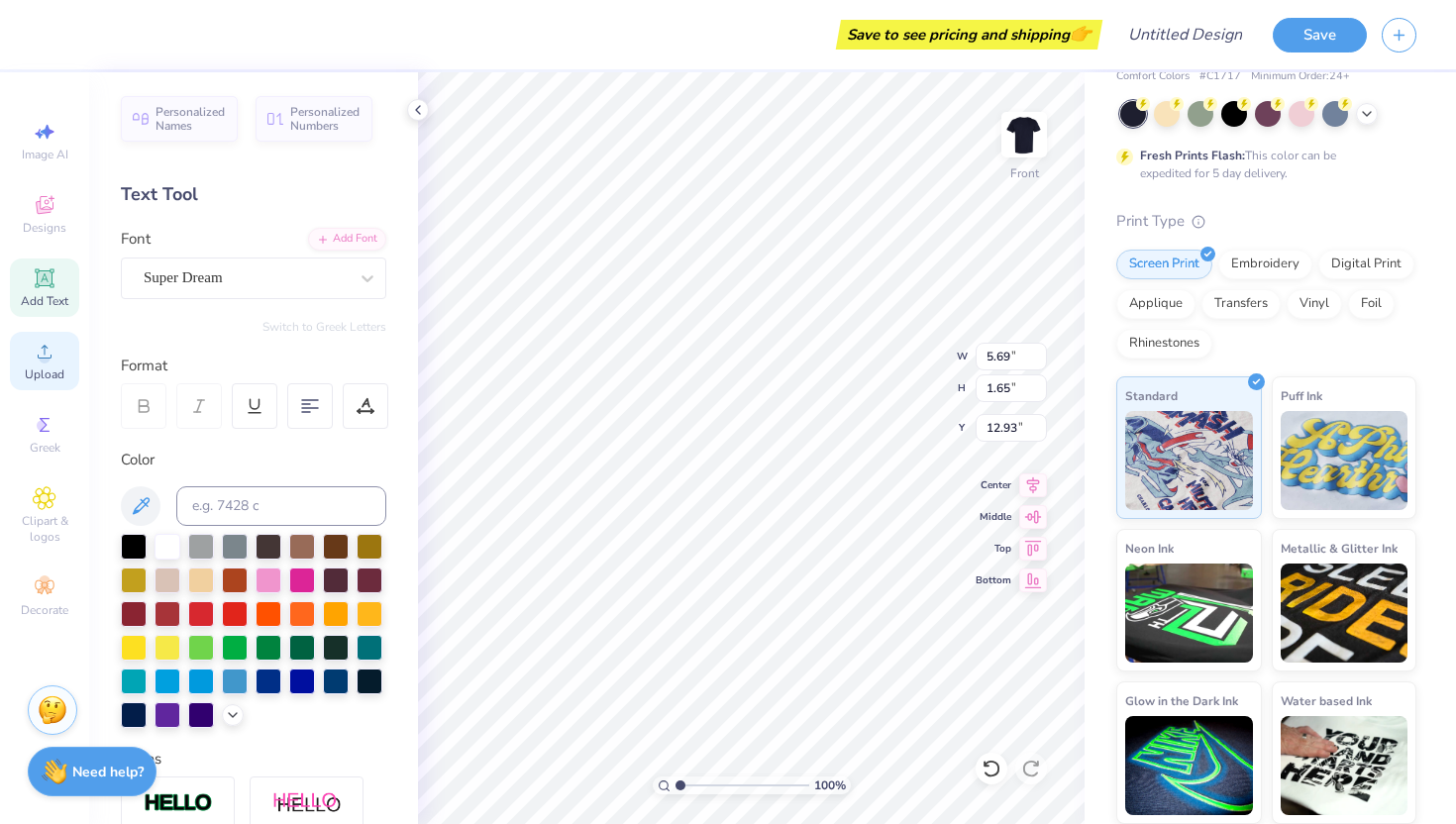 click 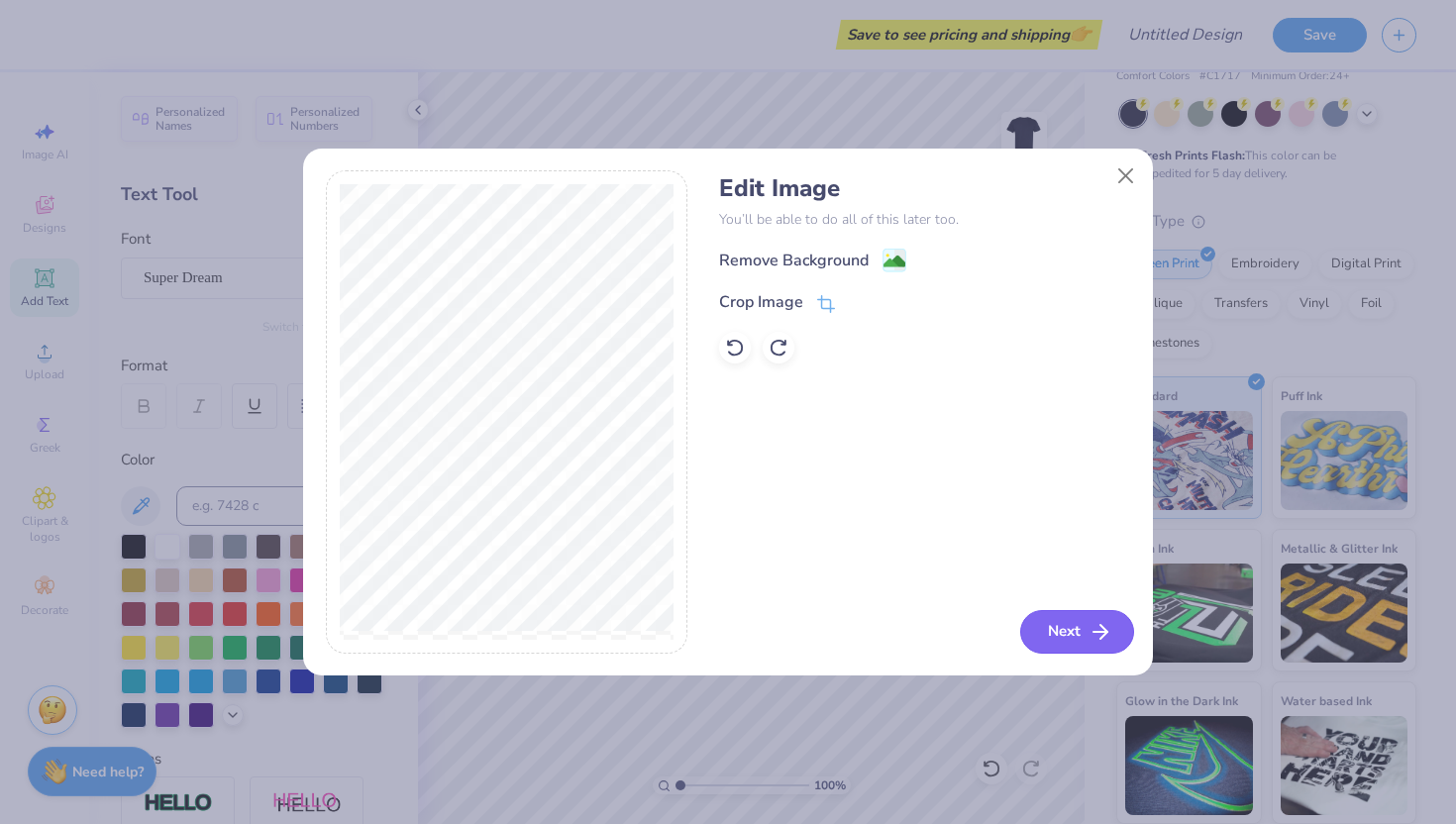 click on "Next" at bounding box center (1077, 632) 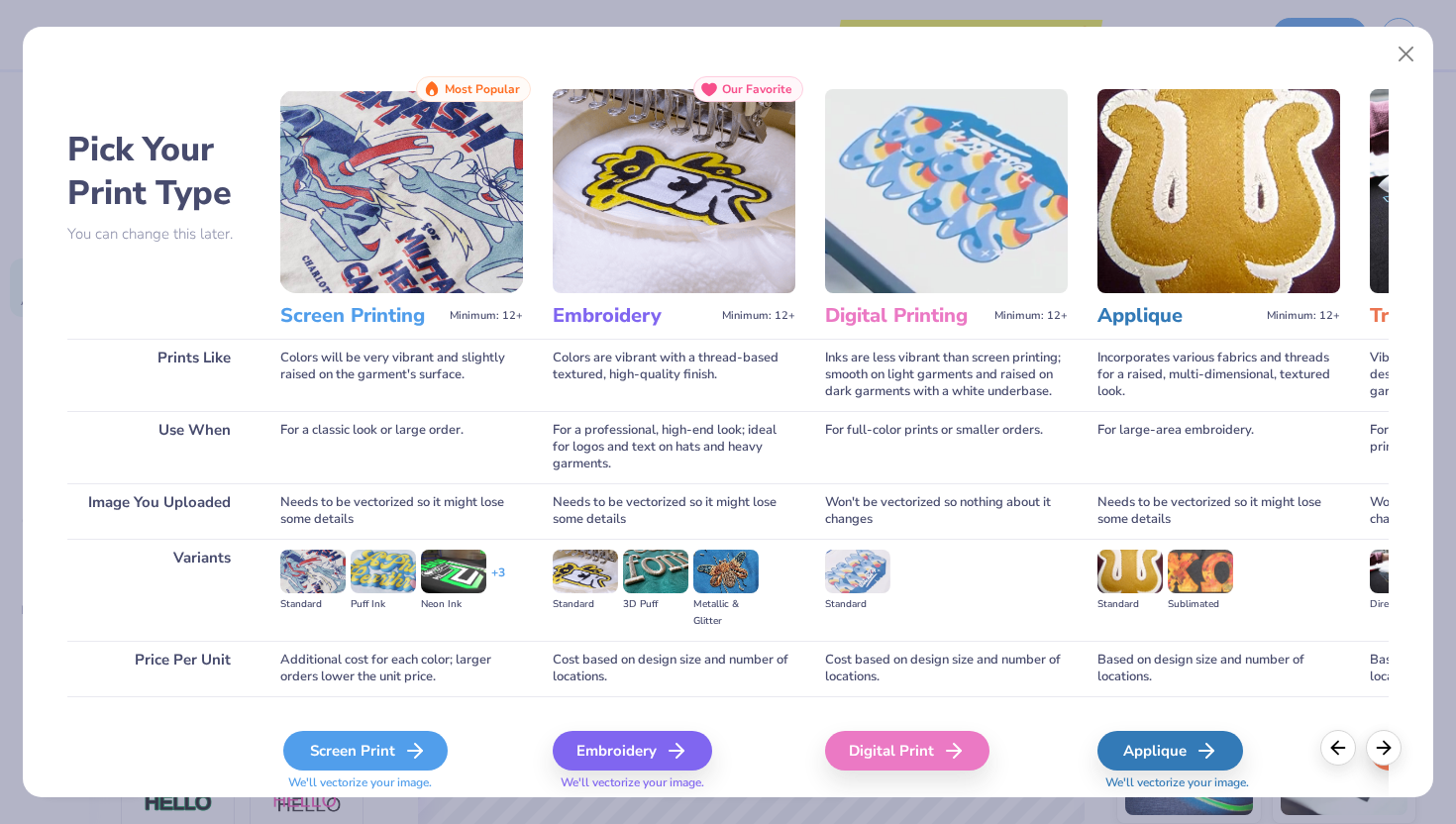 click on "Screen Print" at bounding box center [365, 751] 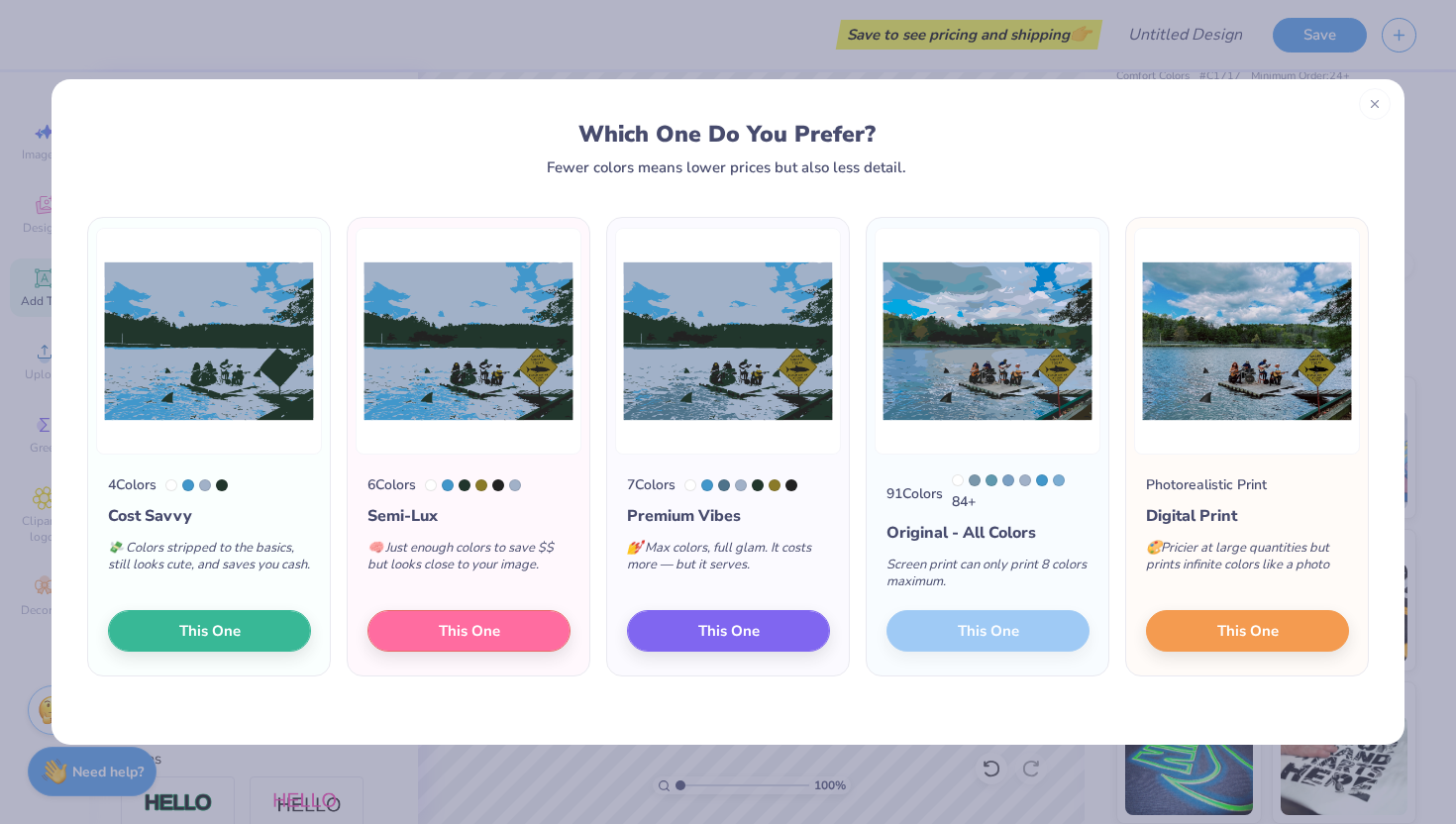 click at bounding box center [1375, 104] 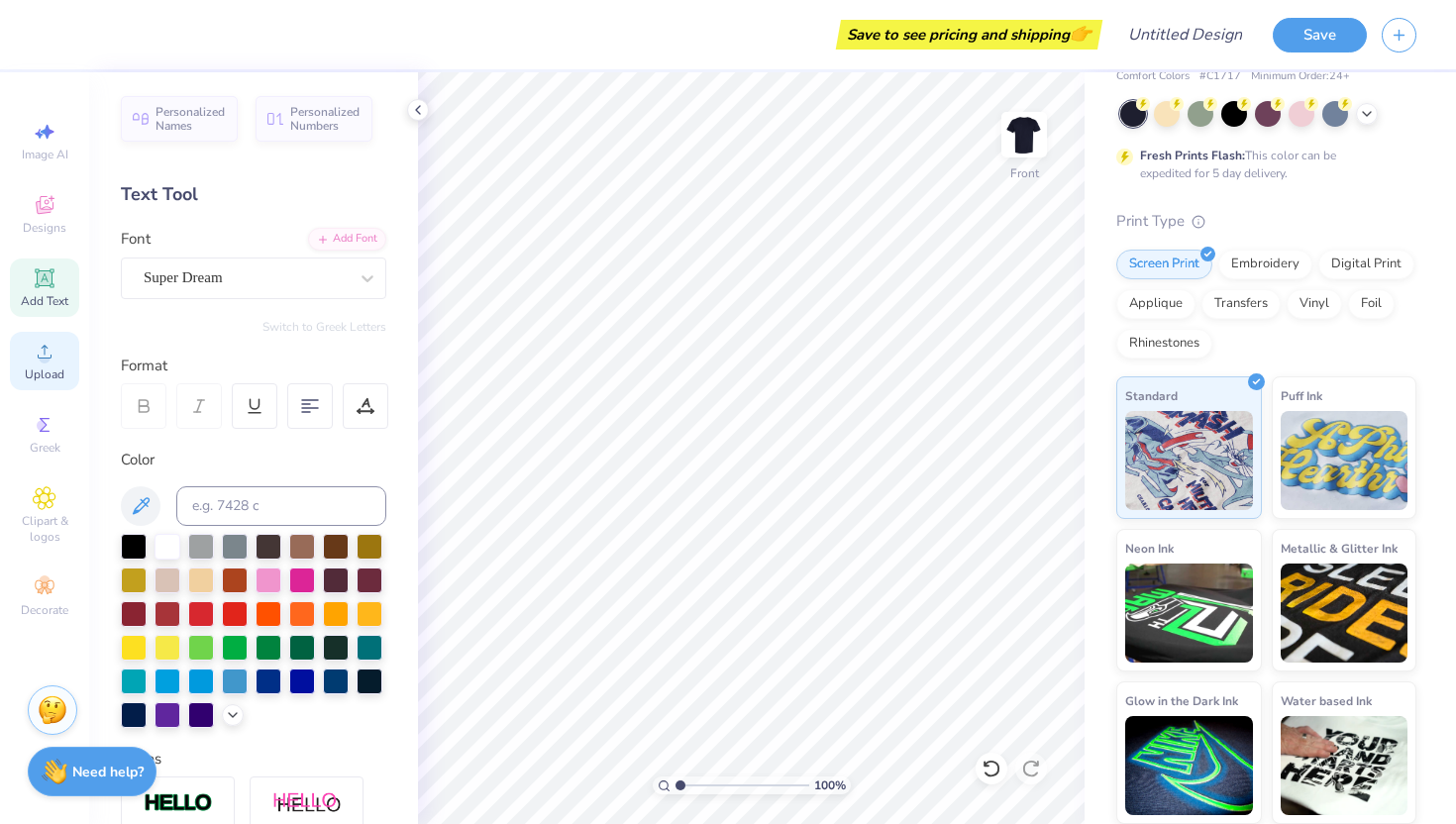 click 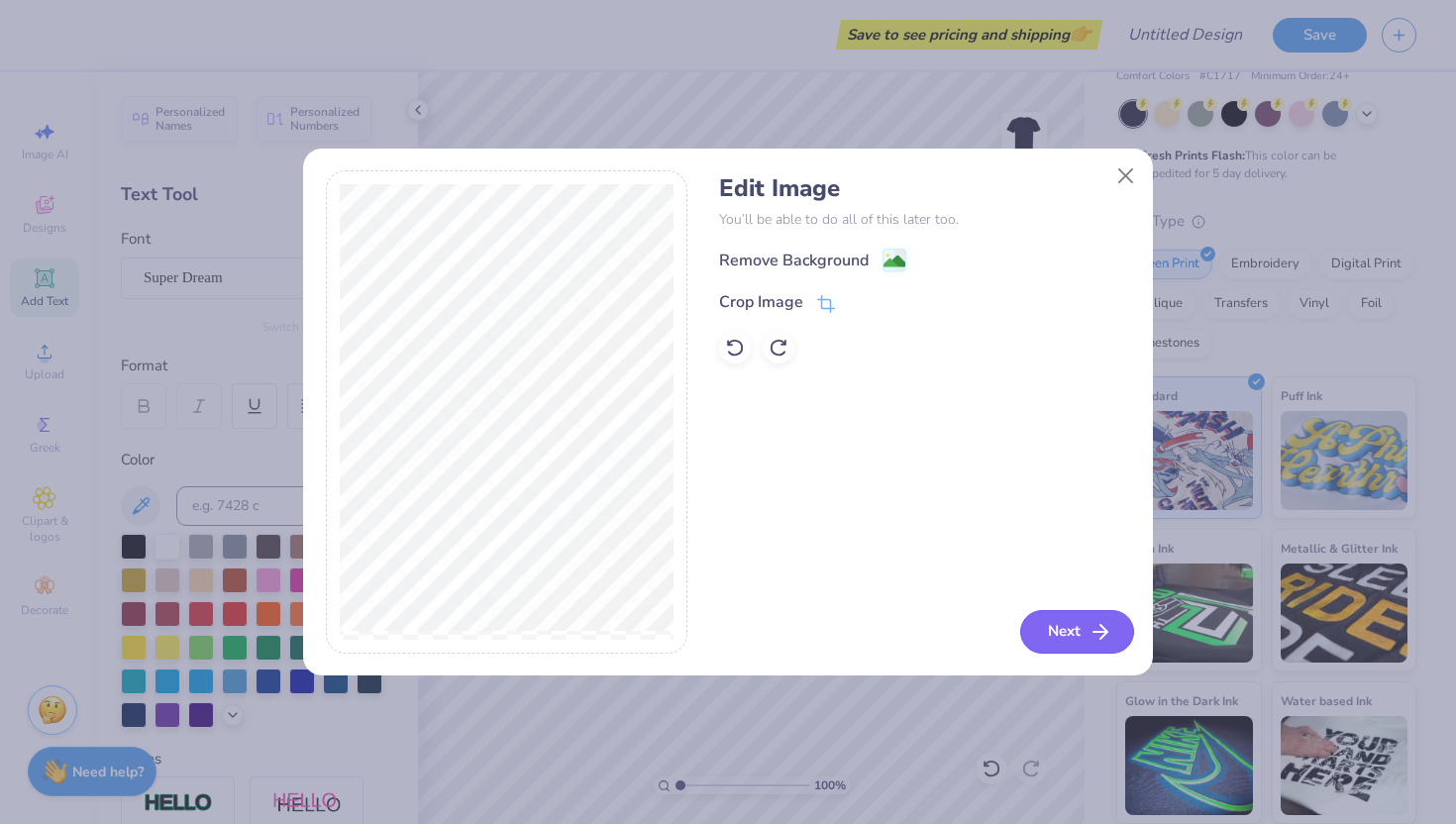 click on "Next" at bounding box center (1077, 632) 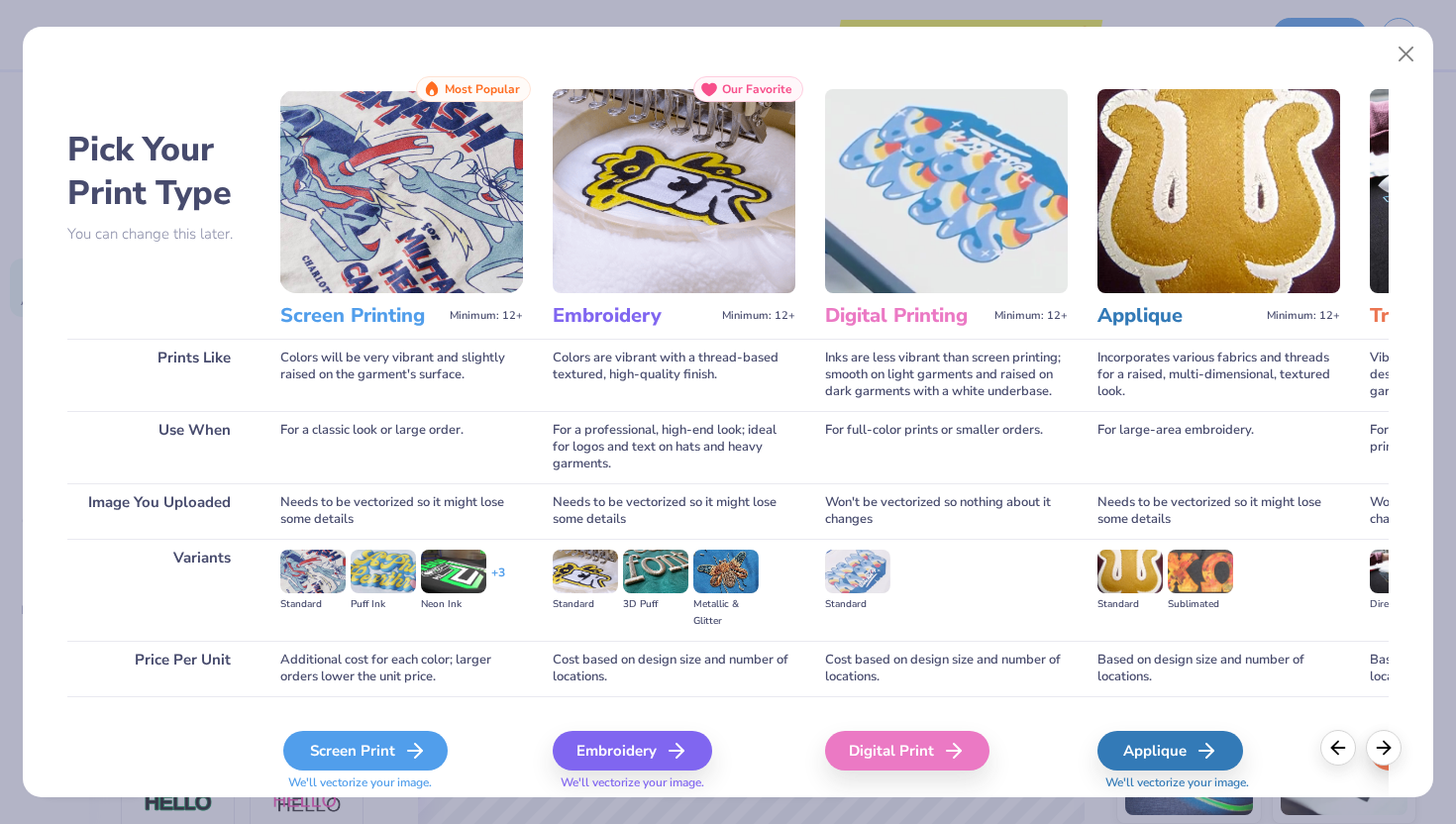 click on "Screen Print" at bounding box center [365, 751] 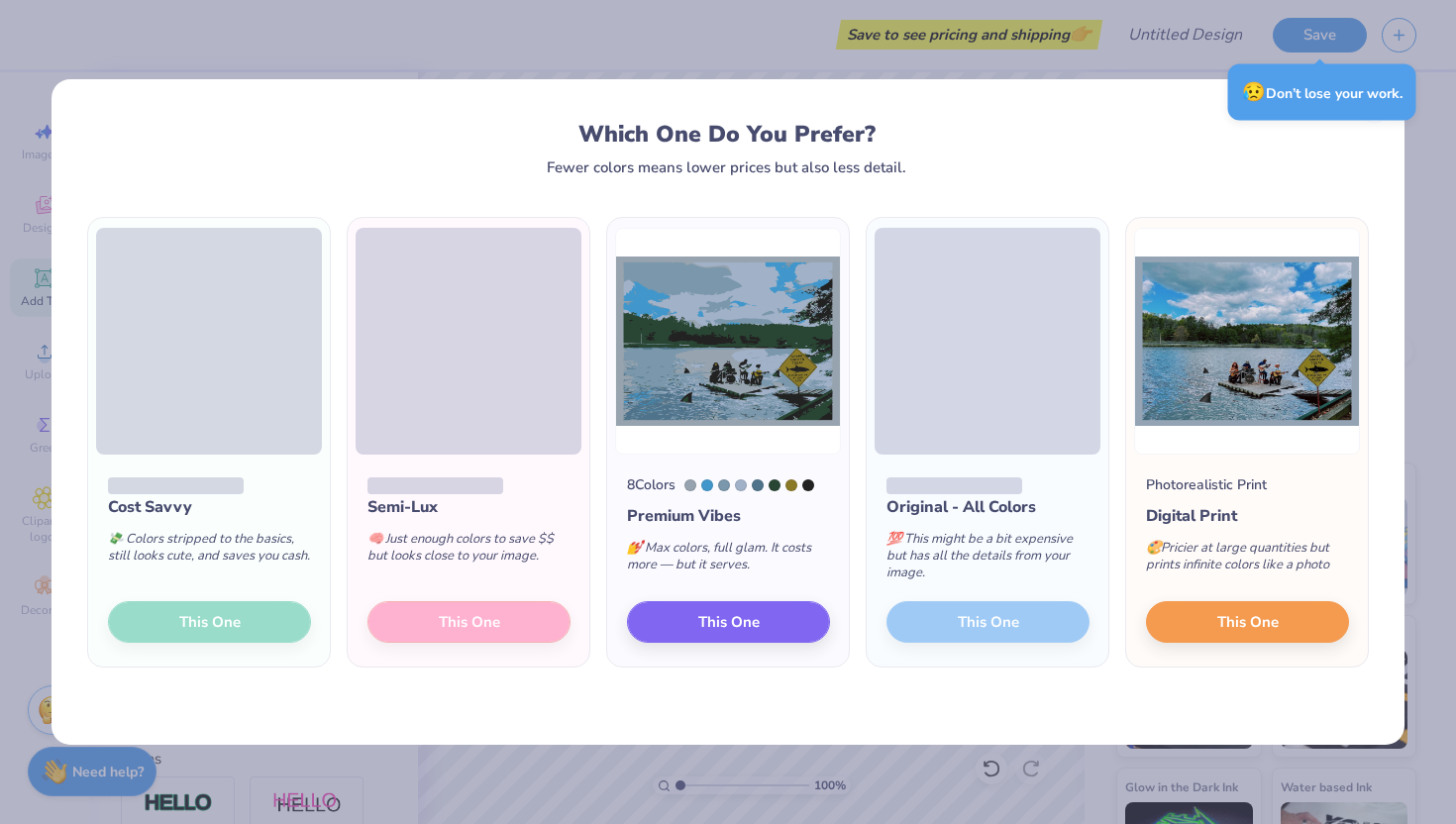 scroll, scrollTop: 0, scrollLeft: 0, axis: both 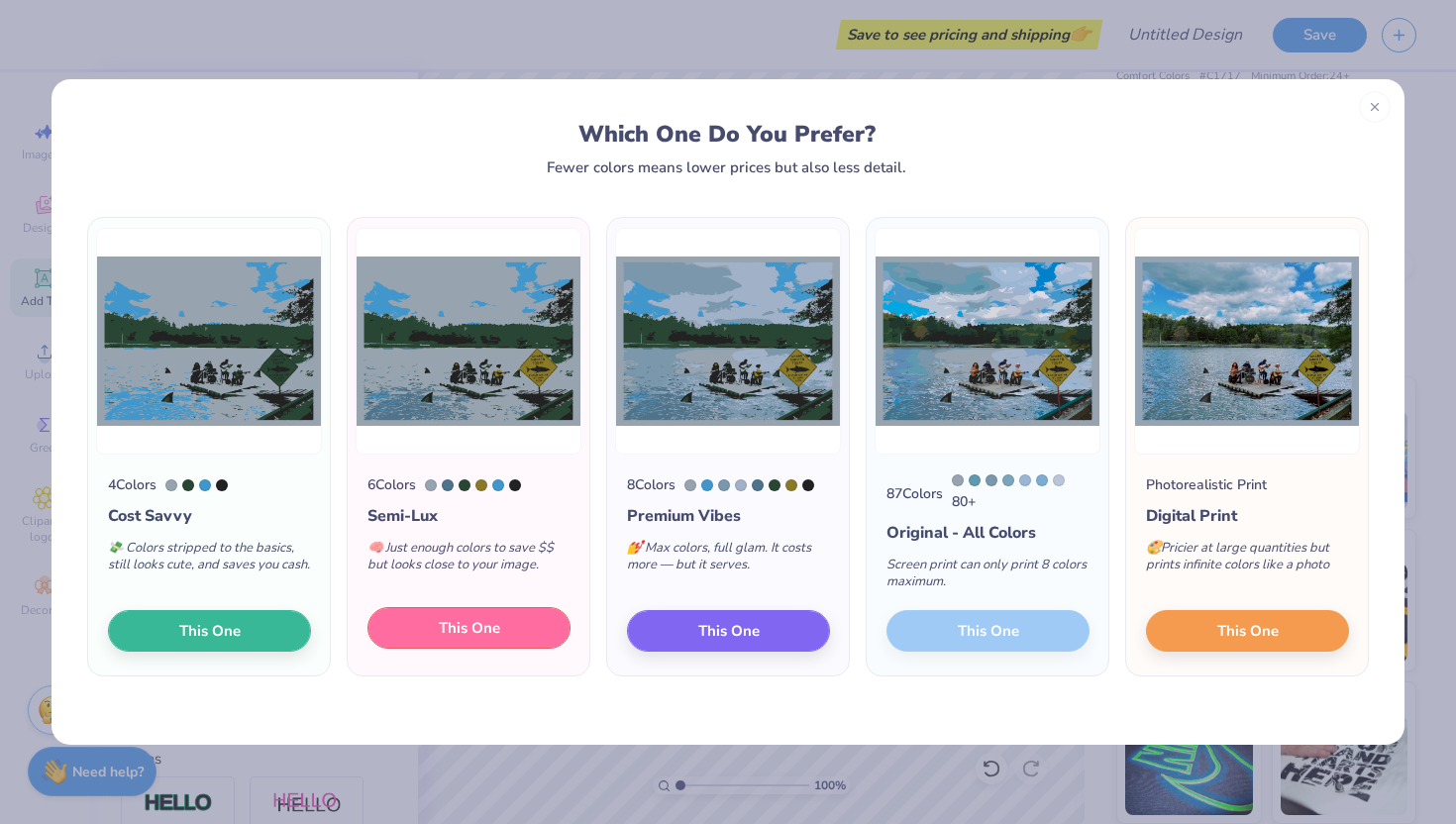 click on "This One" at bounding box center (469, 628) 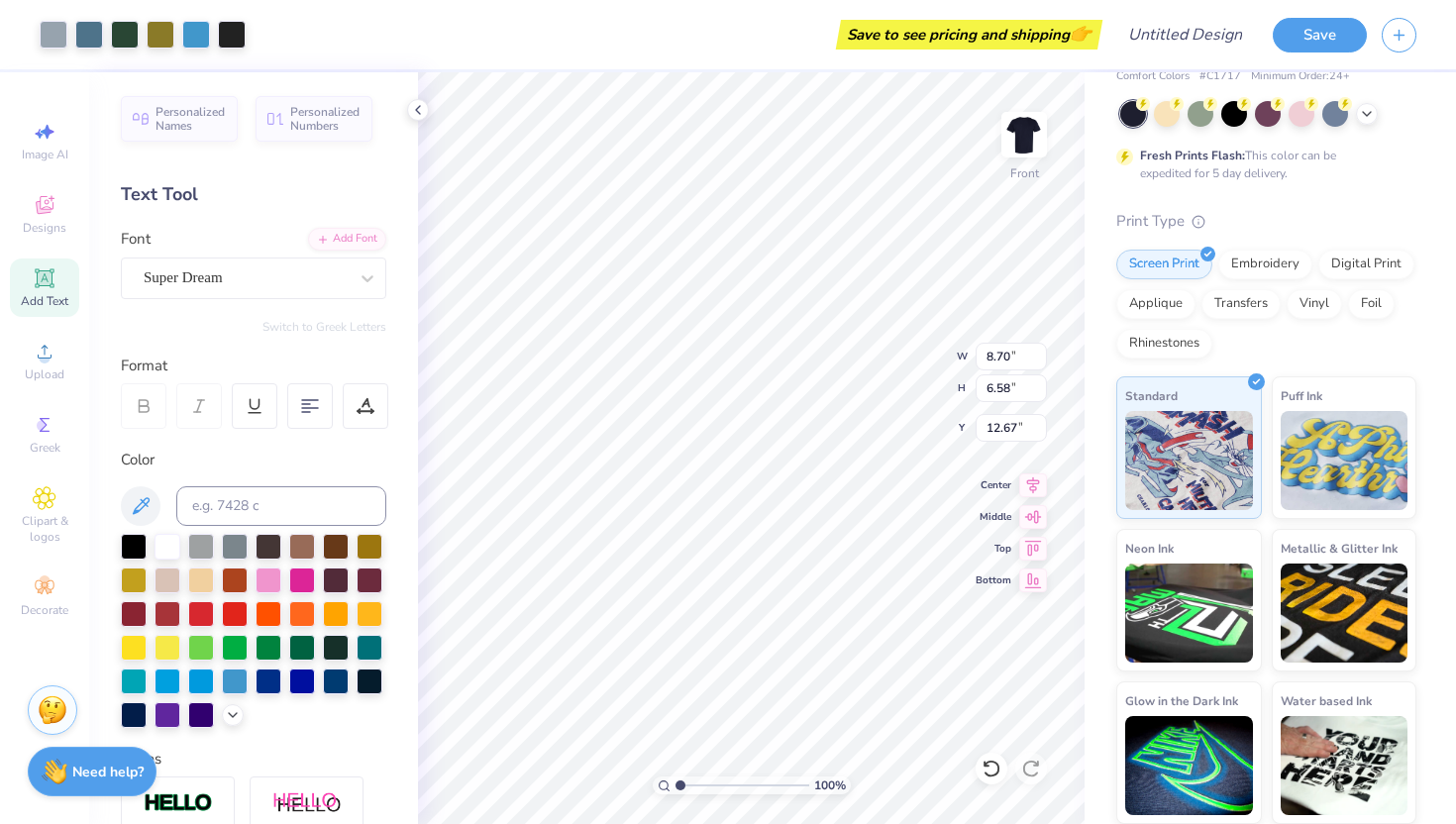 type on "8.70" 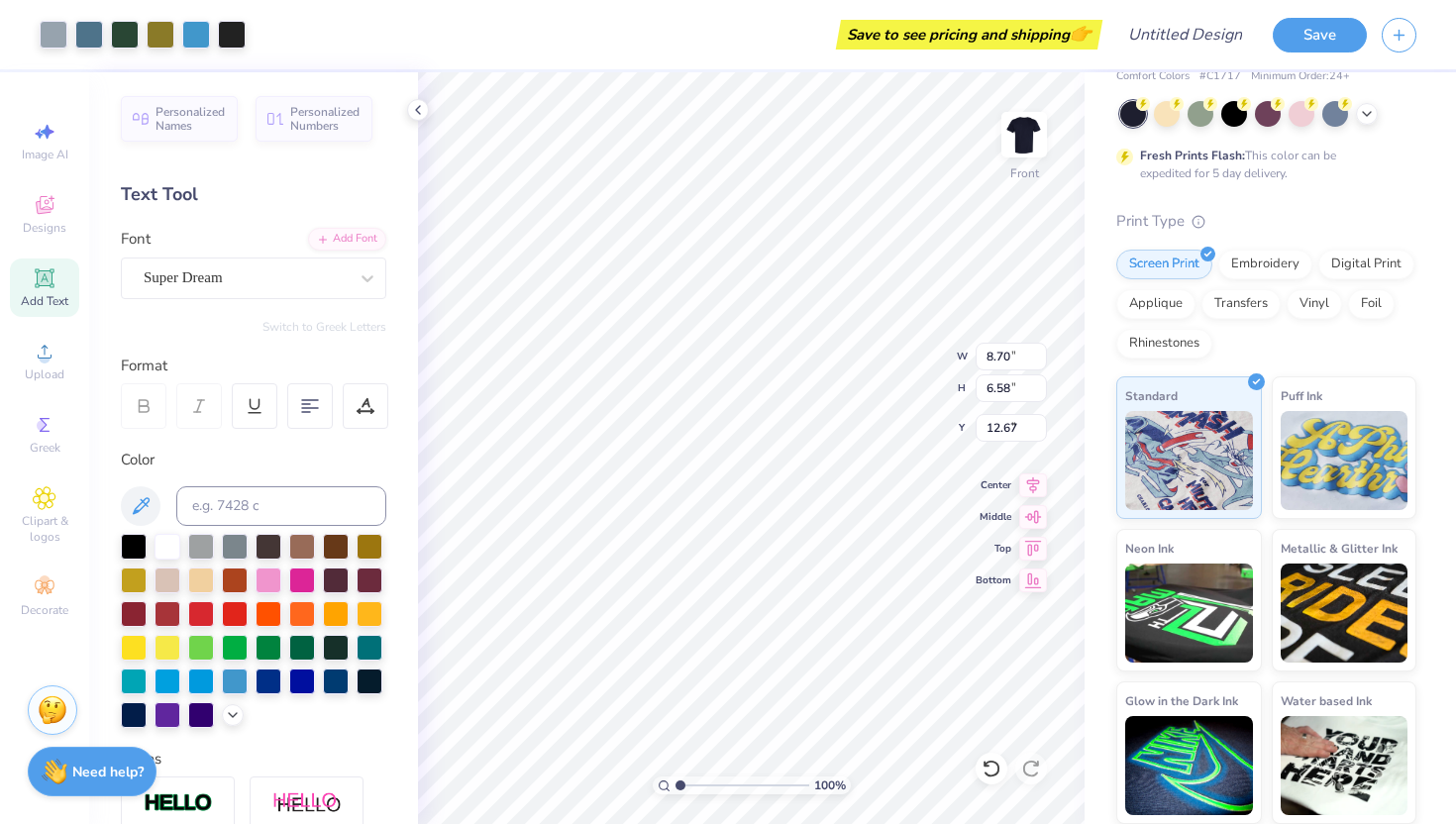 type on "7.17" 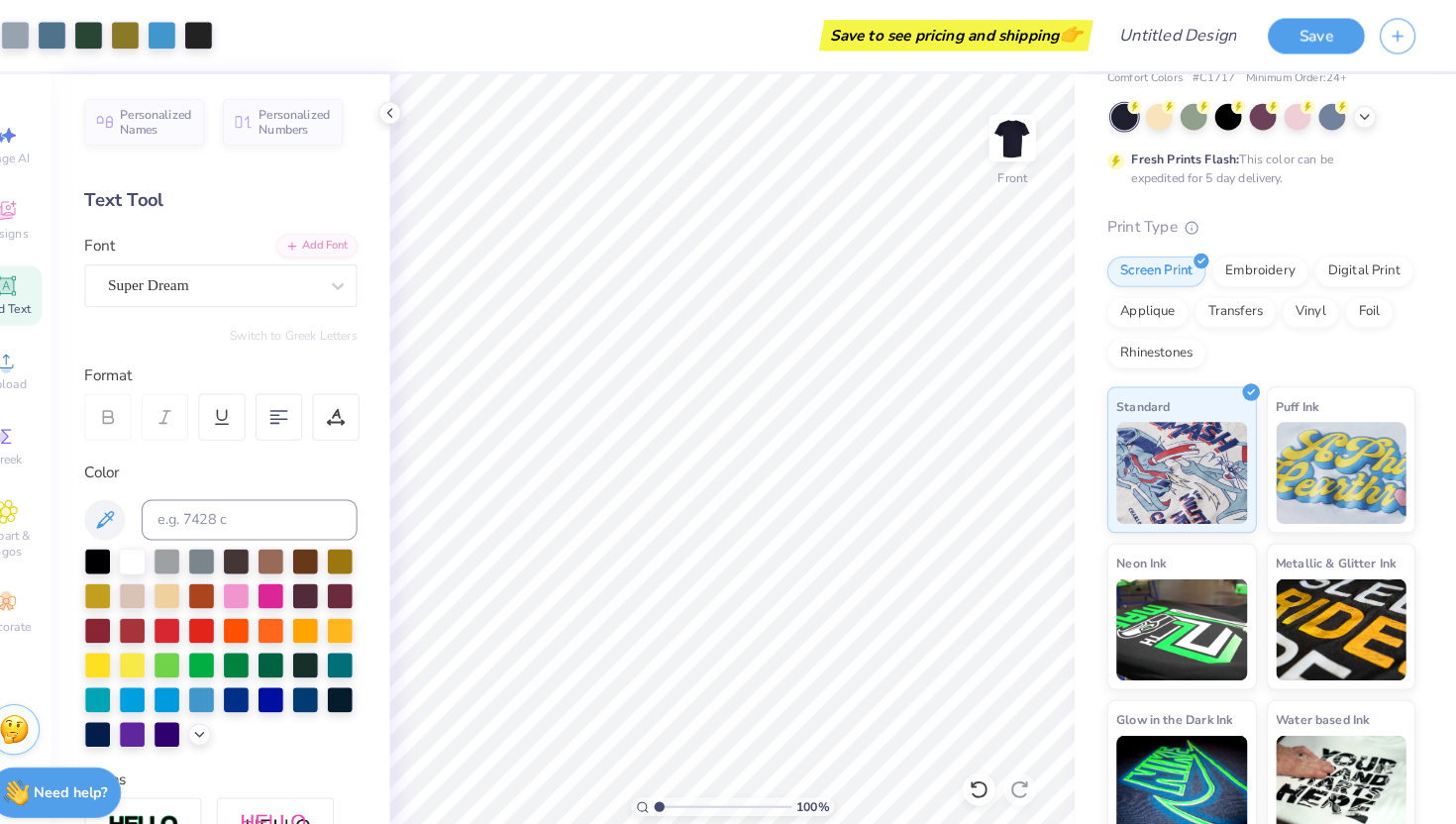 scroll, scrollTop: 0, scrollLeft: 0, axis: both 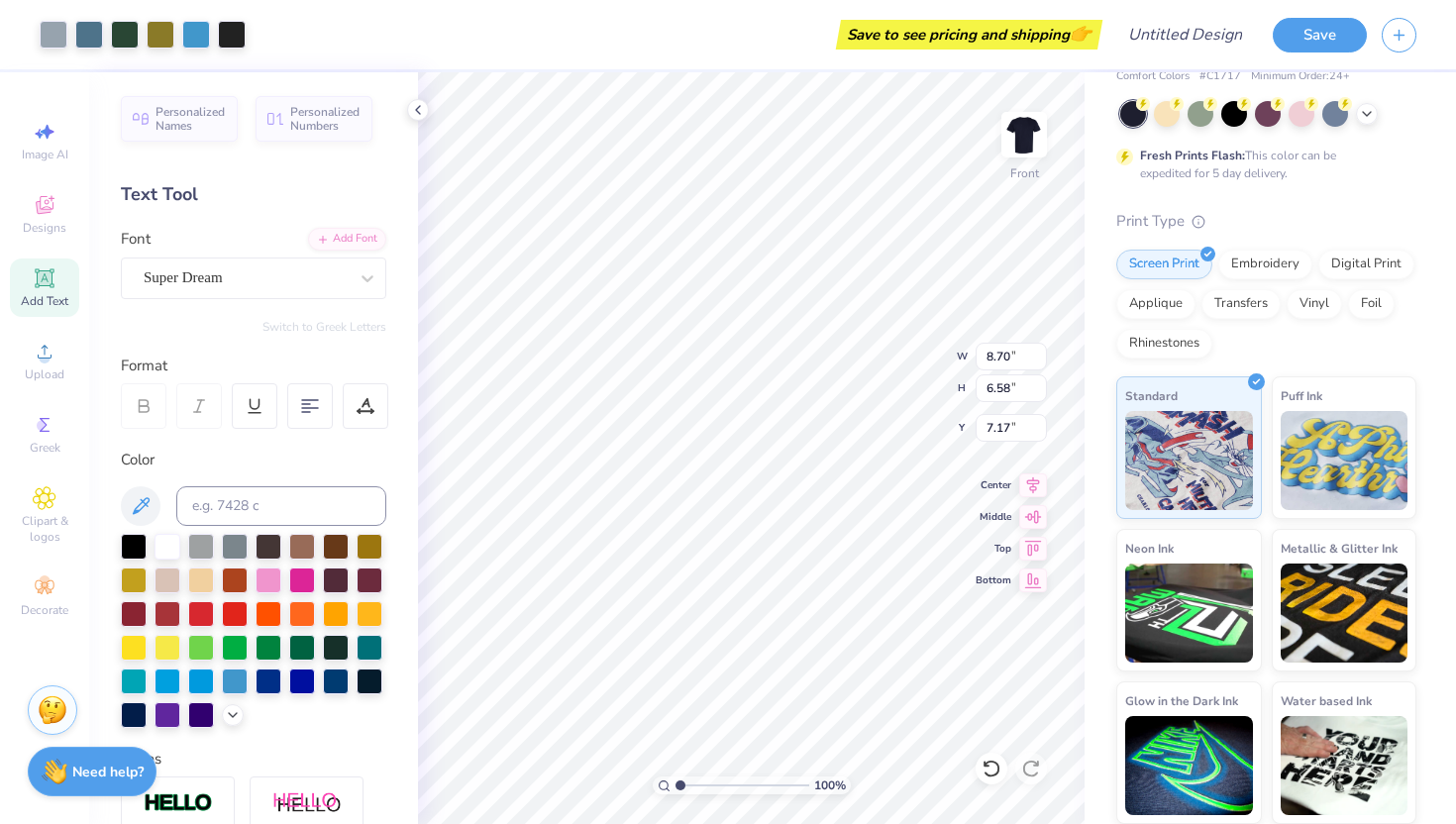 type on "11.04" 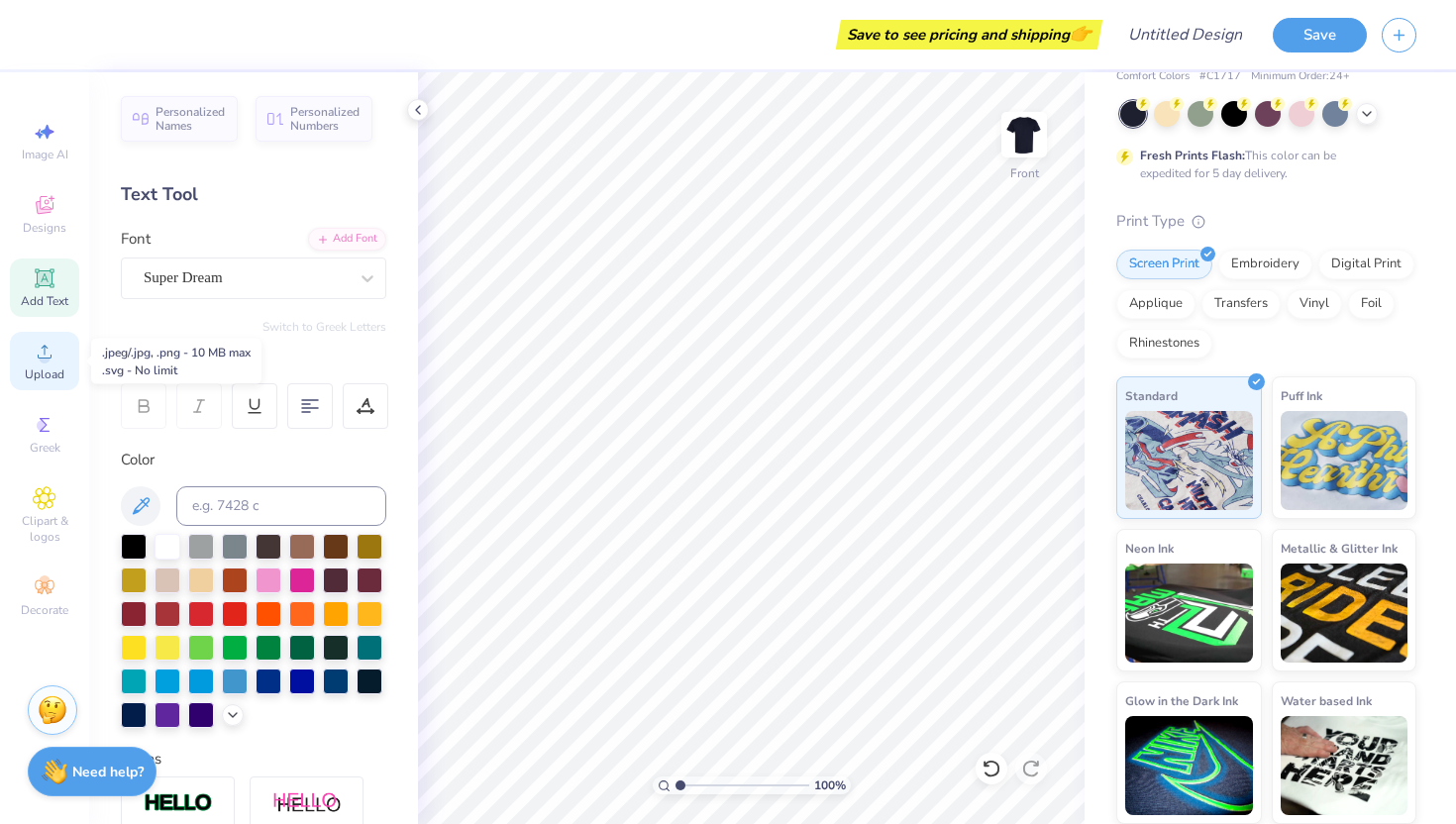 click on "Upload" at bounding box center [45, 374] 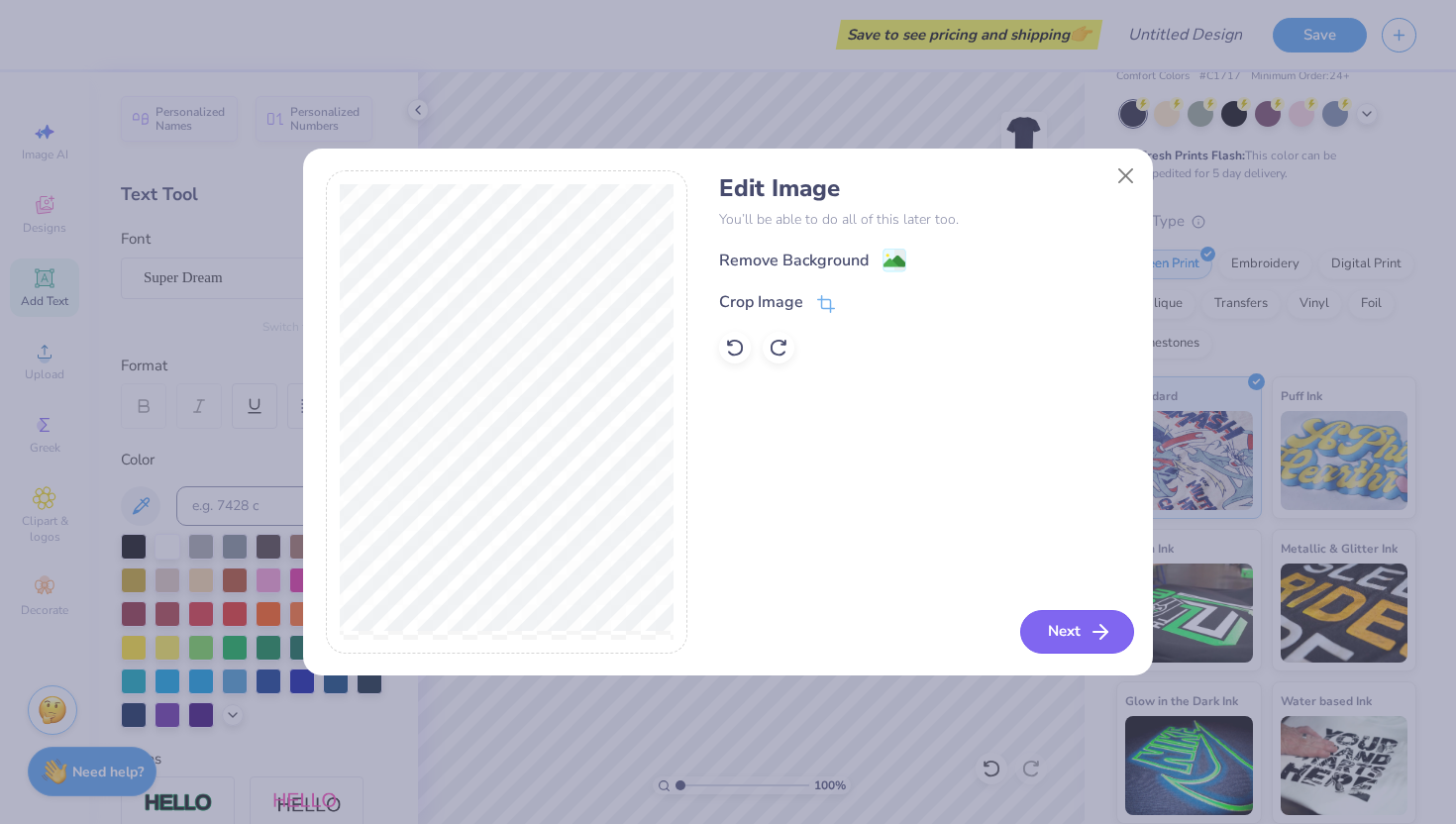 click on "Next" at bounding box center (1077, 632) 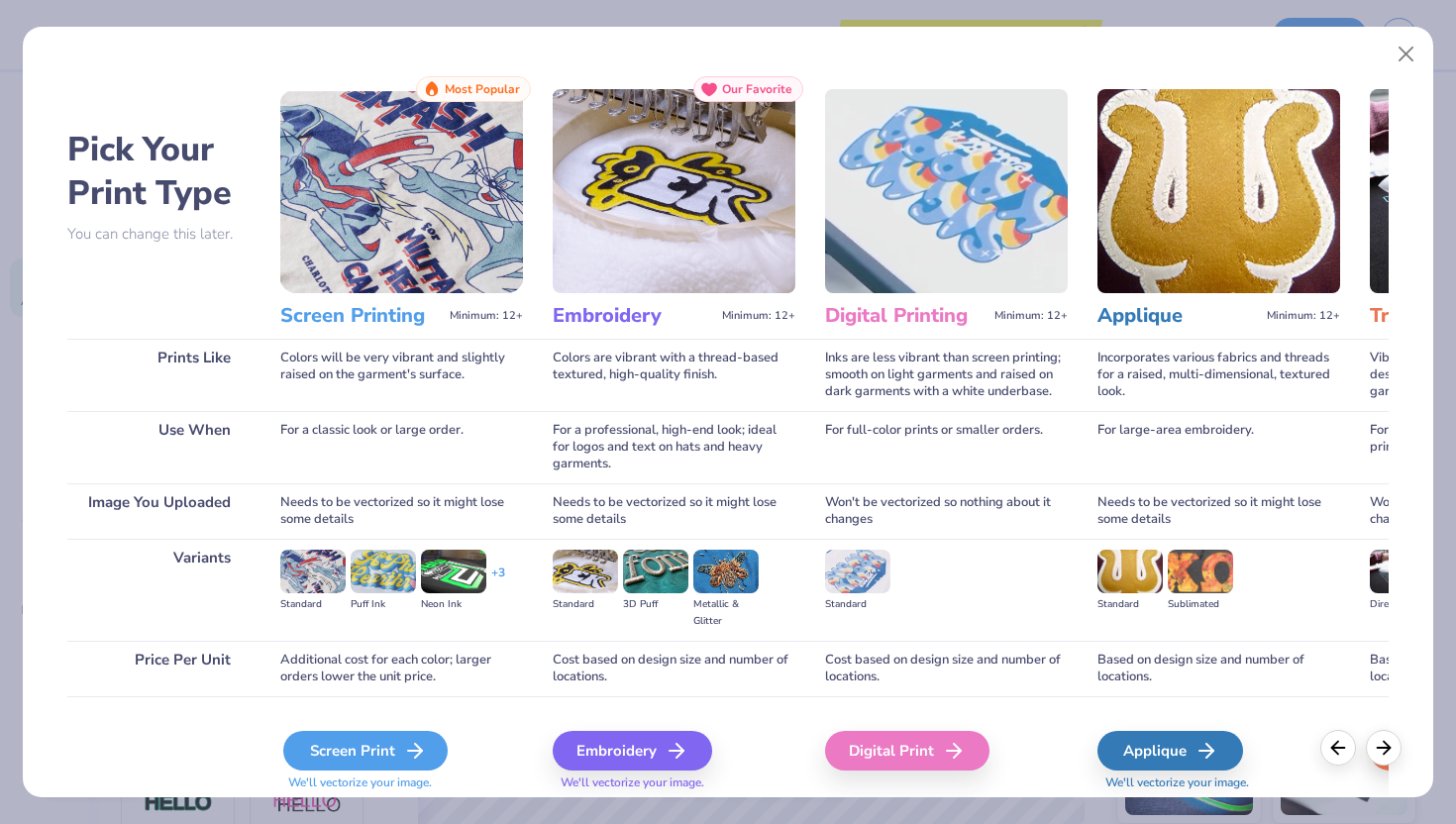 click on "Screen Print" at bounding box center (365, 751) 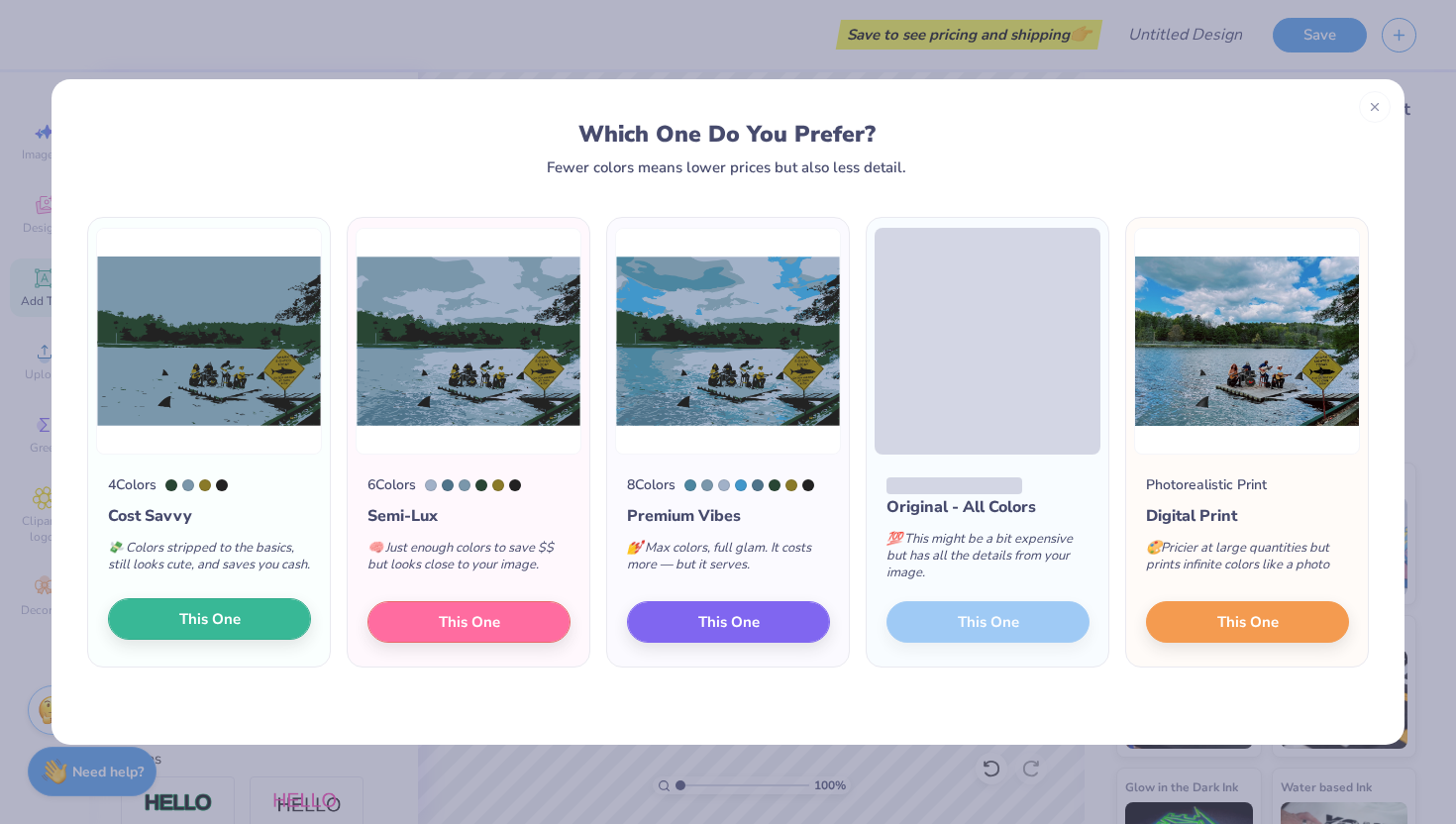 scroll, scrollTop: 0, scrollLeft: 0, axis: both 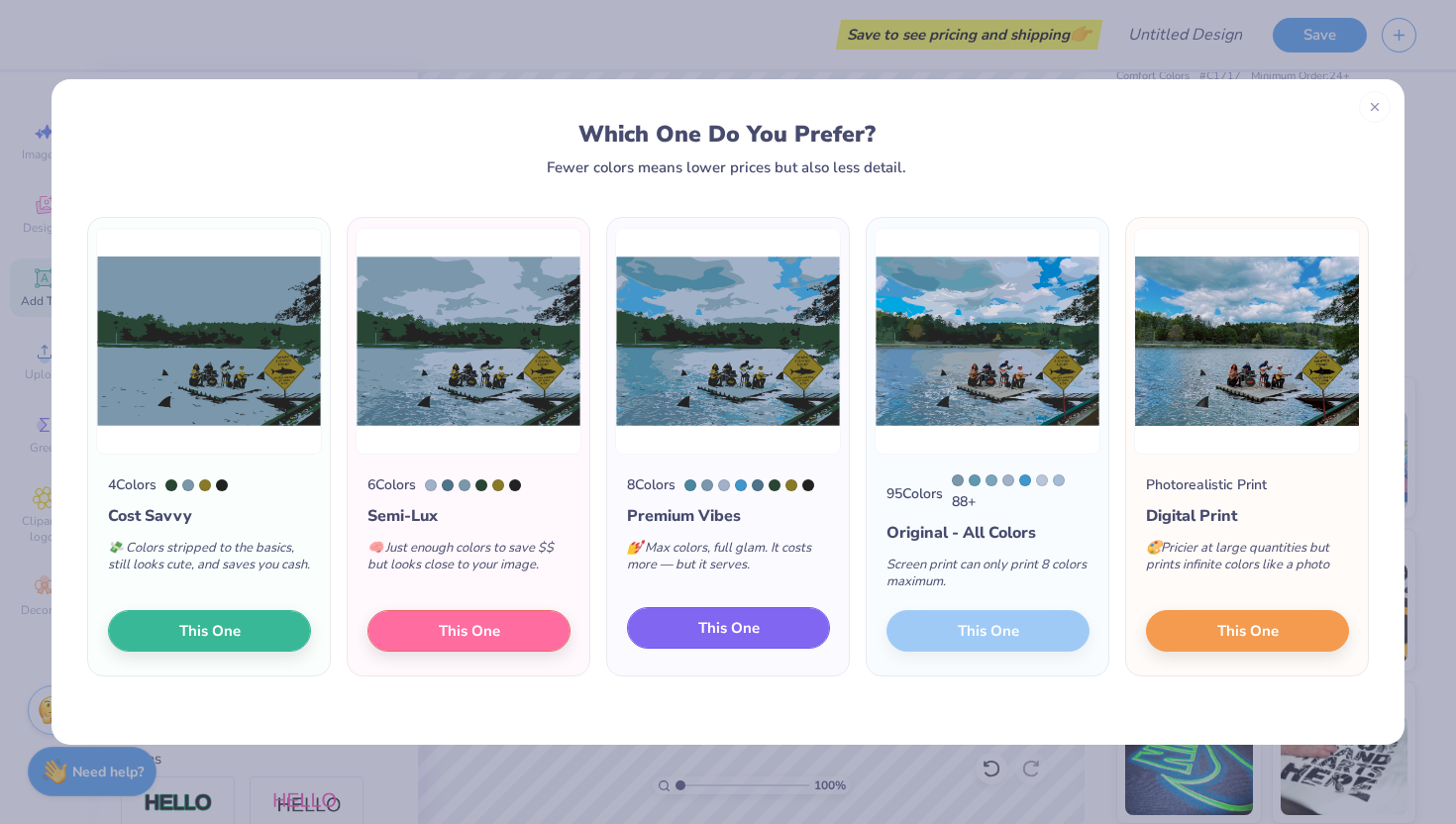 click on "This One" at bounding box center [729, 628] 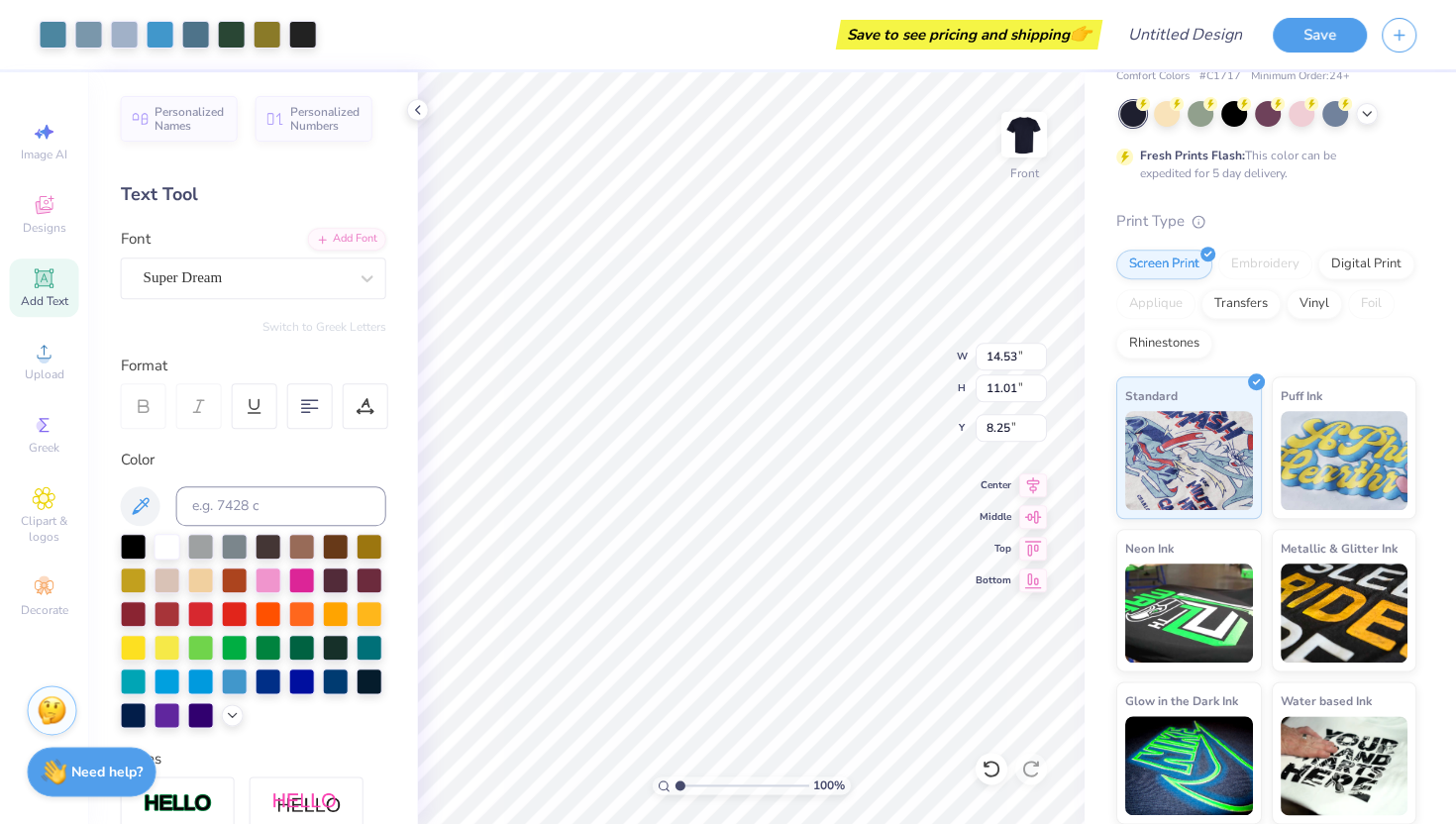 scroll, scrollTop: 0, scrollLeft: 0, axis: both 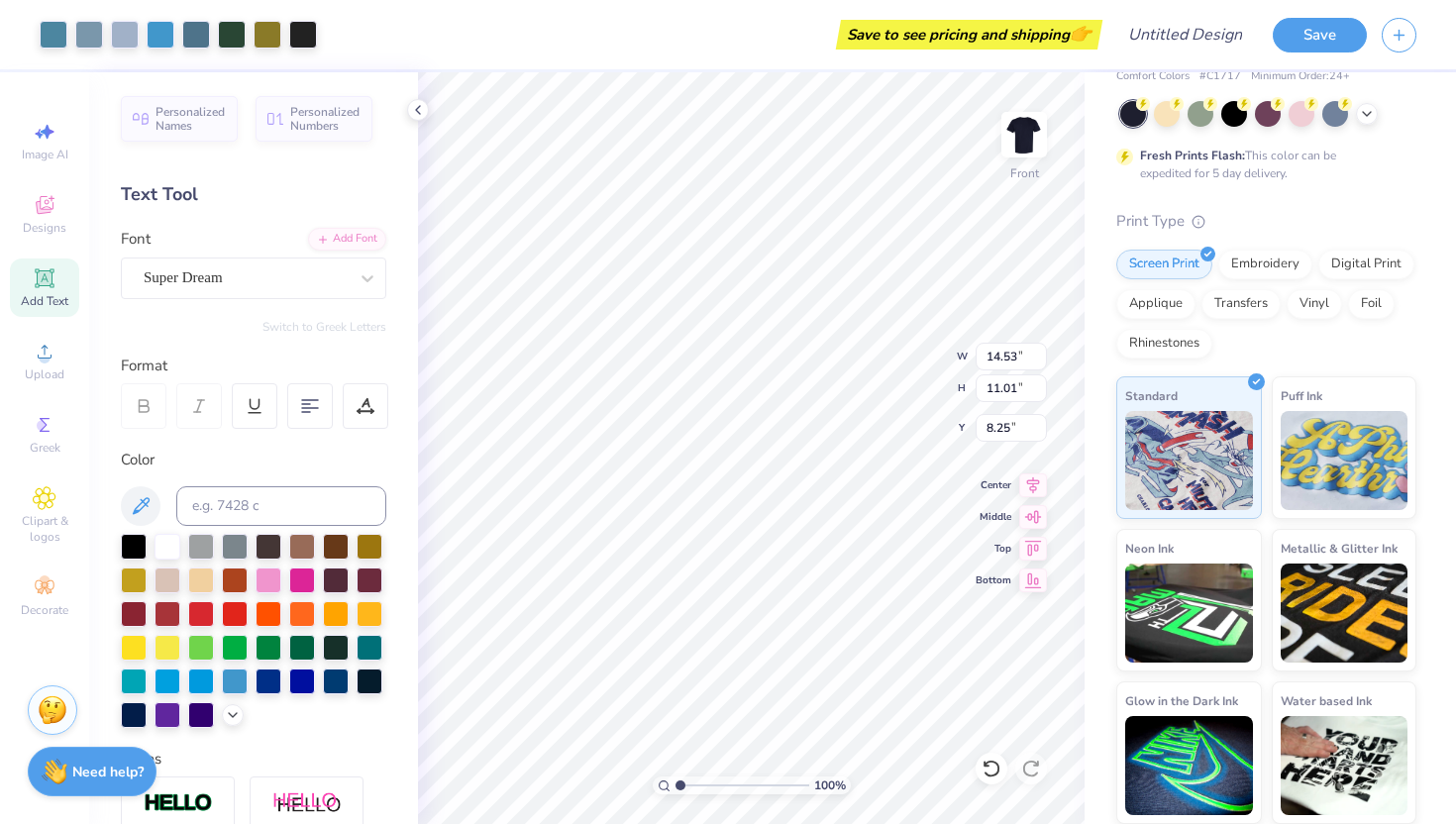 type on "11.47" 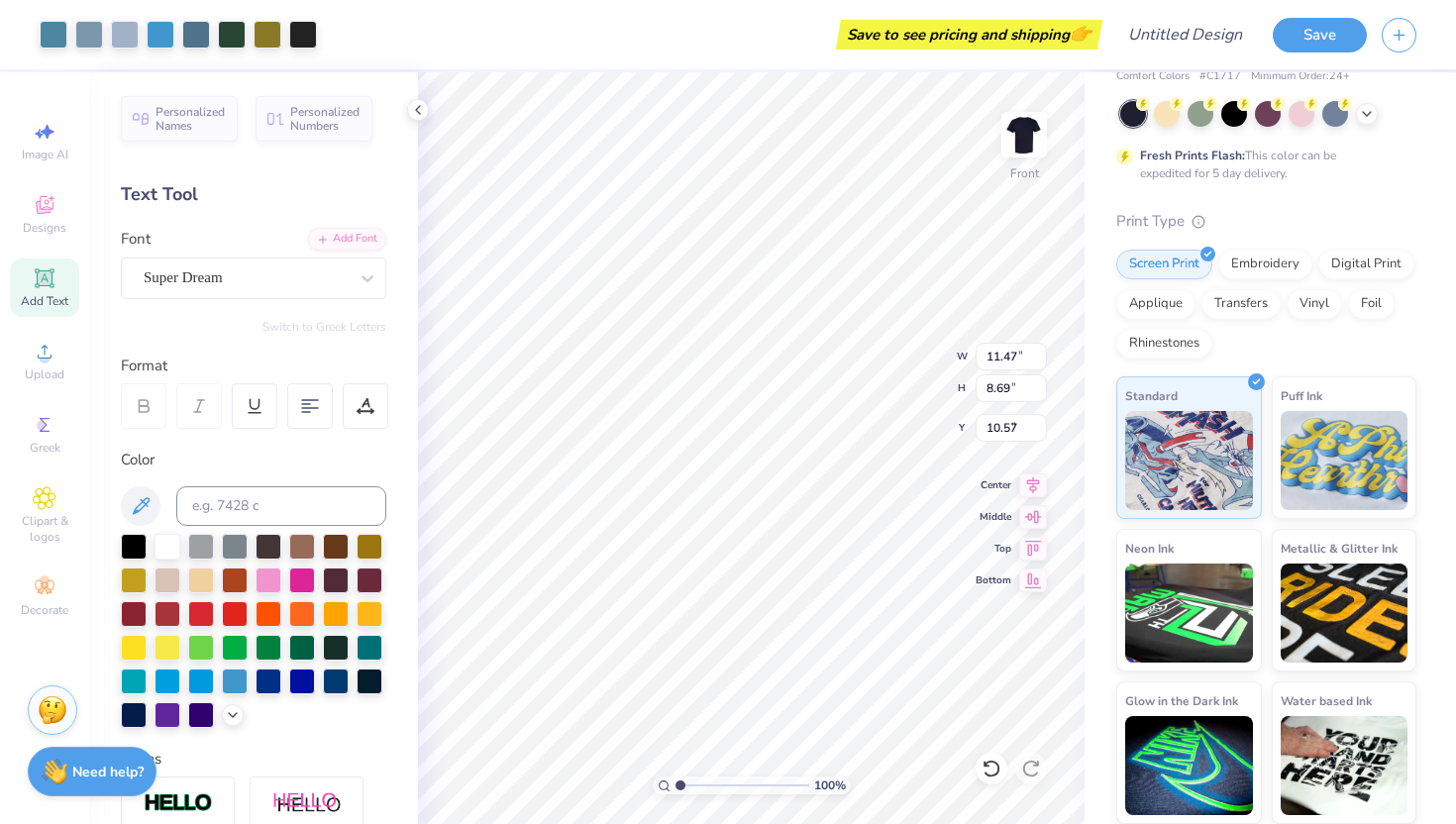type on "5.49" 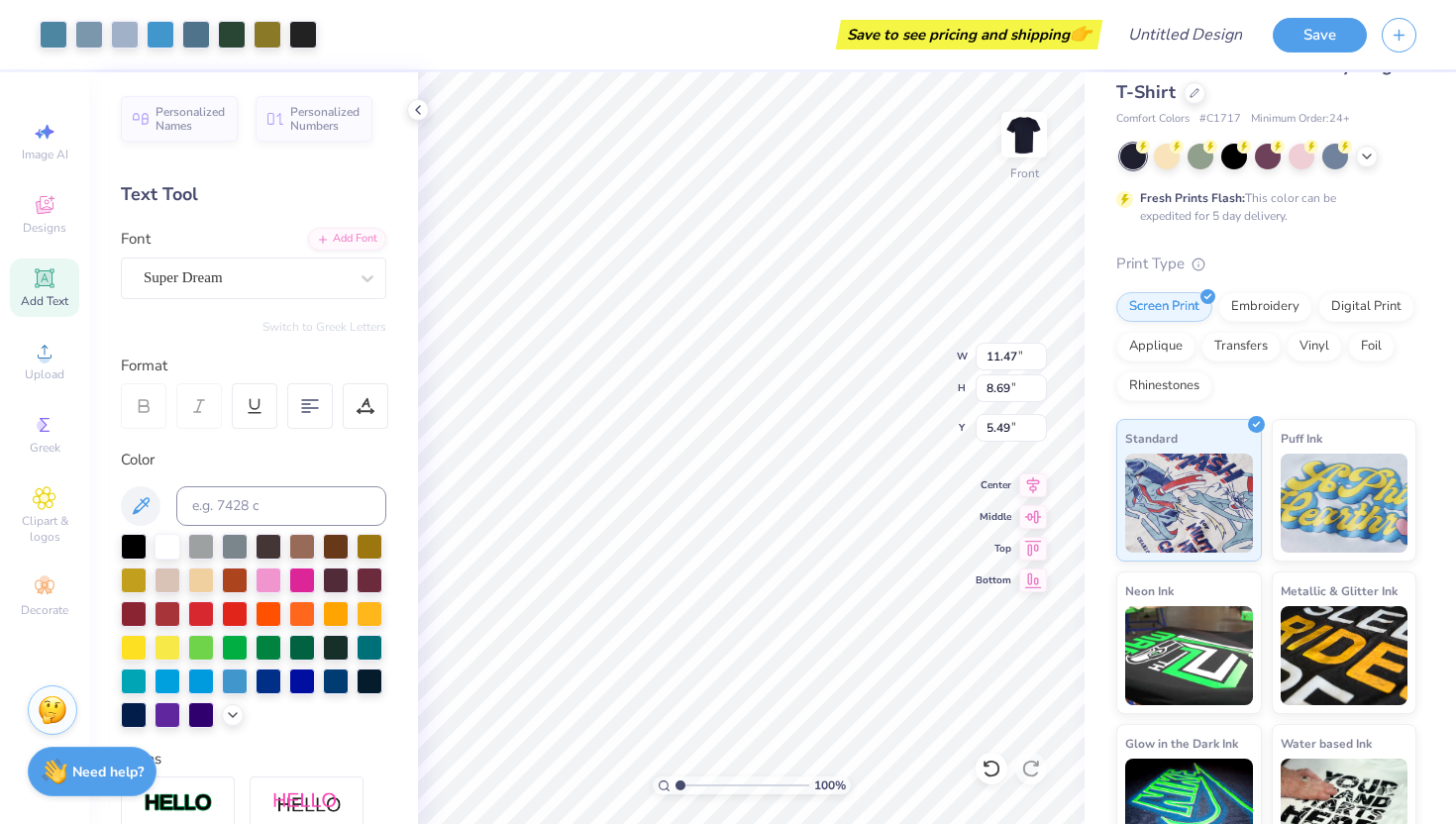 scroll, scrollTop: 86, scrollLeft: 0, axis: vertical 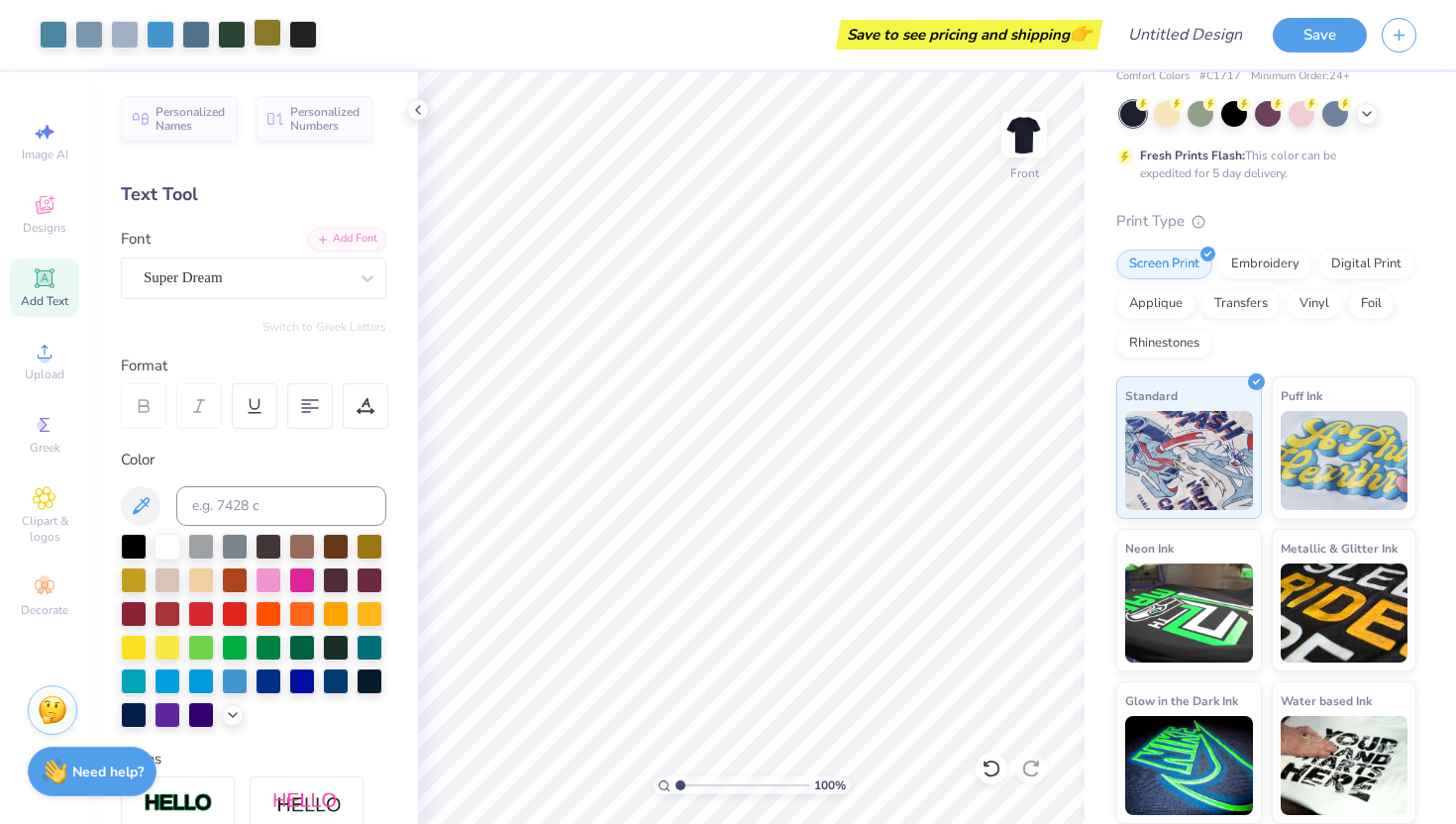 click at bounding box center (267, 33) 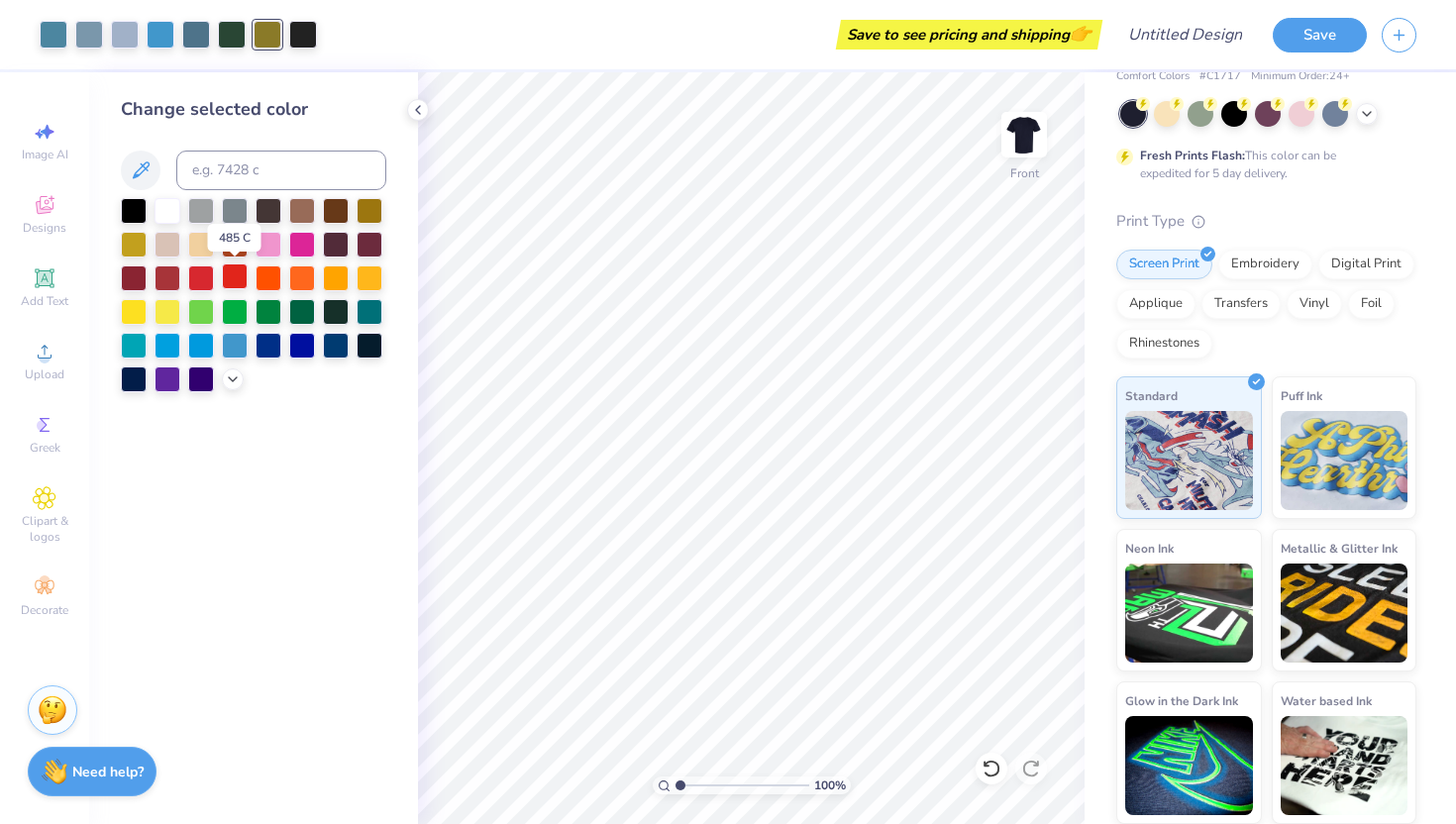 click at bounding box center (235, 276) 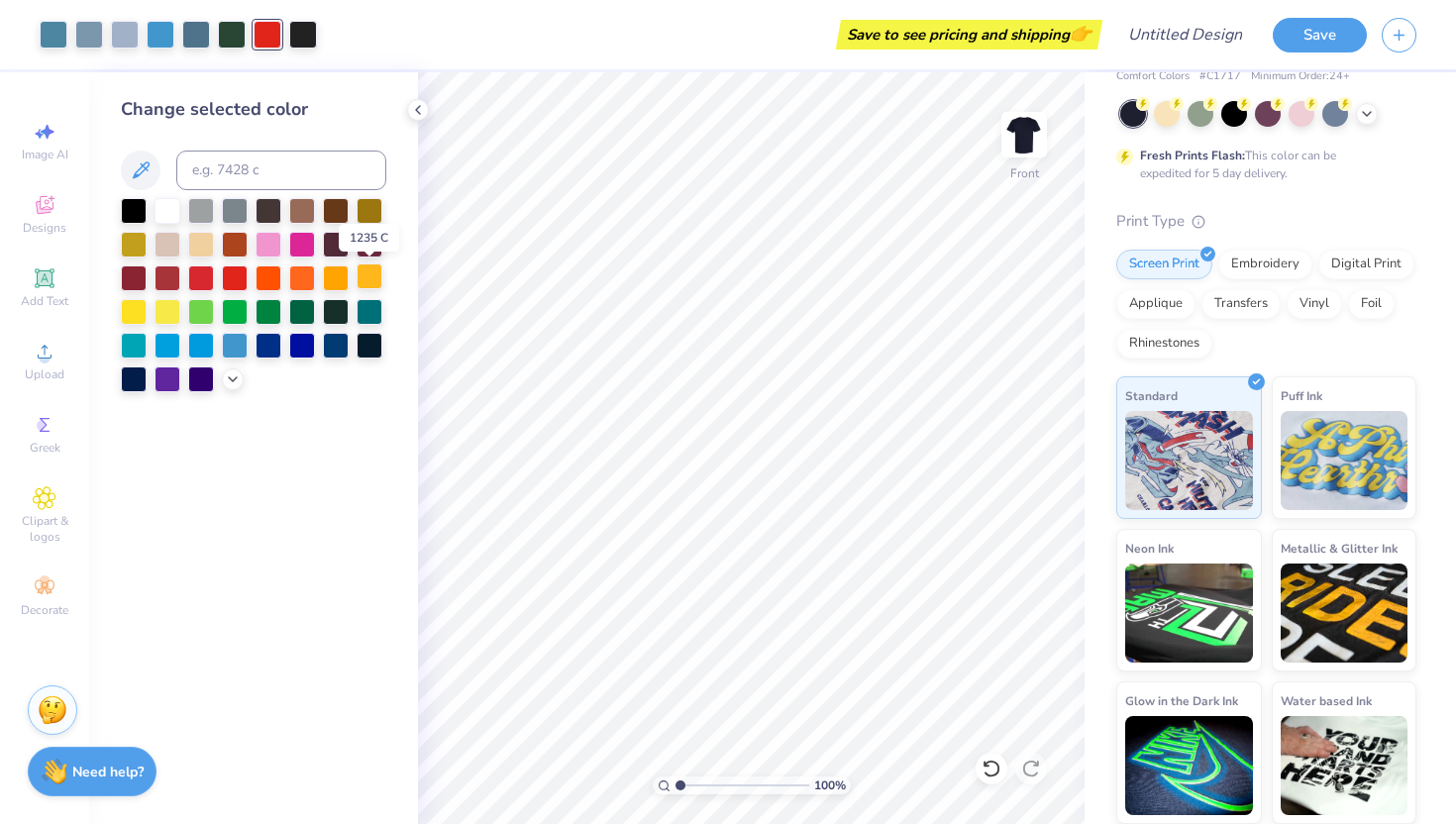 click at bounding box center [369, 276] 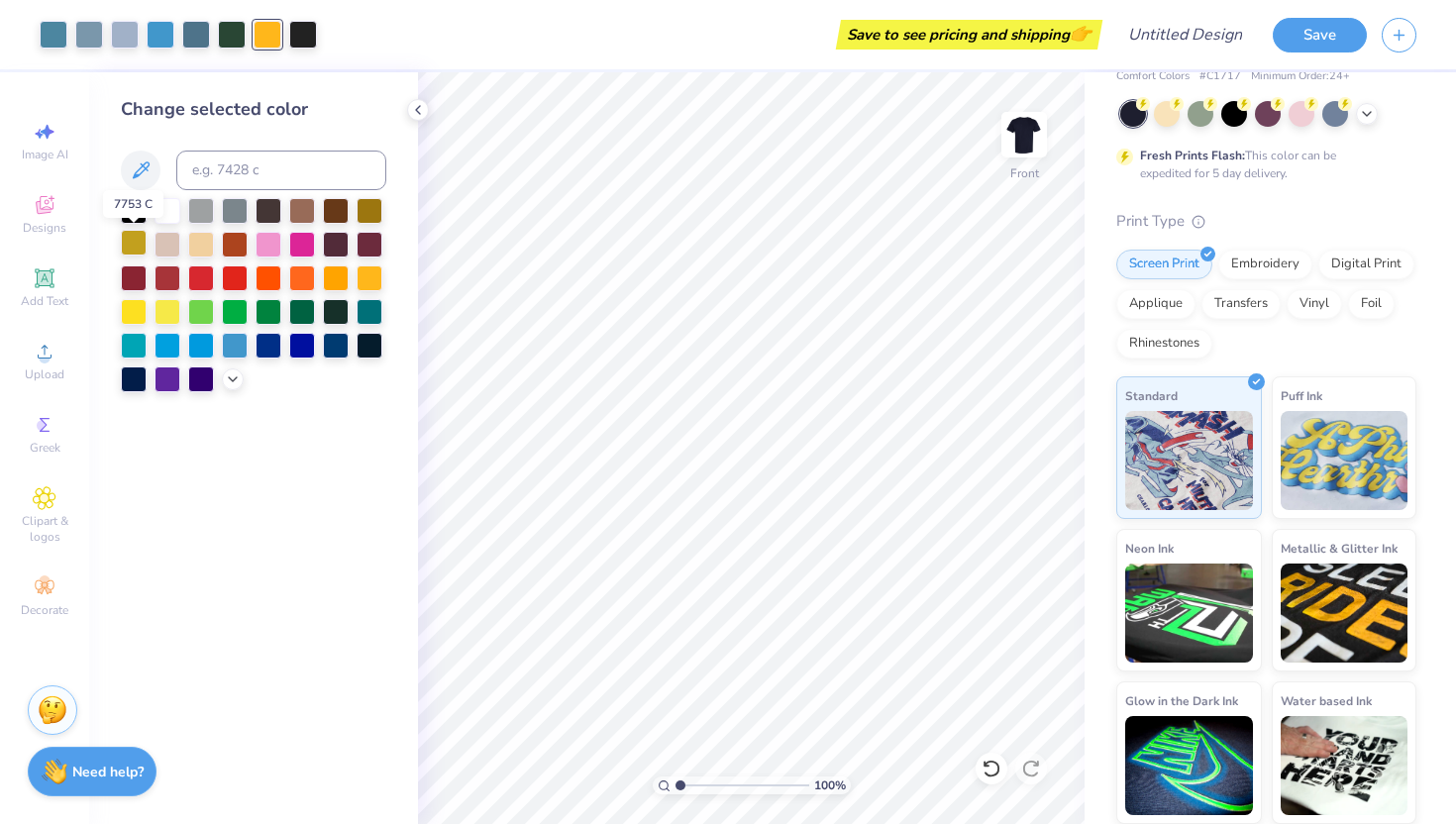 click at bounding box center [134, 243] 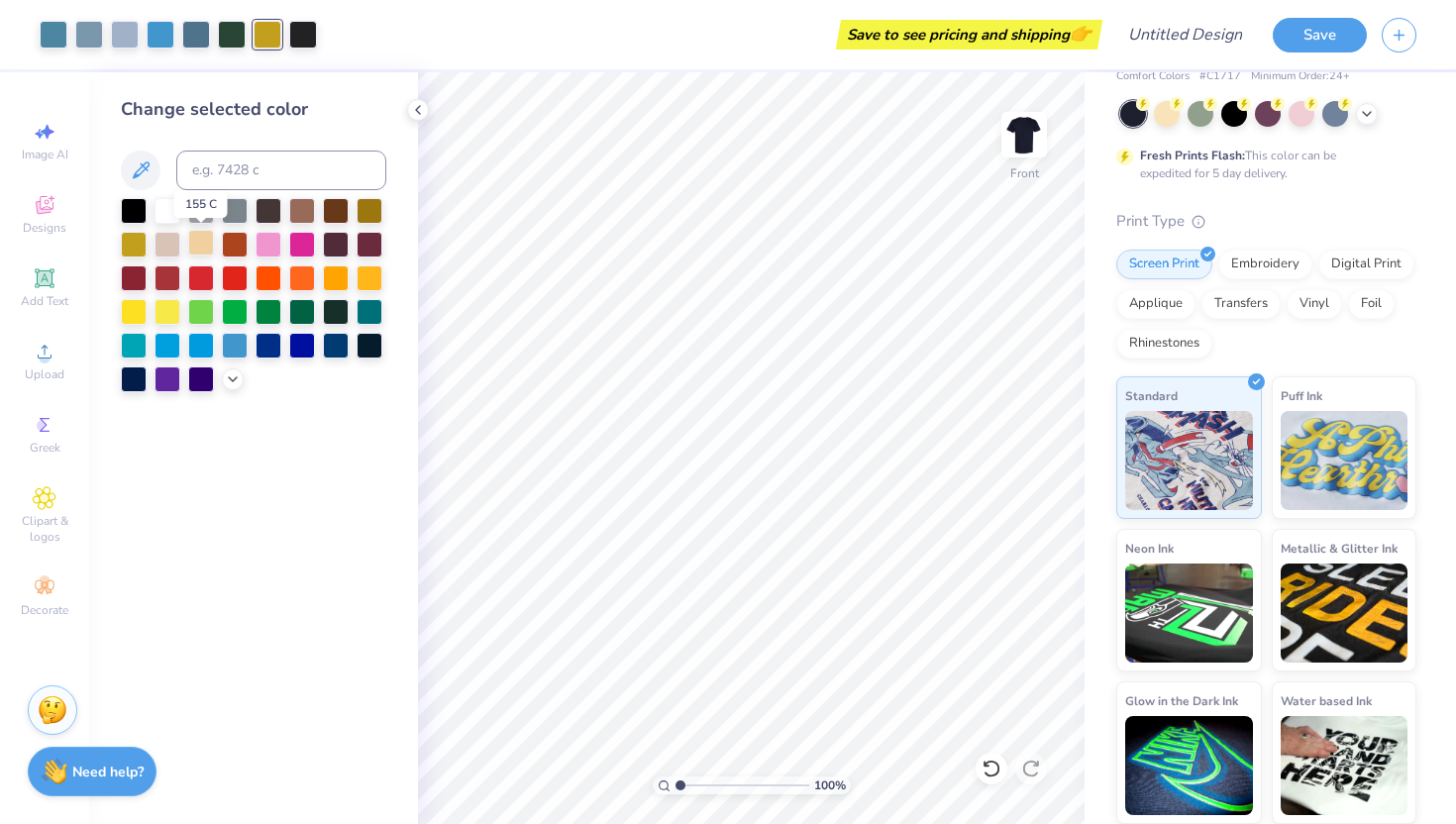 click at bounding box center [201, 243] 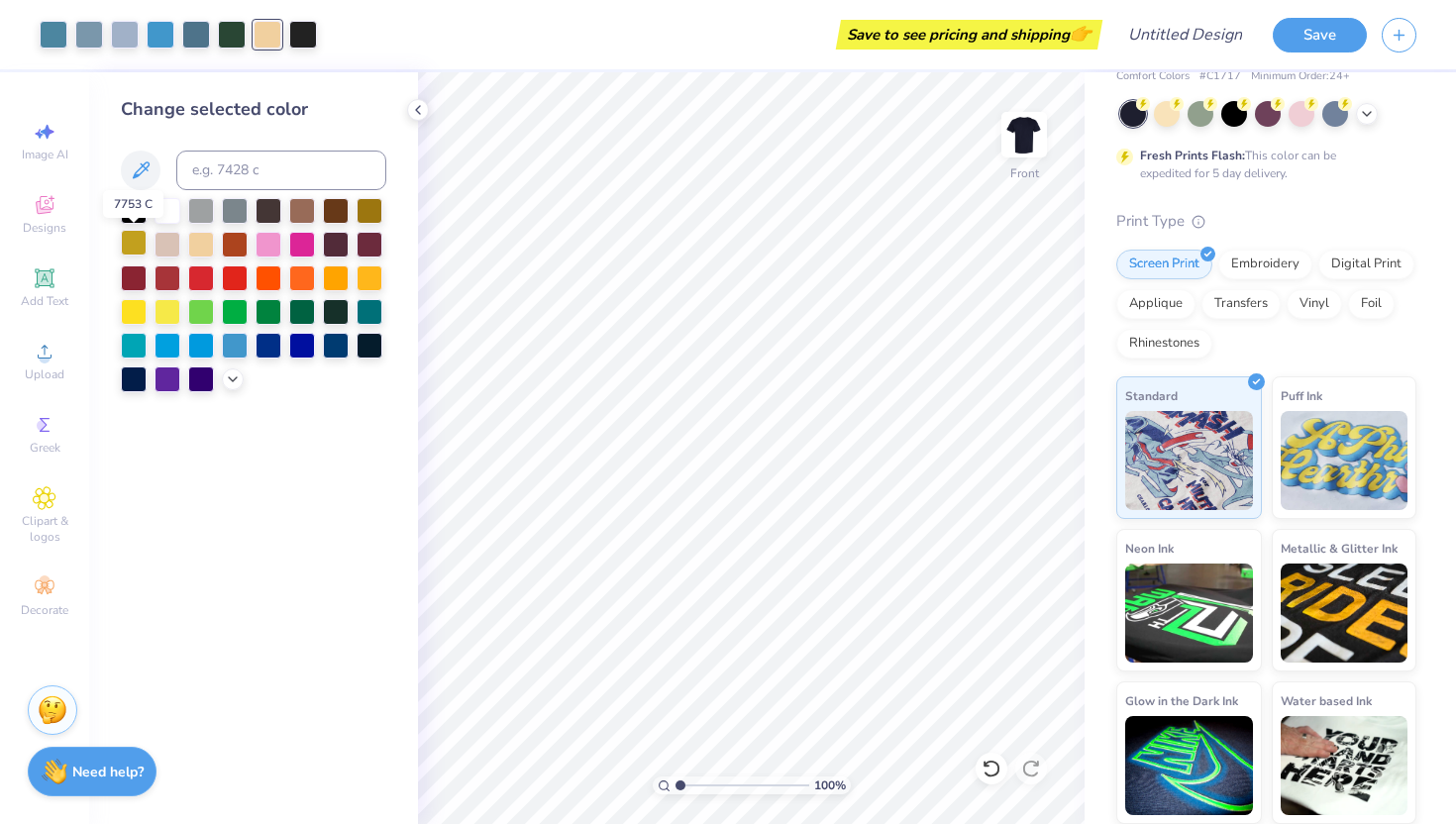 click at bounding box center (134, 243) 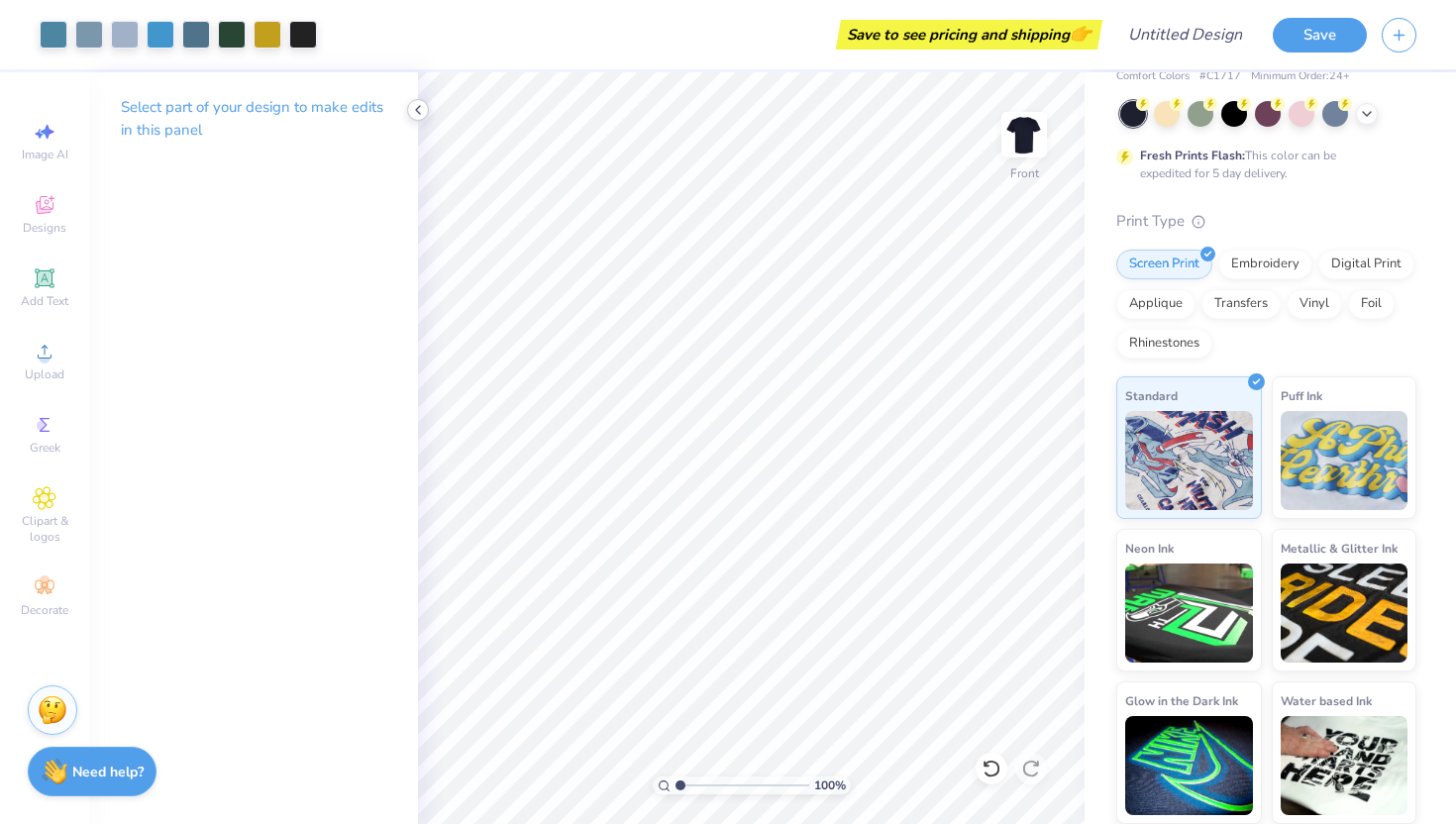click 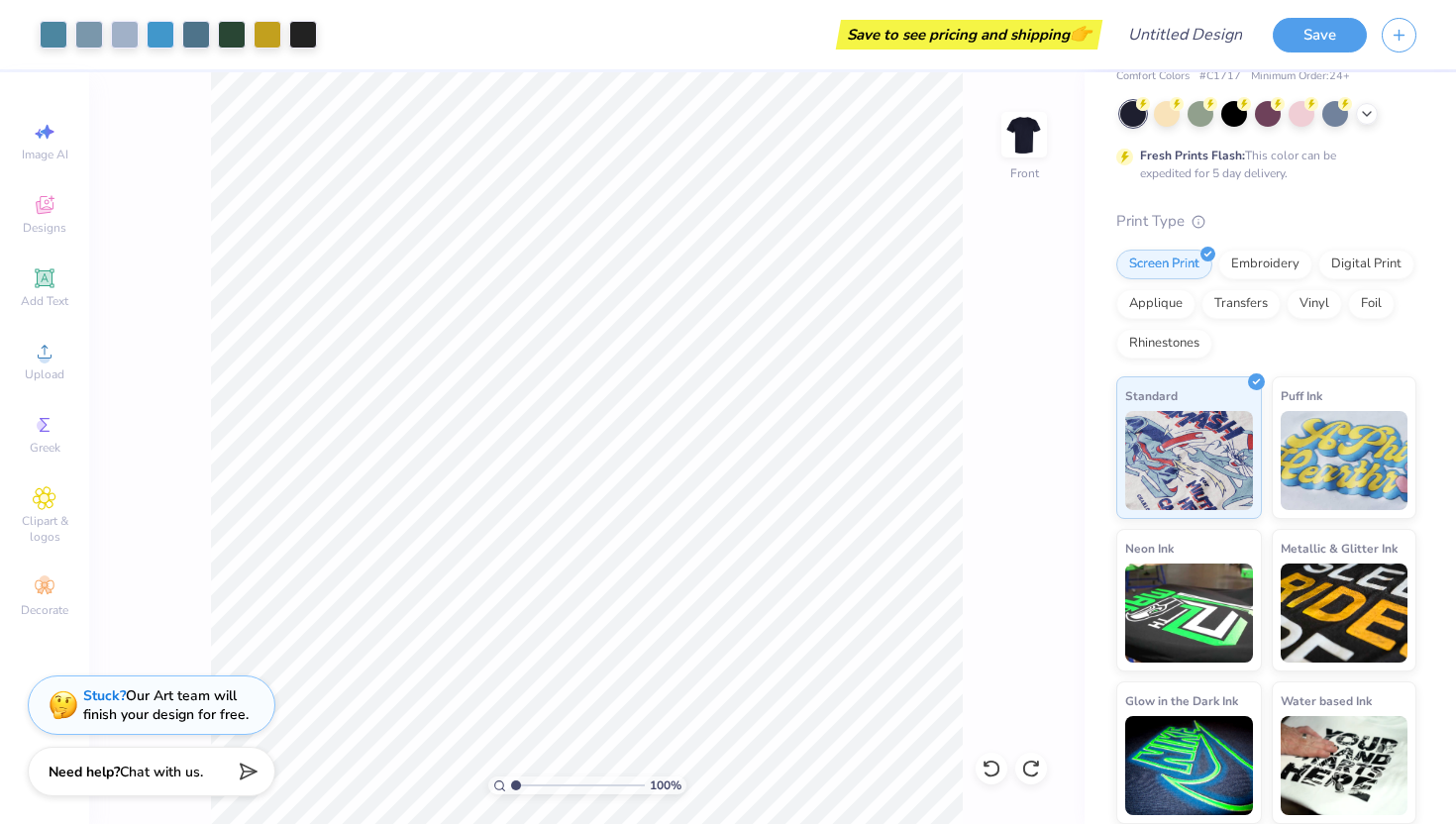 click on "100  % Front" at bounding box center (586, 448) 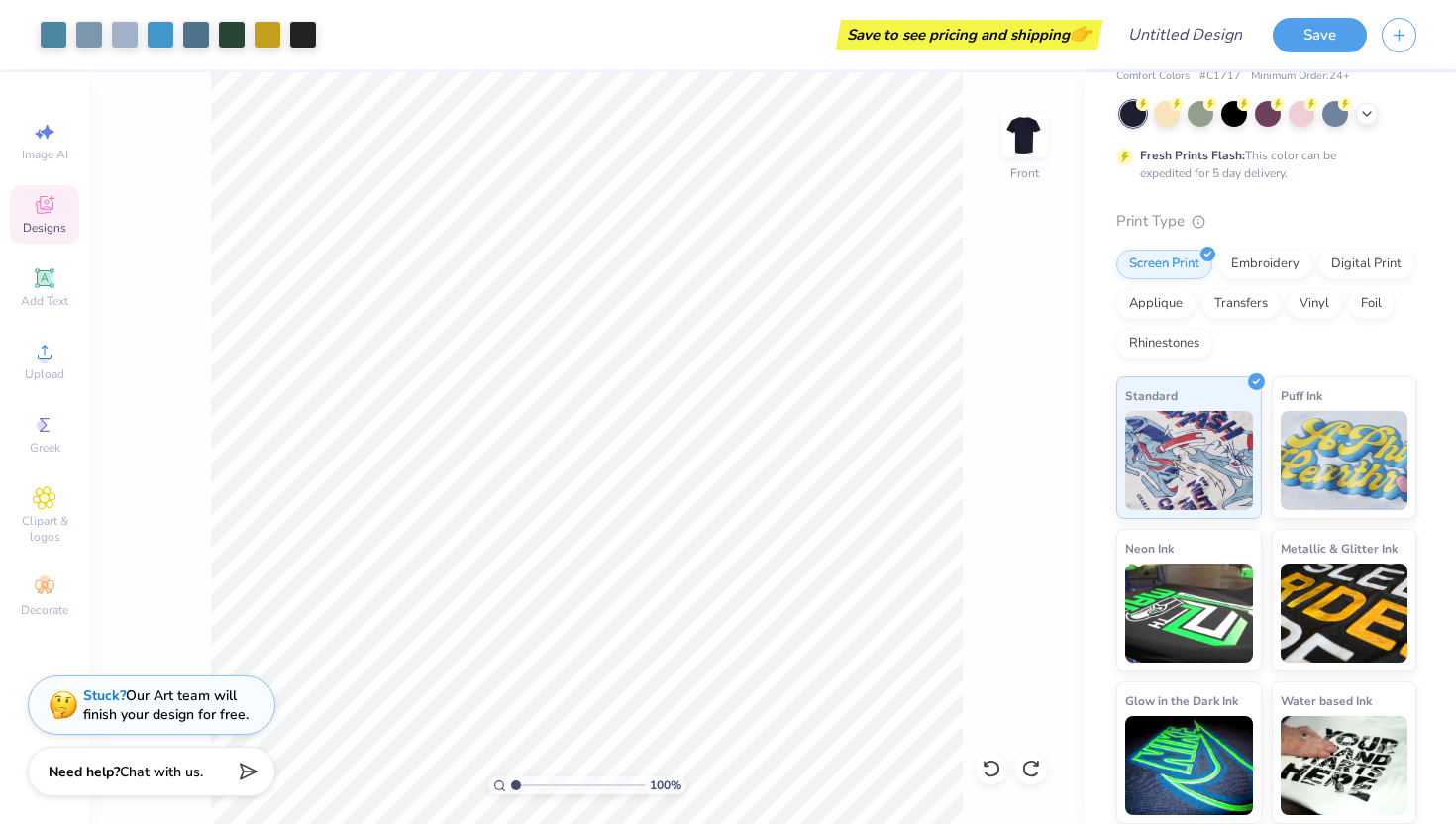 click 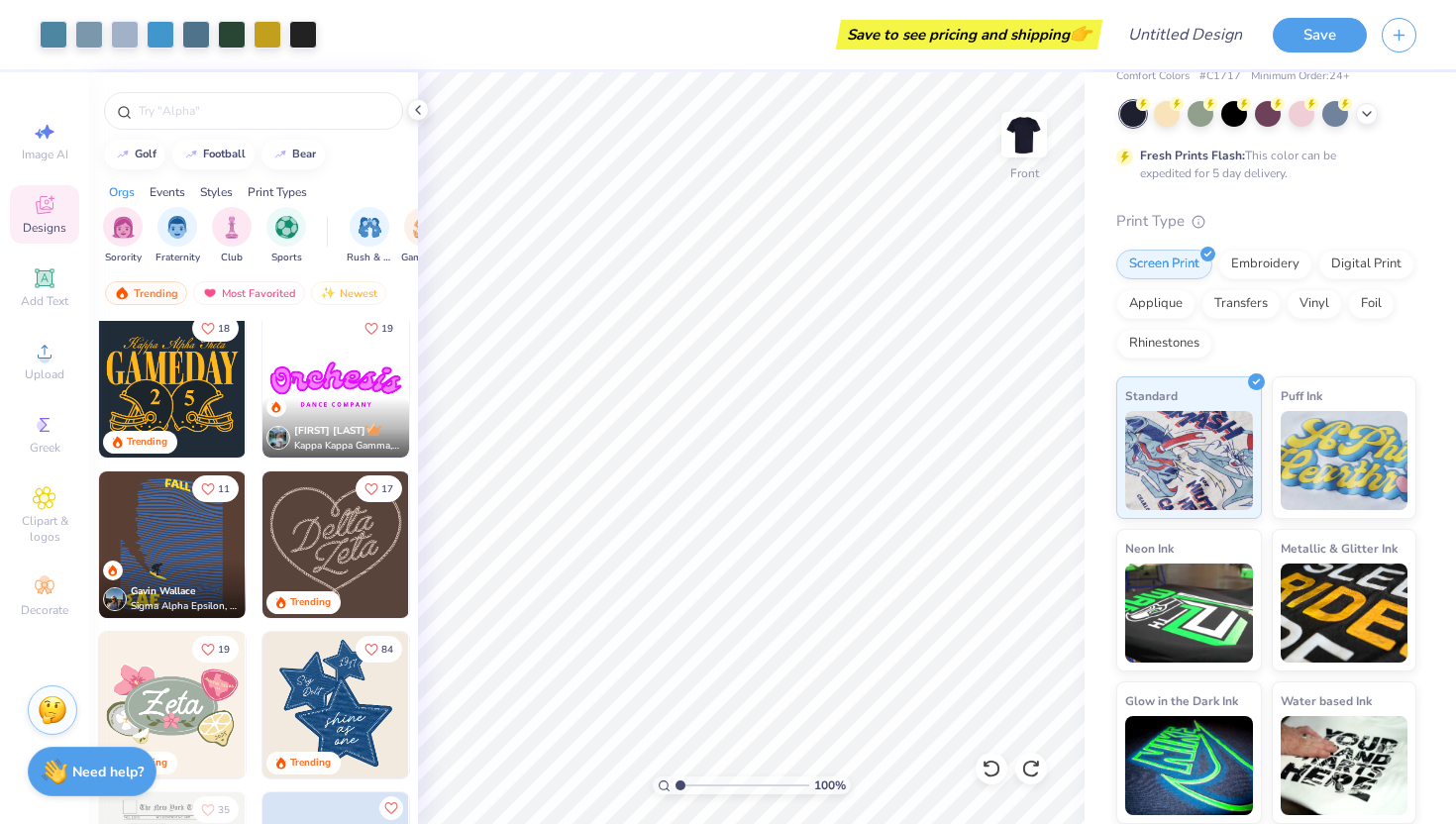 scroll, scrollTop: 816, scrollLeft: 0, axis: vertical 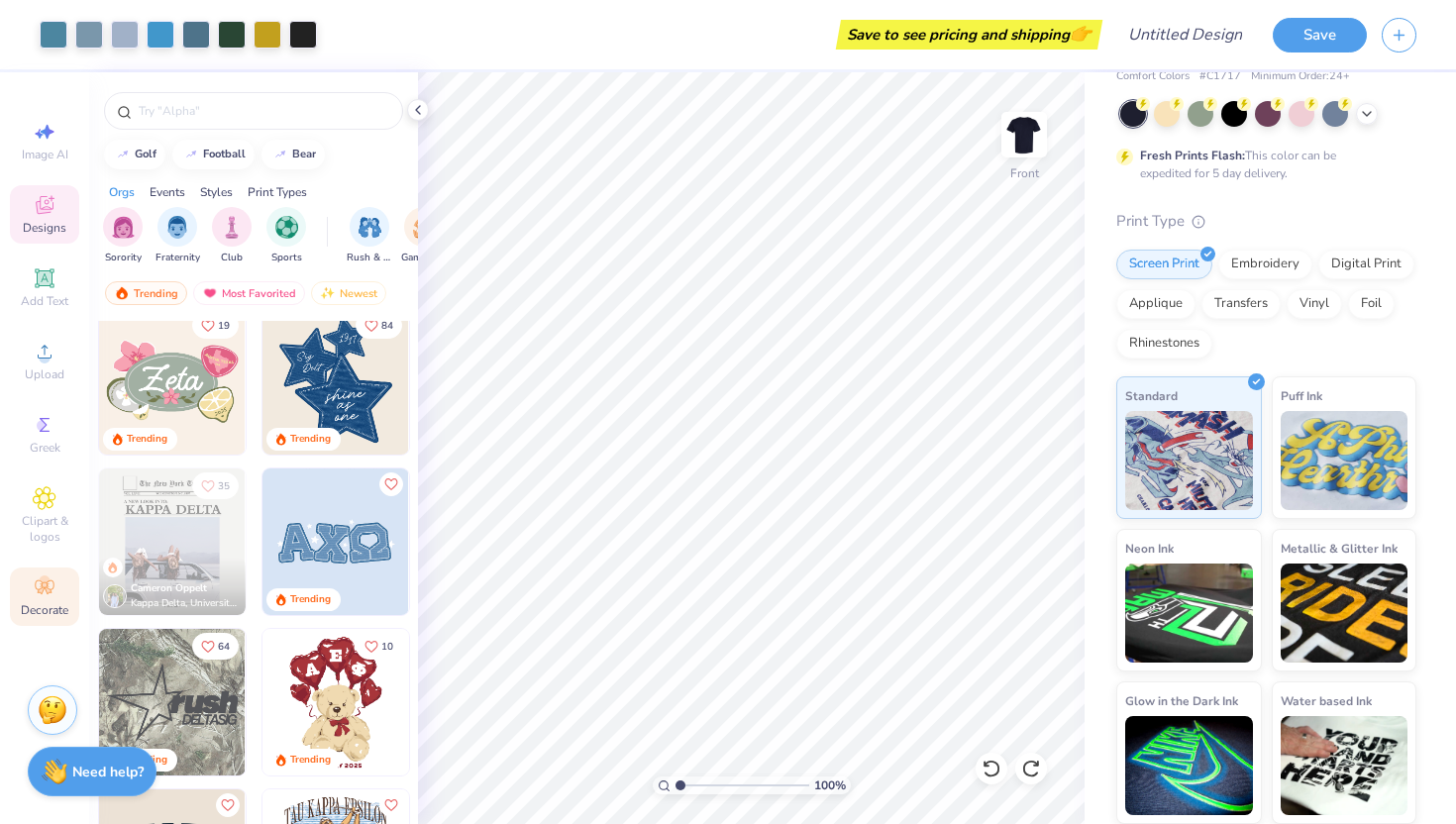 click 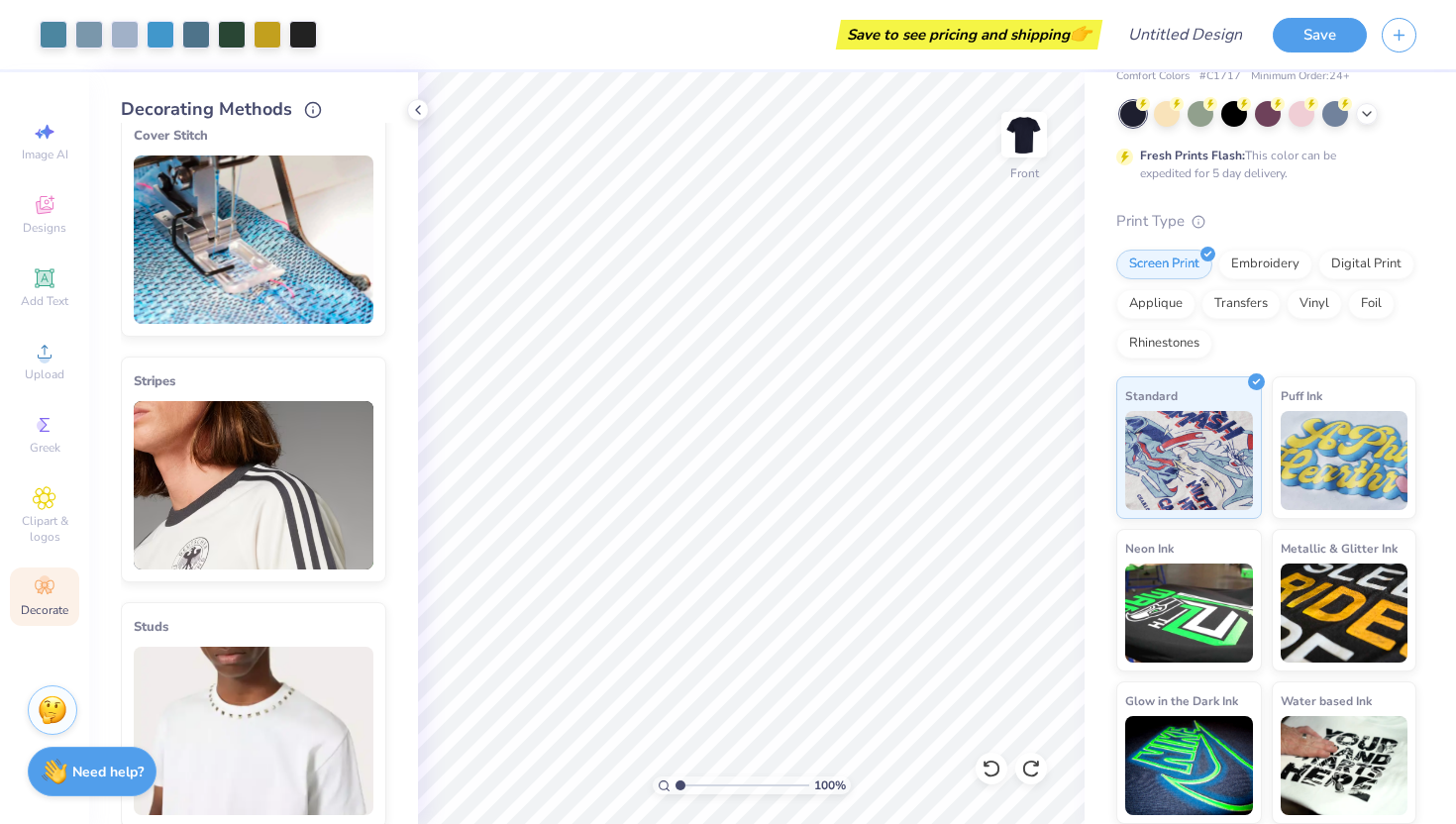 scroll, scrollTop: 0, scrollLeft: 0, axis: both 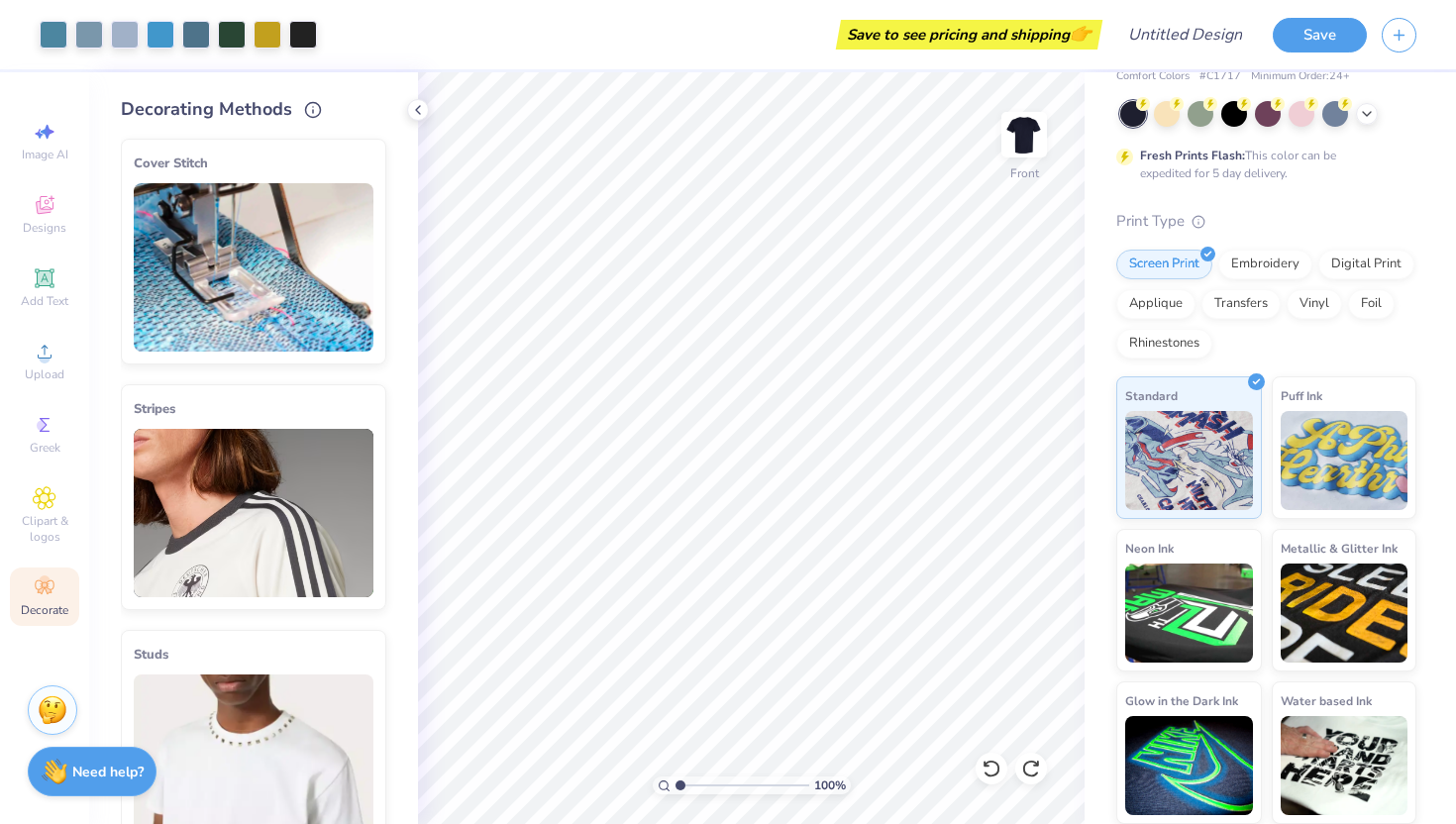 click at bounding box center (254, 267) 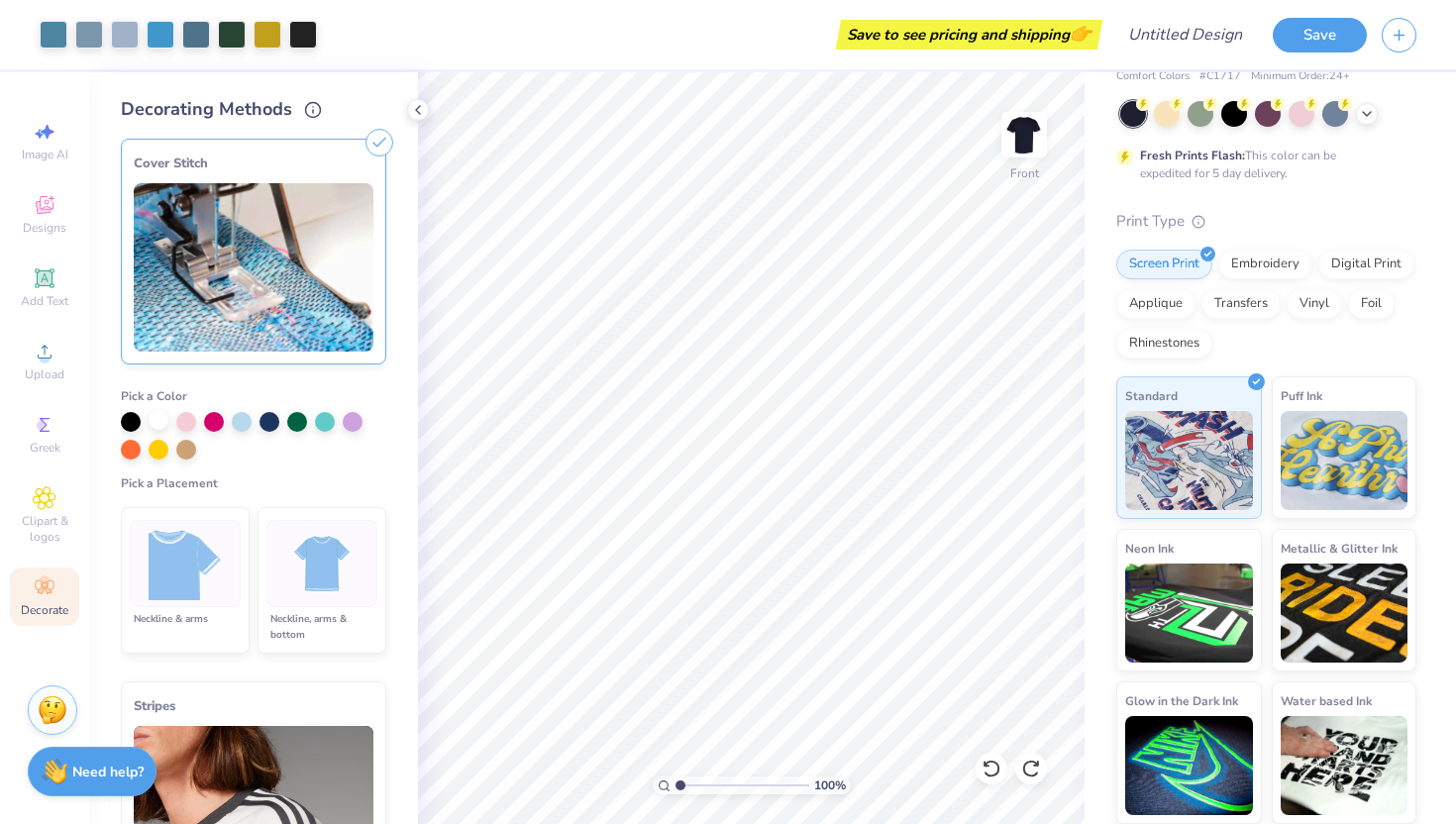 click at bounding box center (158, 420) 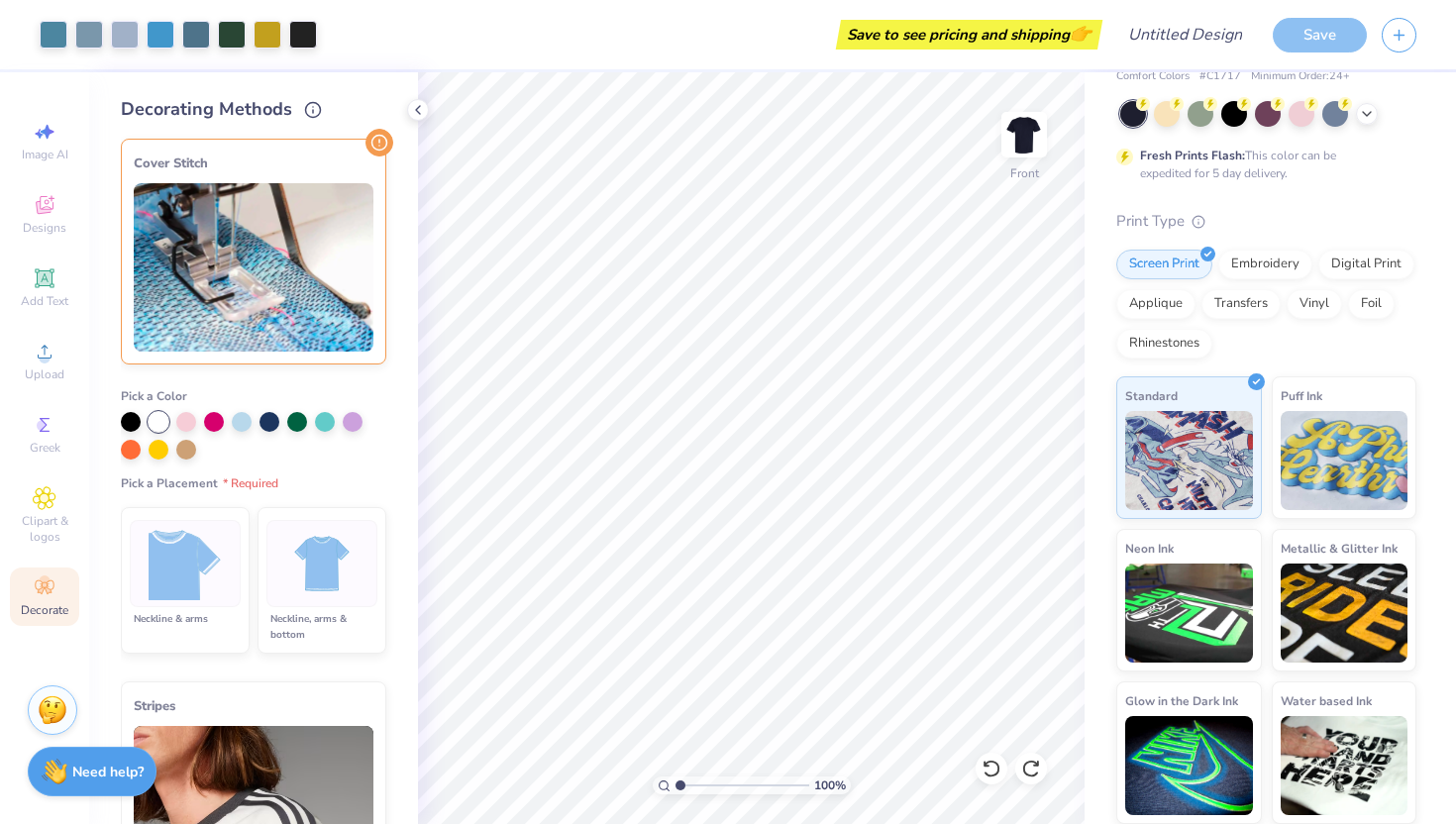 click at bounding box center [254, 267] 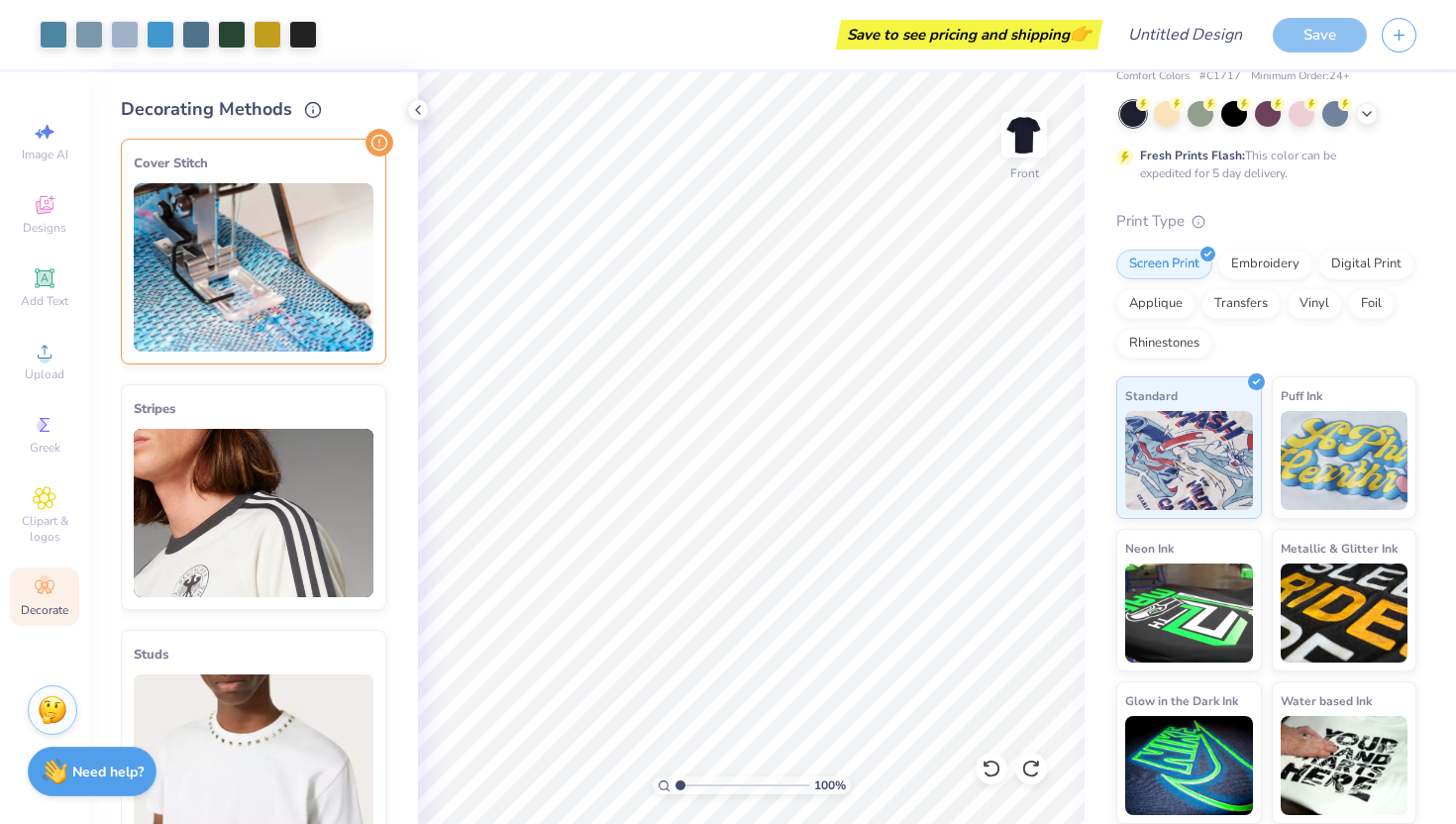 click at bounding box center [254, 267] 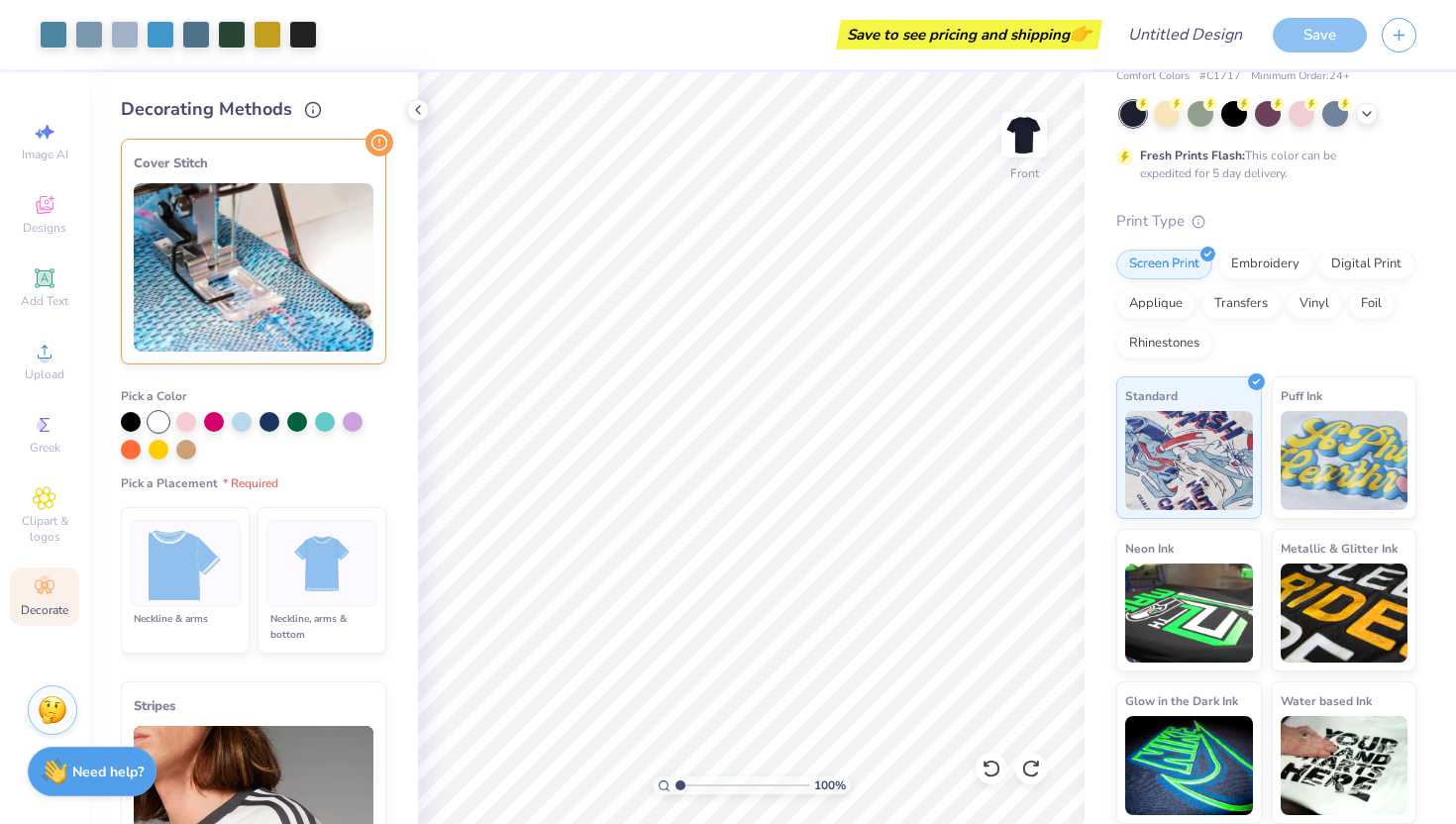 click at bounding box center [322, 564] 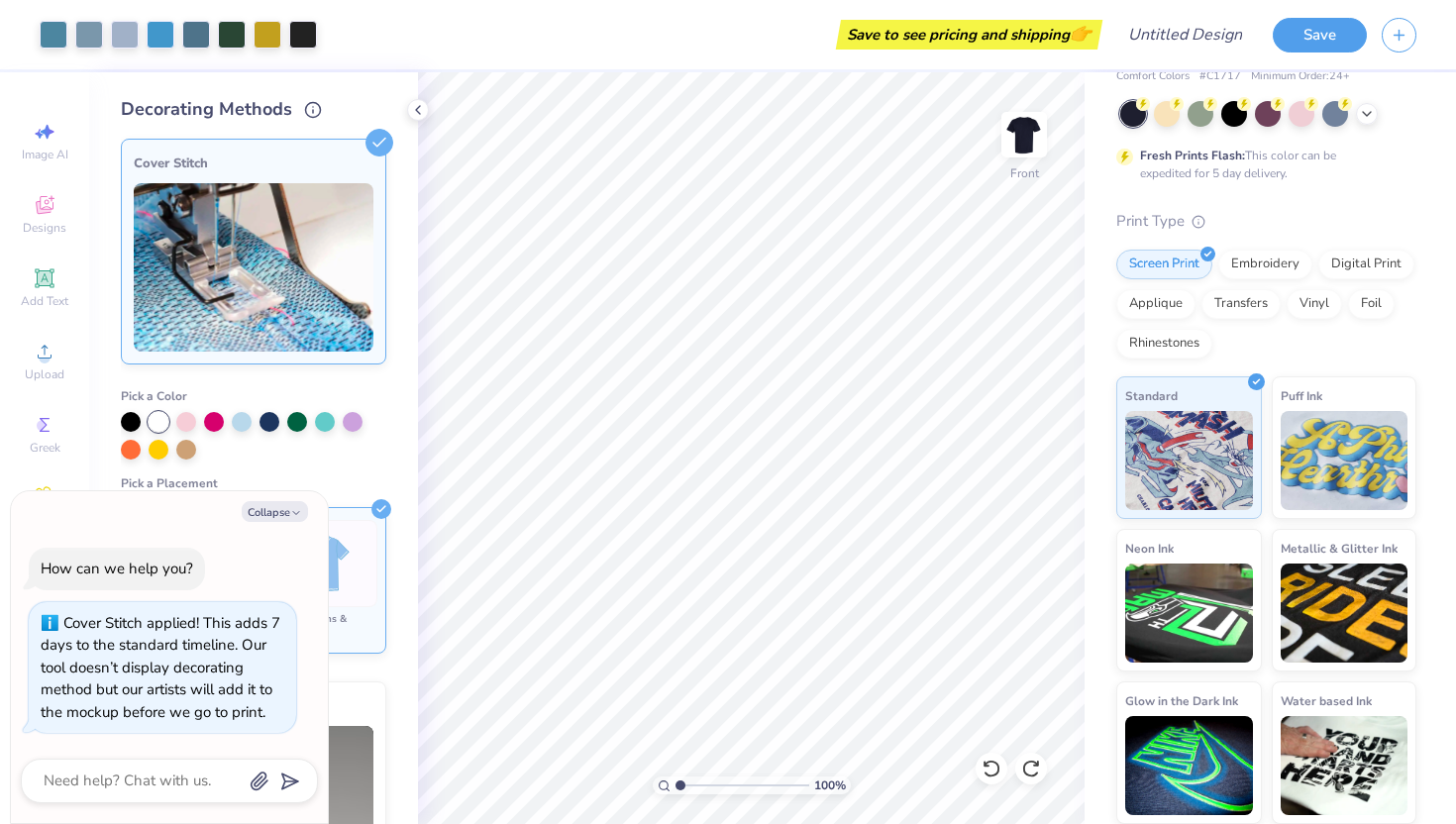 click on "Pick a Placement" at bounding box center [254, 483] 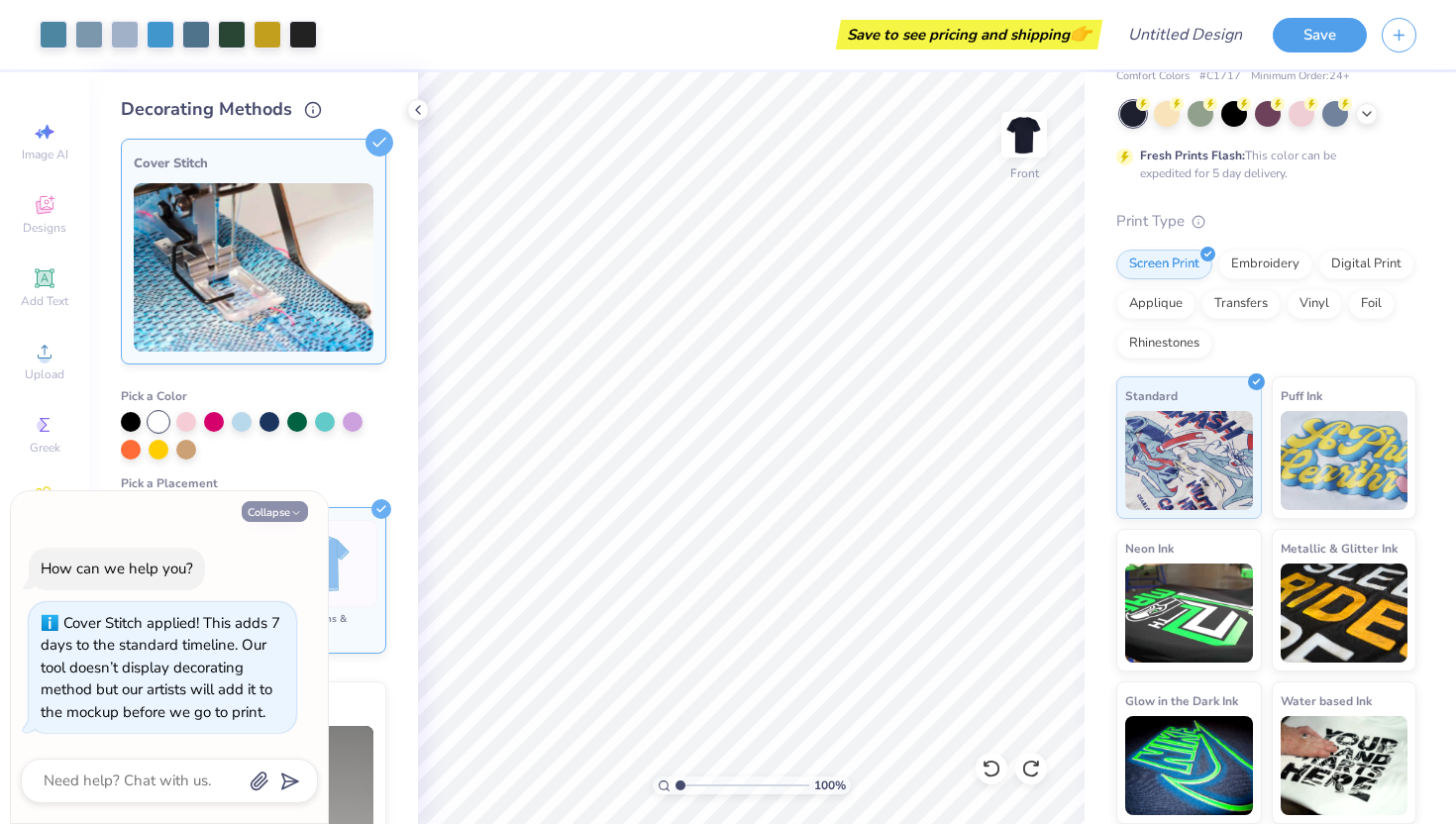 click on "Collapse" at bounding box center (274, 511) 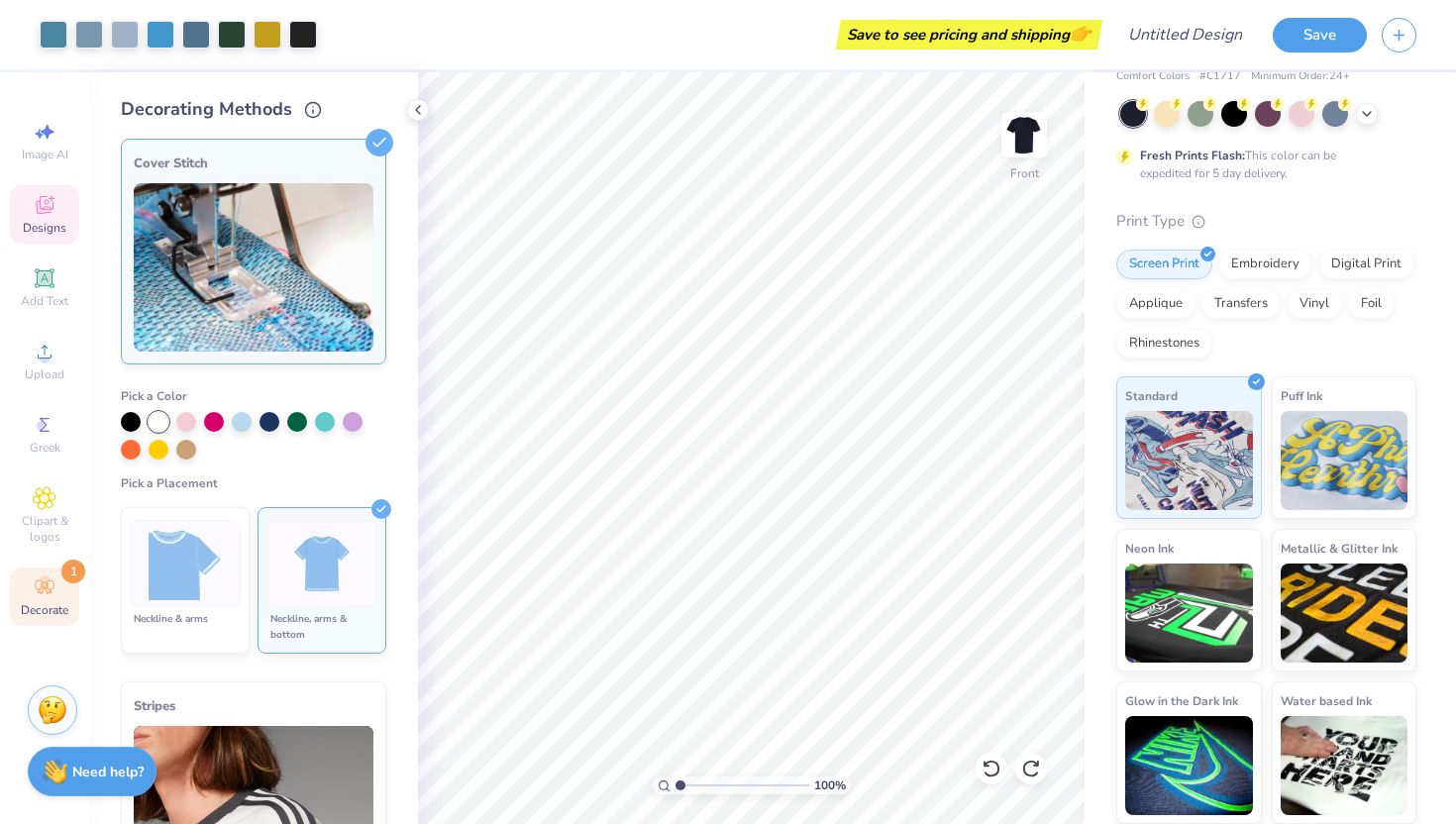 click on "Designs" at bounding box center [45, 228] 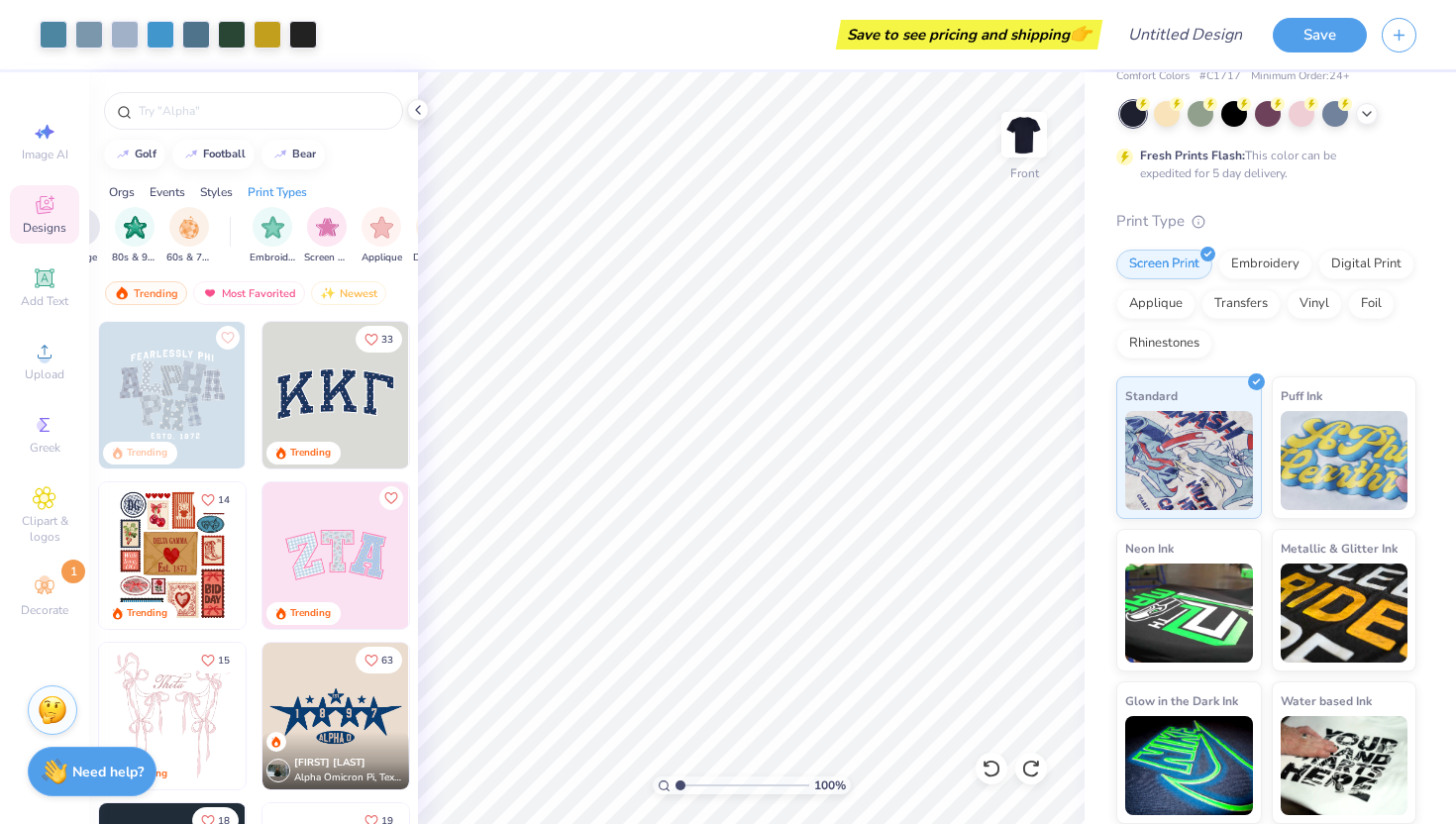 scroll, scrollTop: 0, scrollLeft: 1677, axis: horizontal 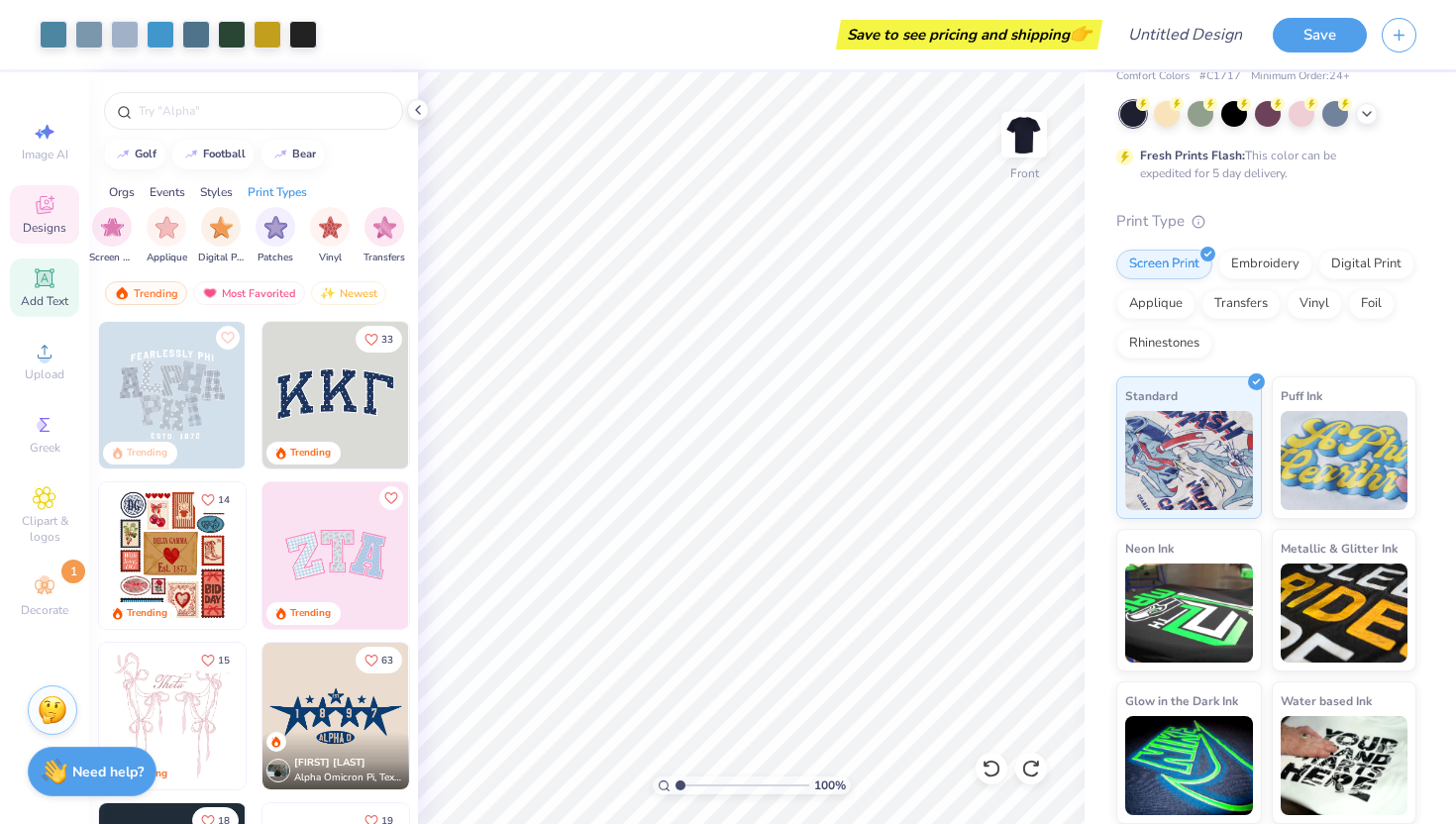 click on "Add Text" at bounding box center (45, 301) 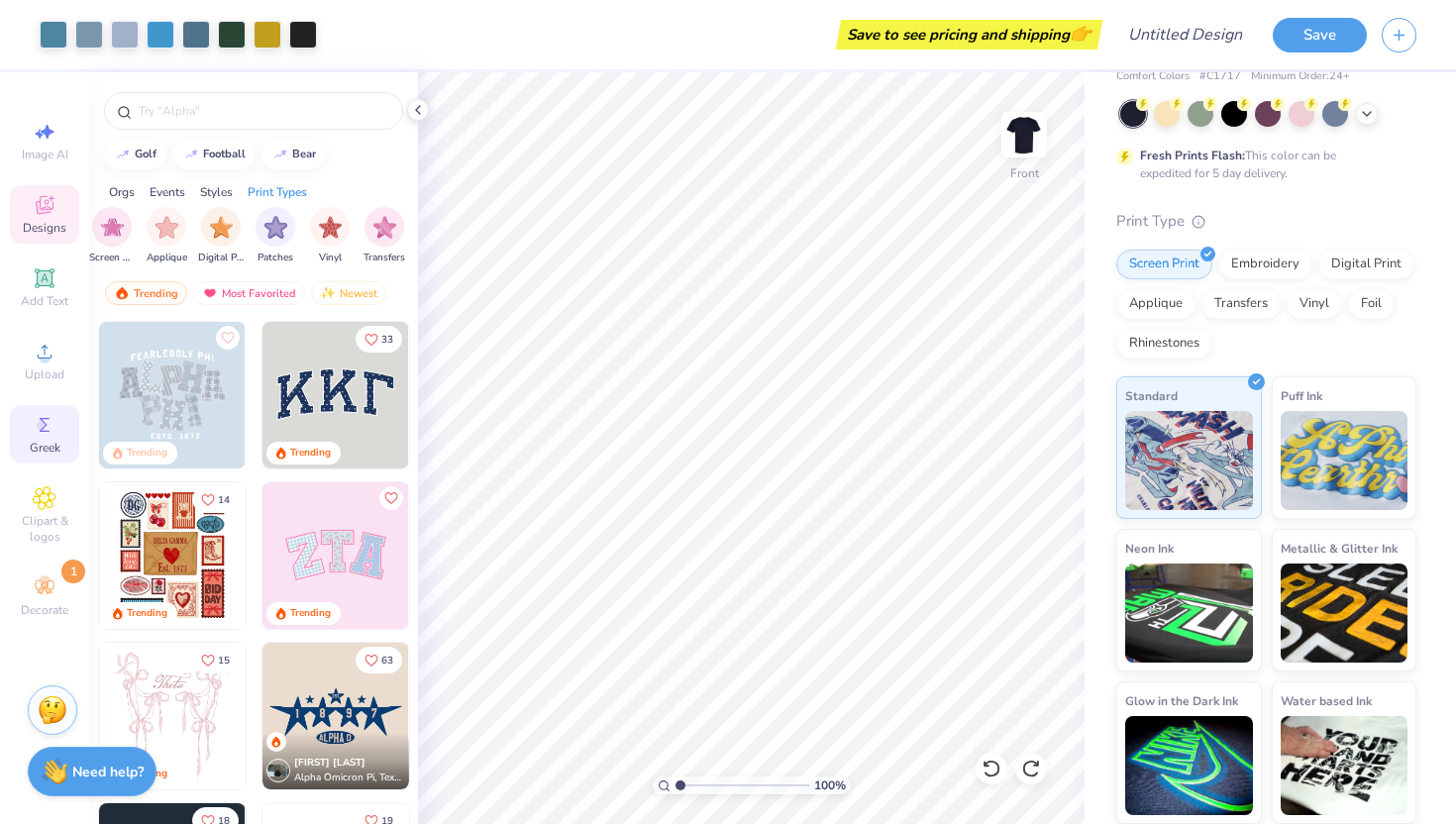 drag, startPoint x: 49, startPoint y: 359, endPoint x: 32, endPoint y: 453, distance: 95.52487 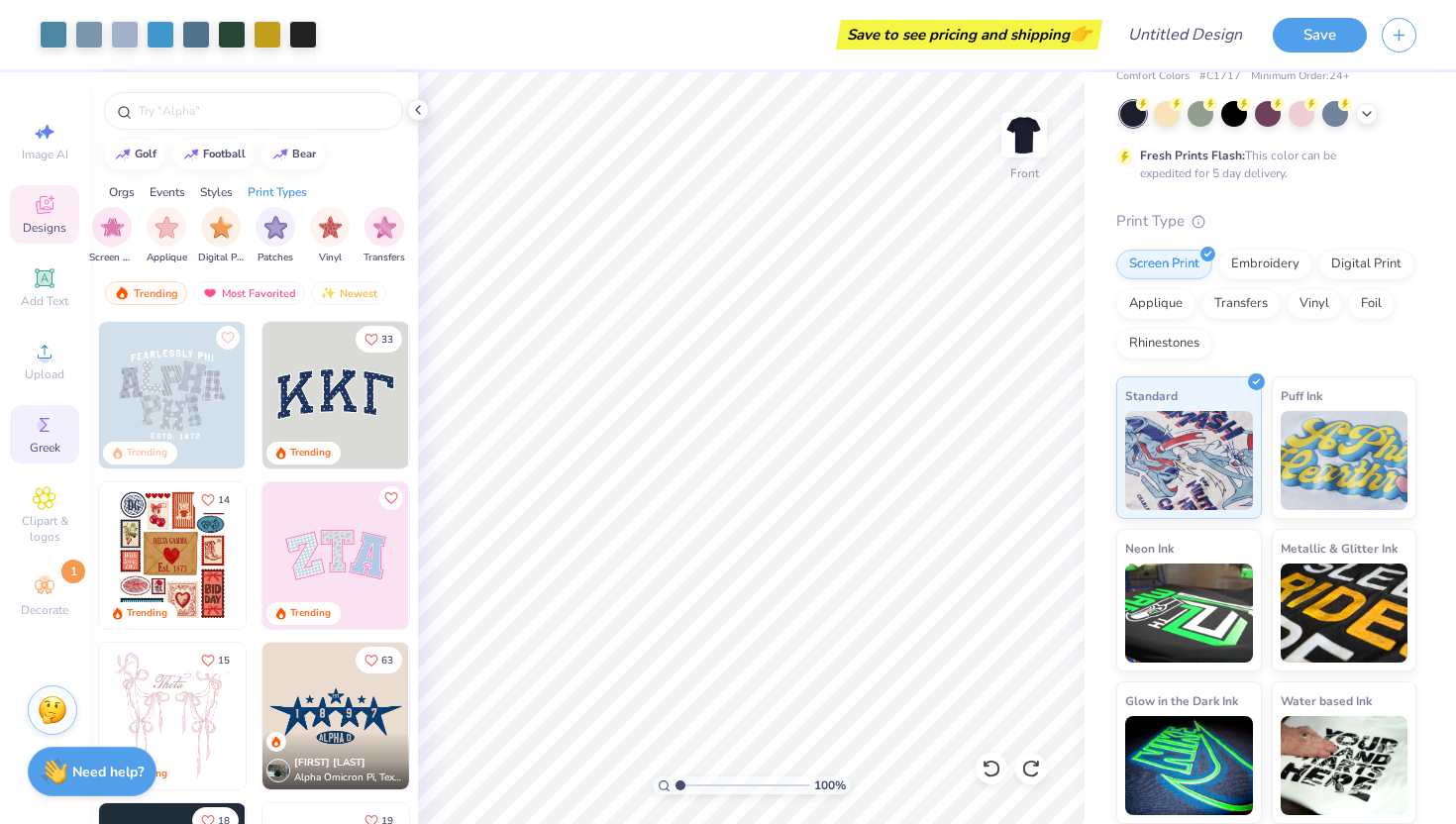 click 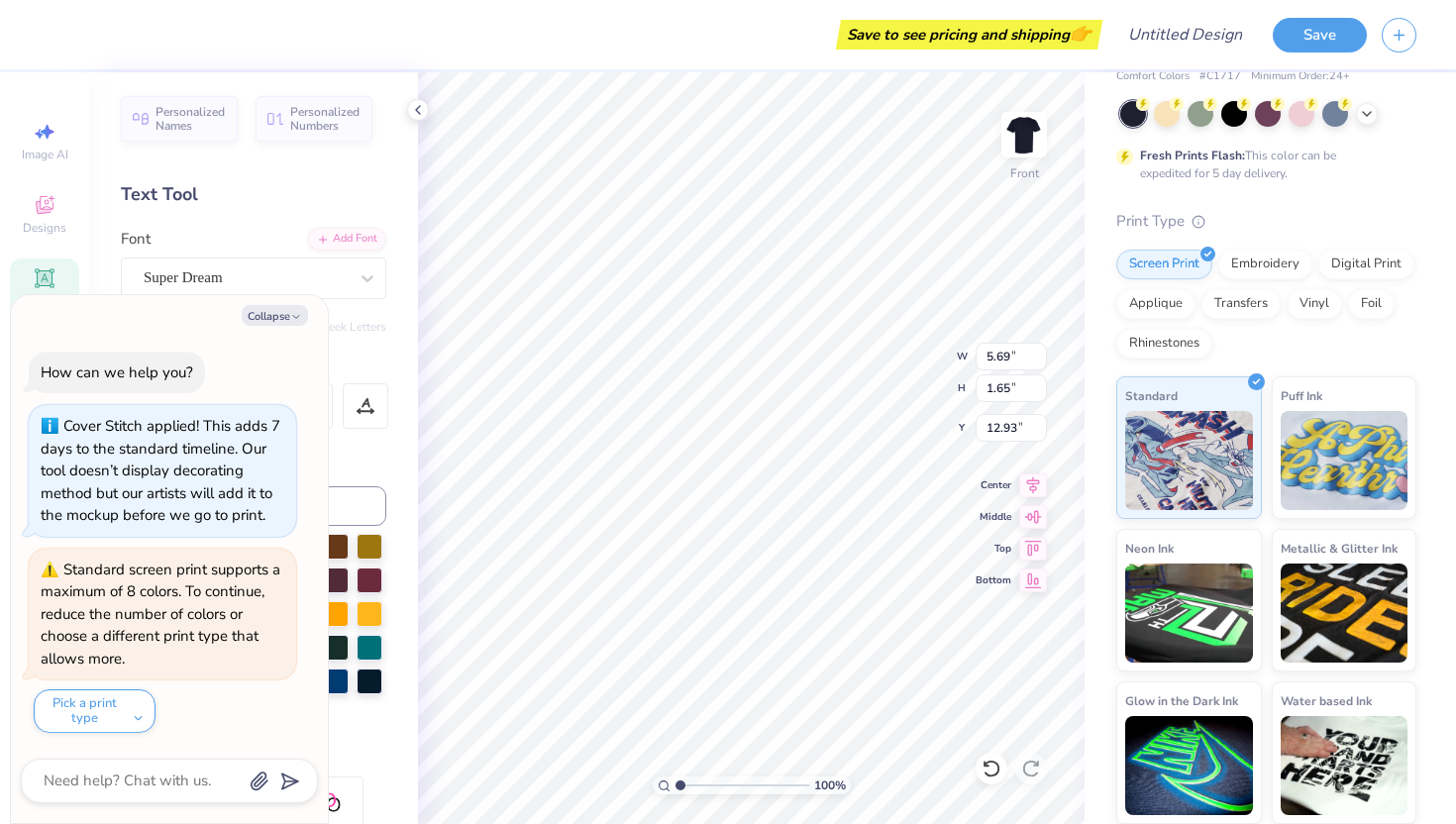 type on "x" 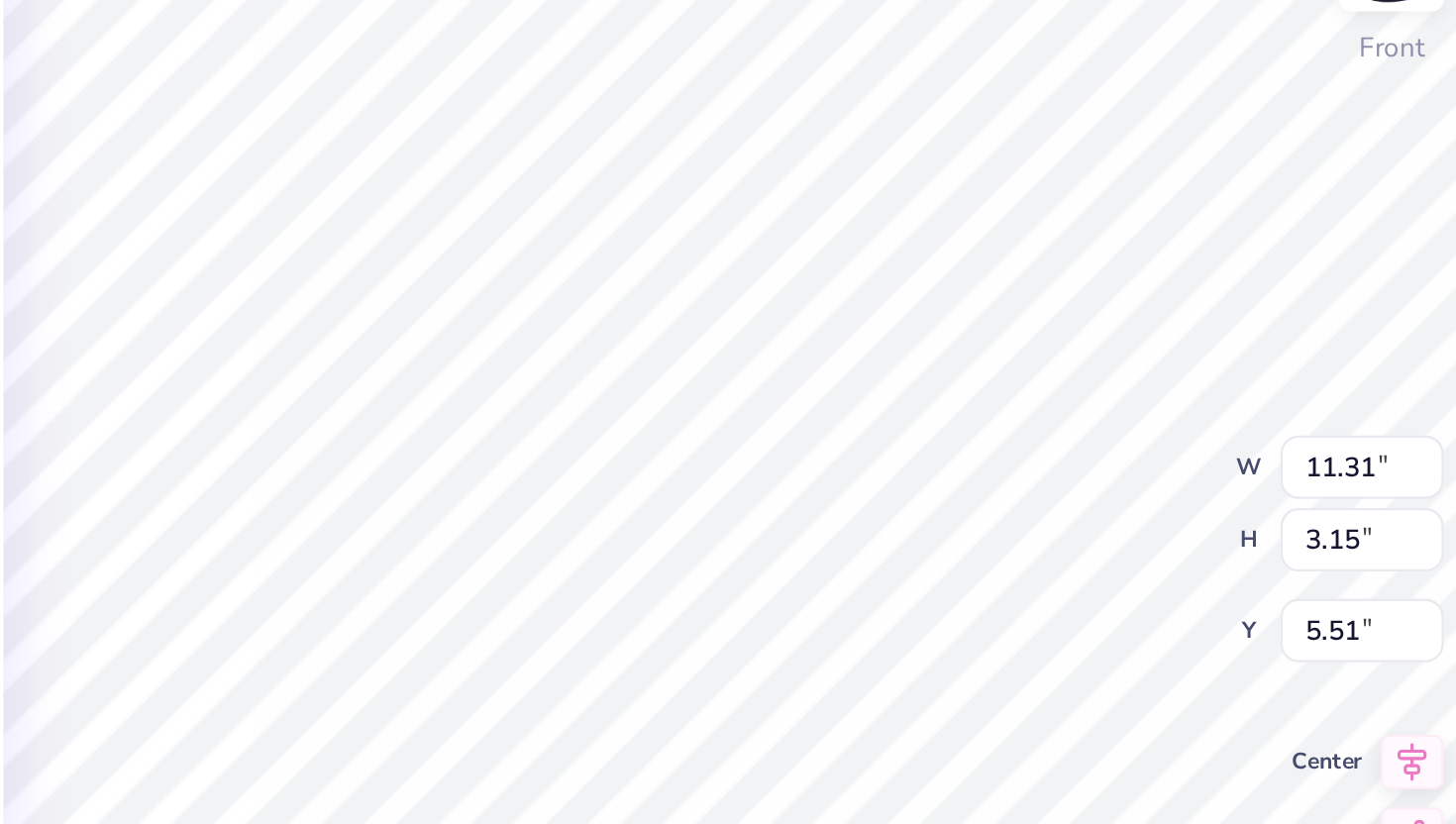 type on "x" 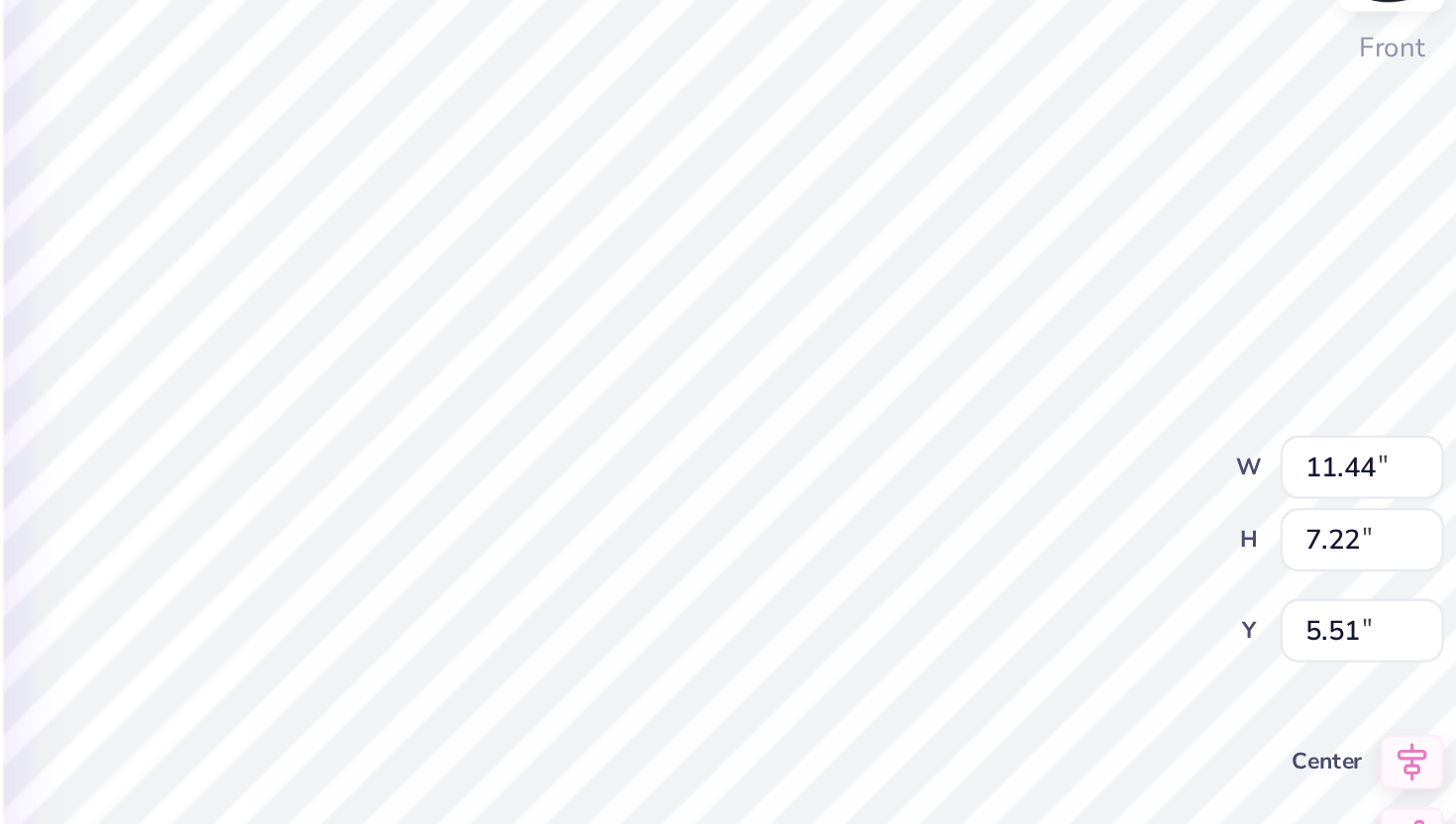 type on "x" 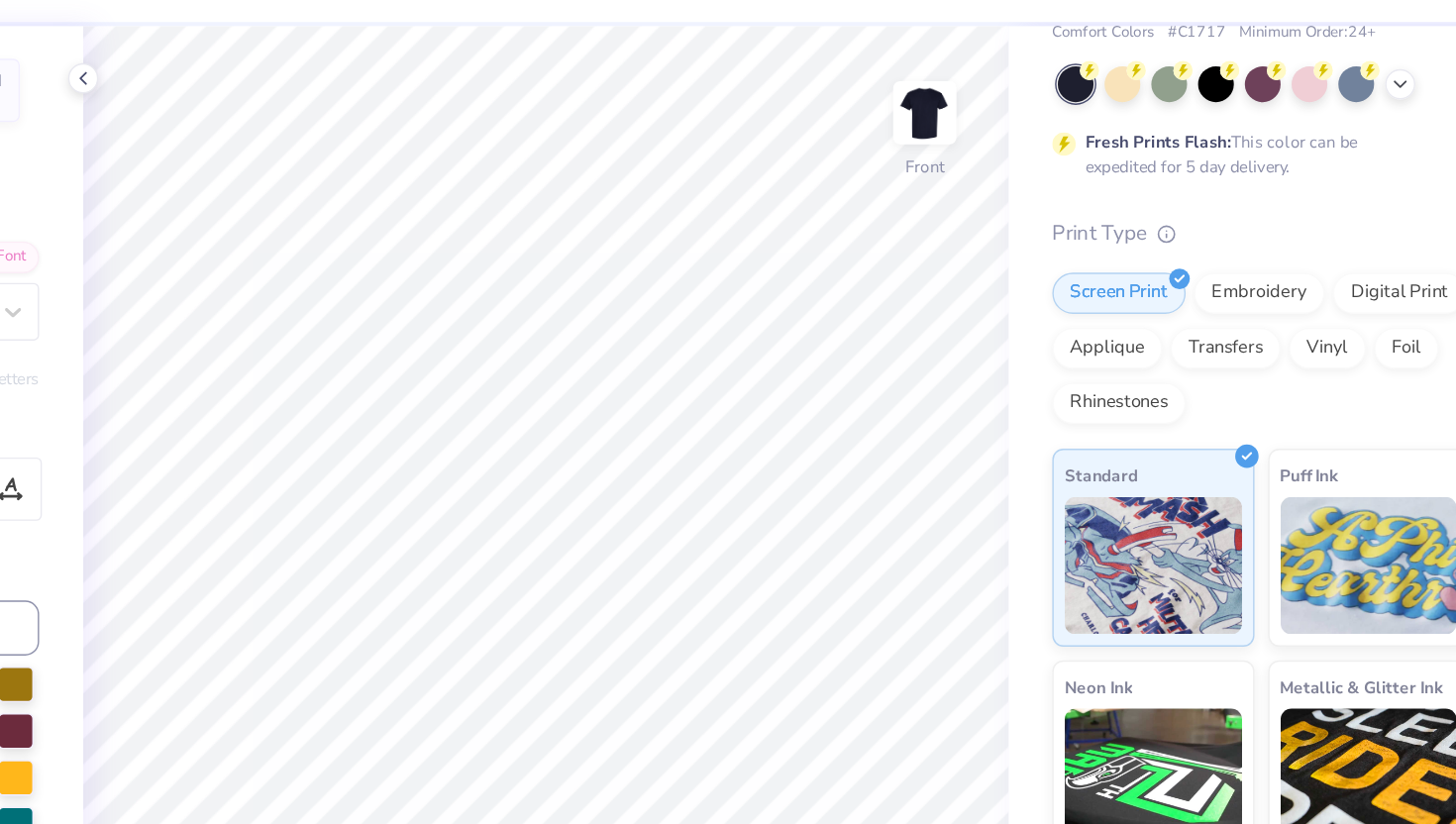 scroll, scrollTop: 0, scrollLeft: 0, axis: both 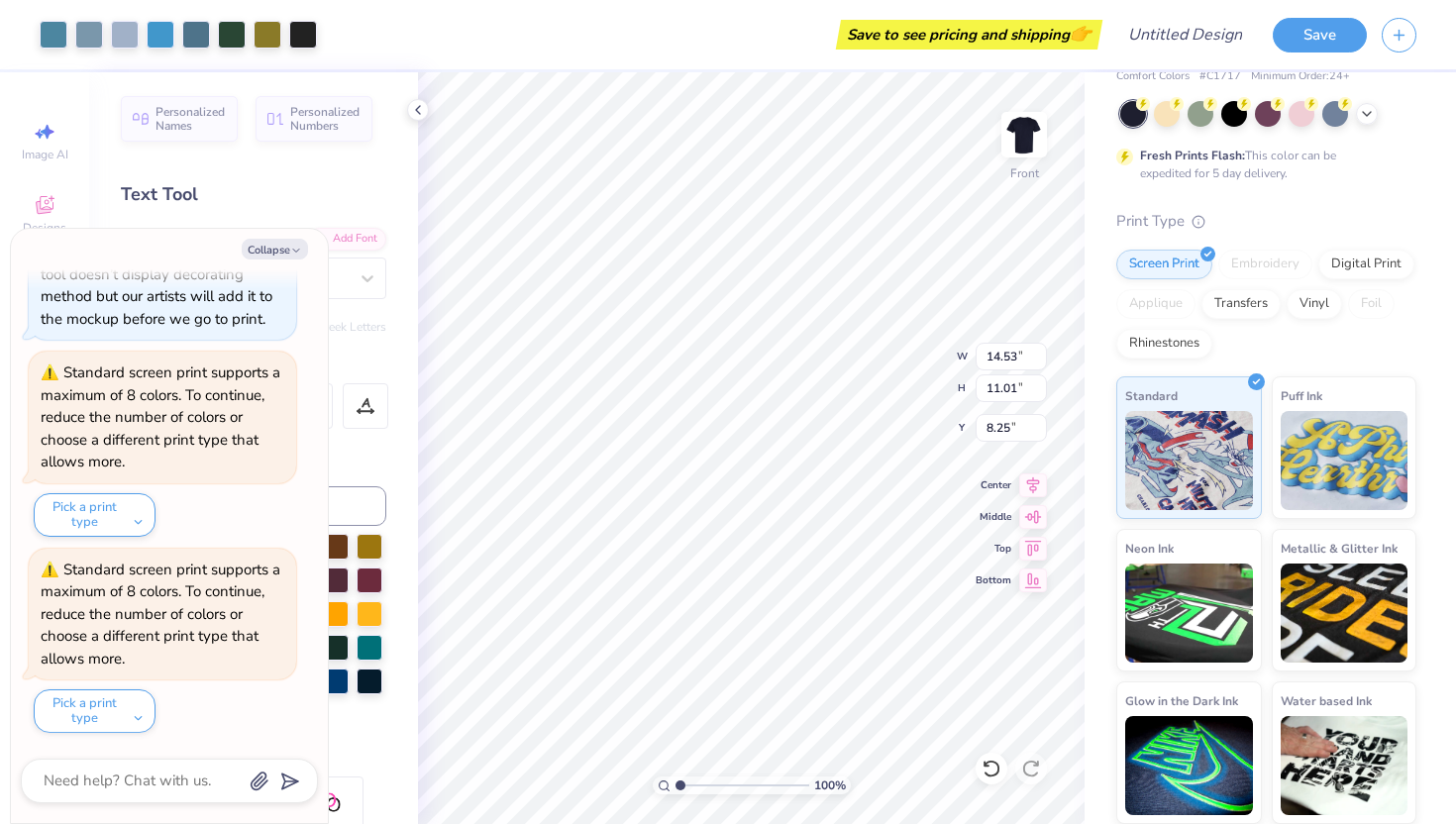 type on "x" 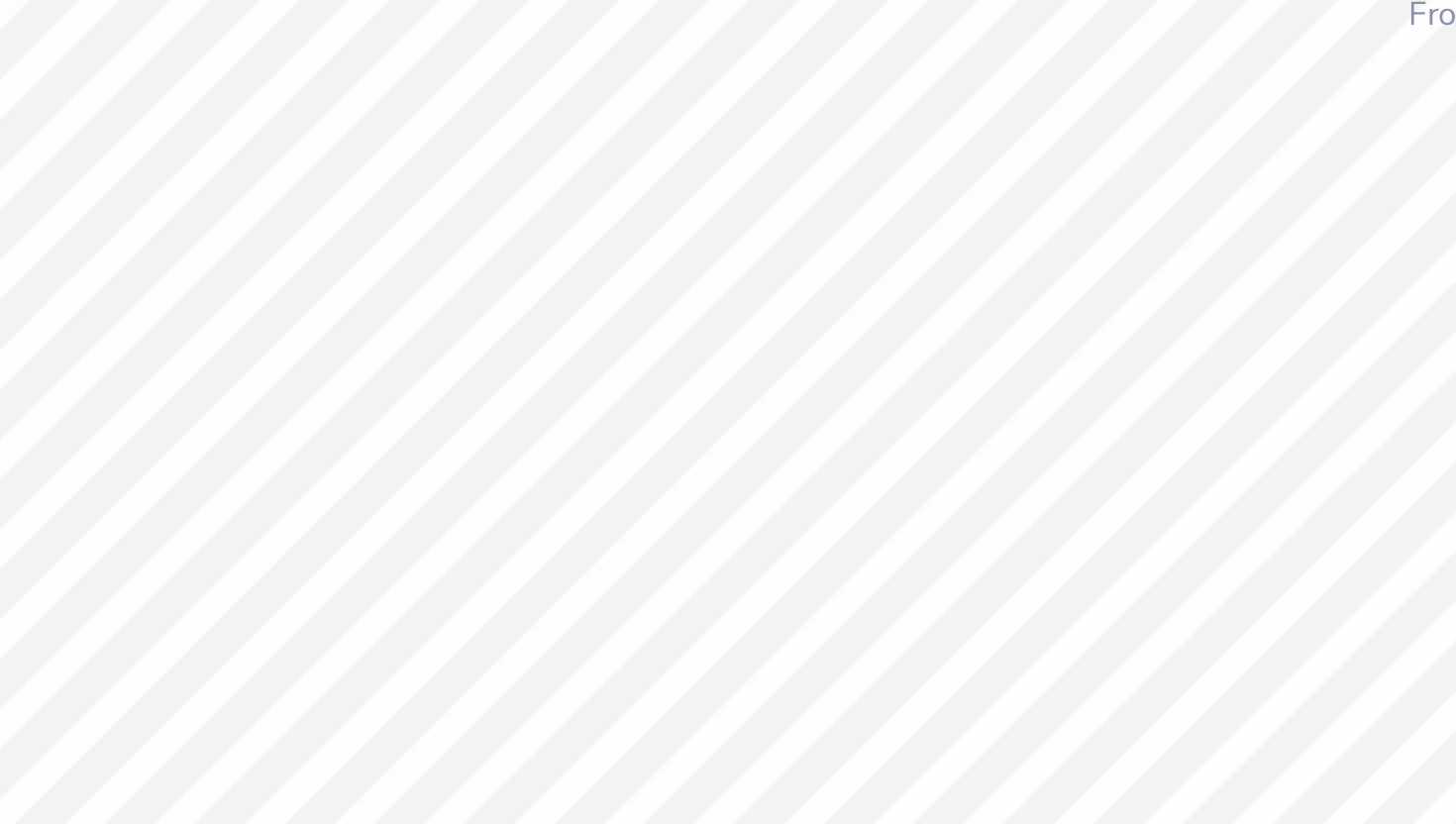 type on "x" 